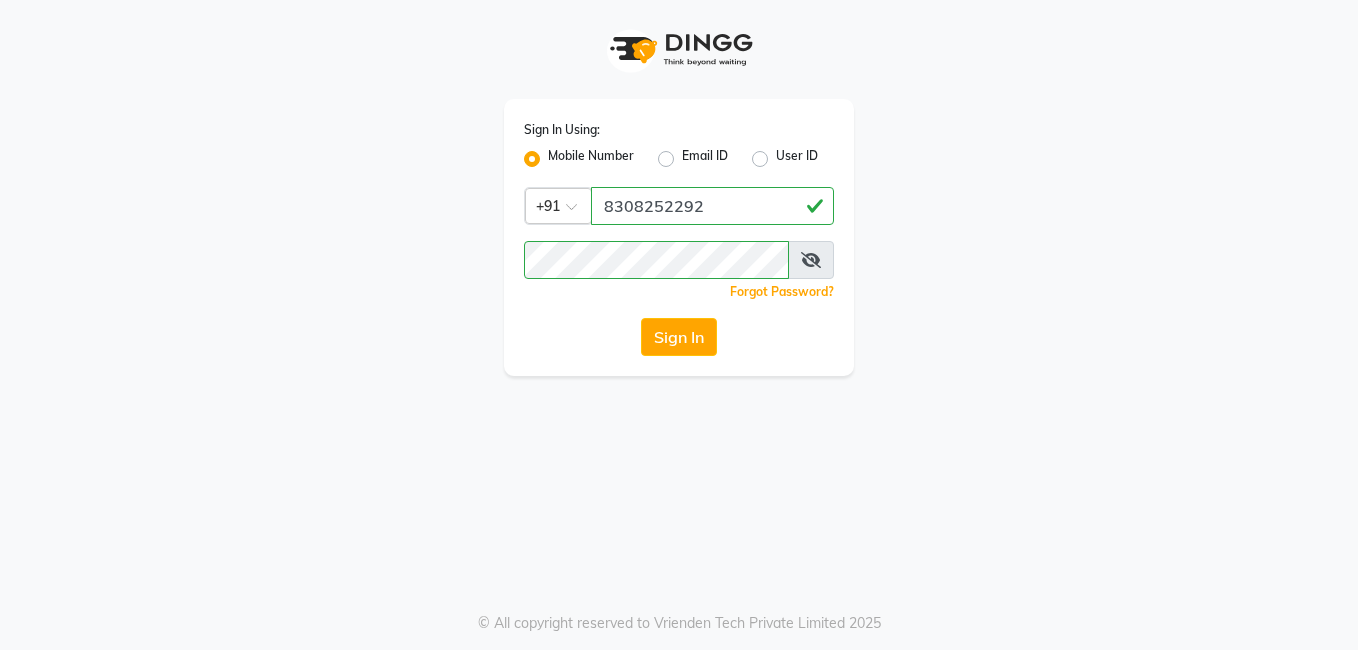 click on "Sign In" 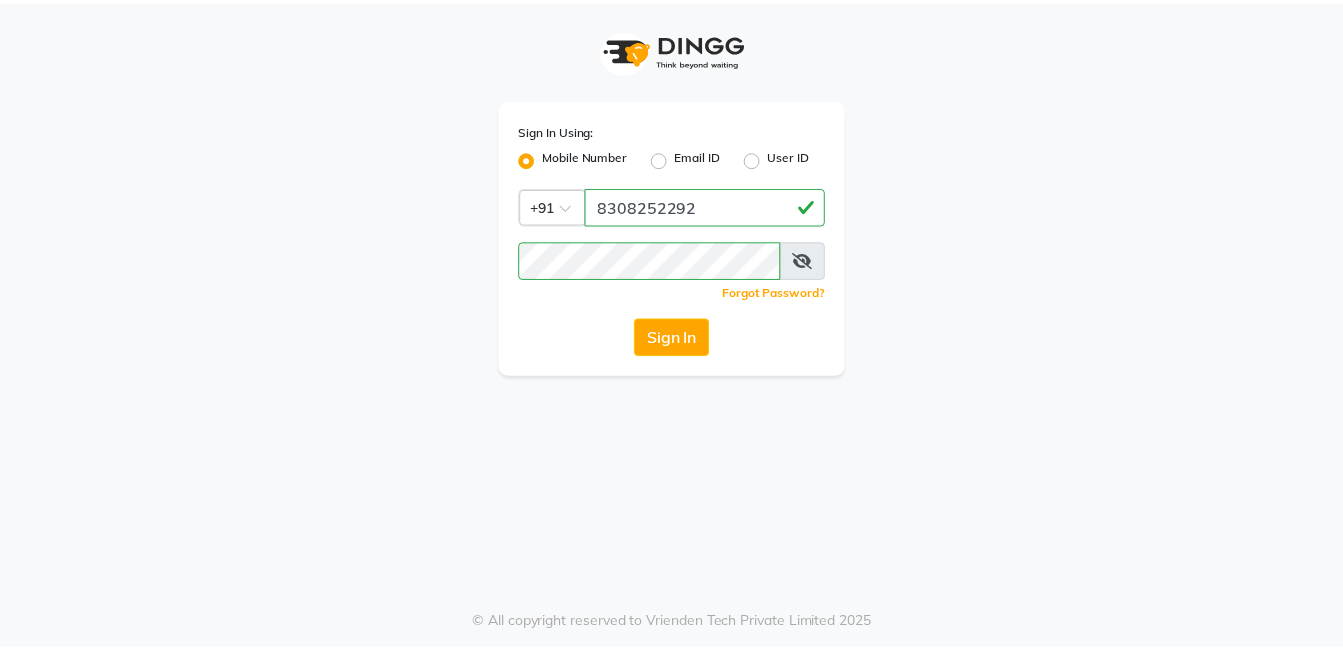 scroll, scrollTop: 0, scrollLeft: 0, axis: both 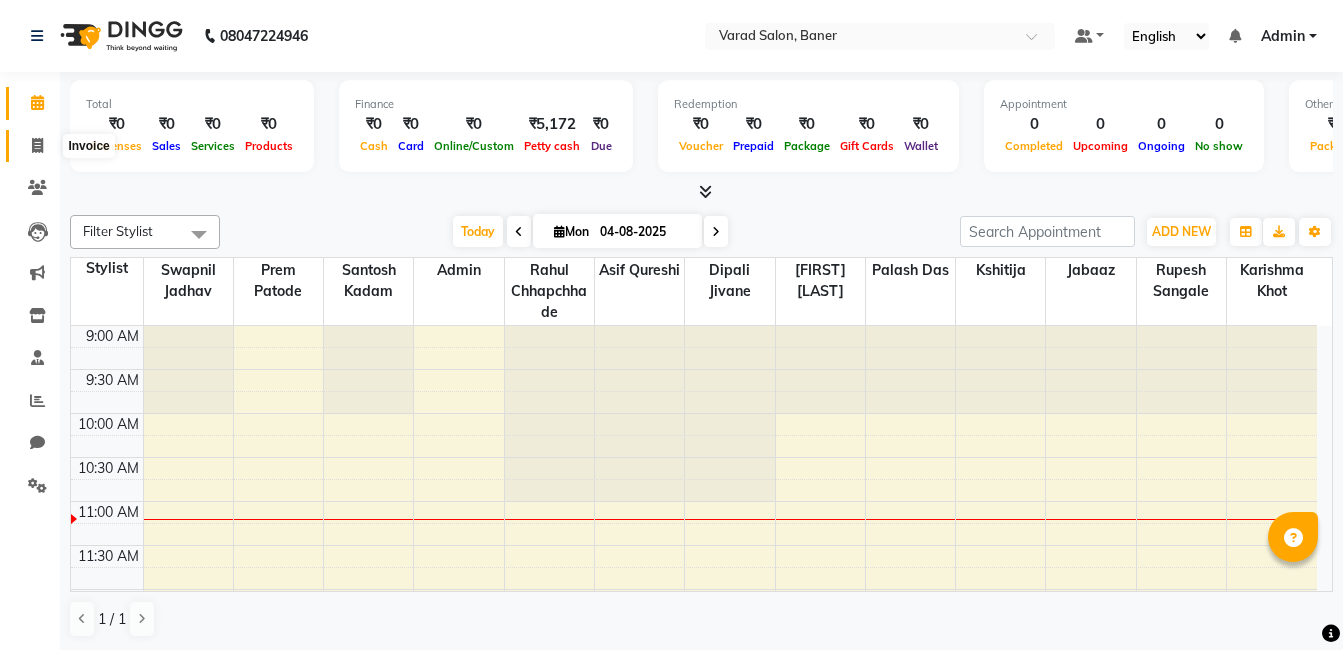 click 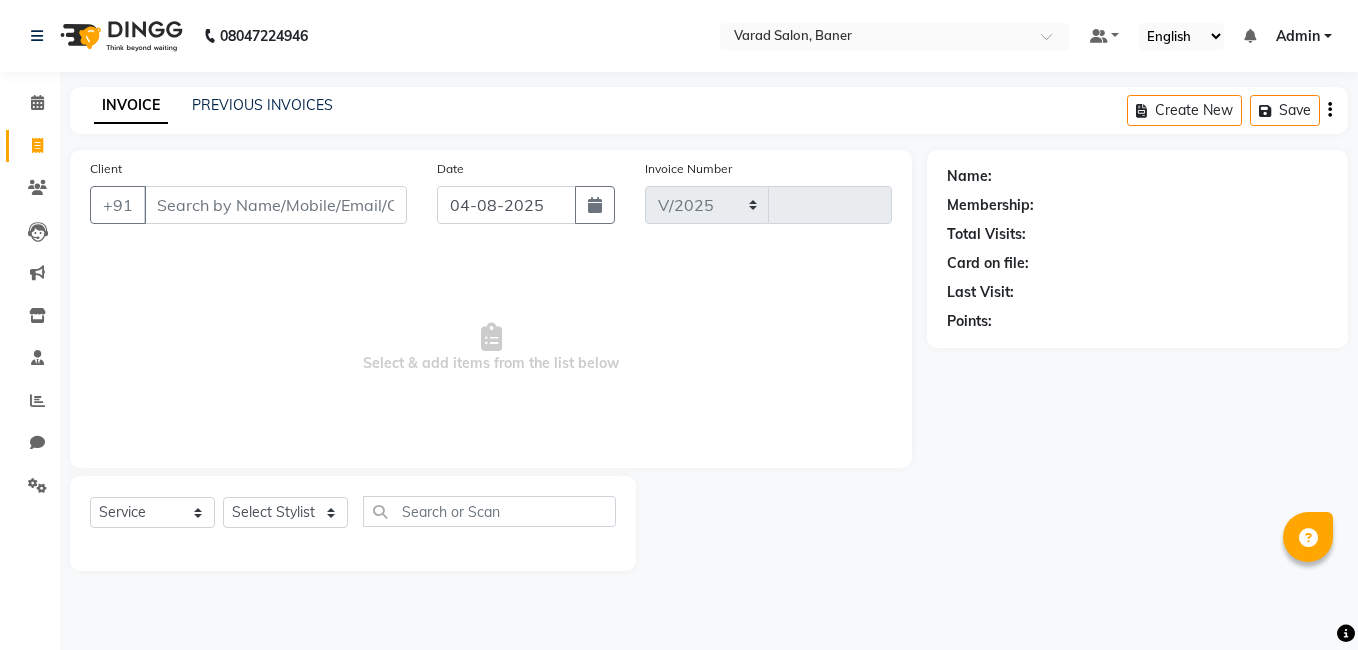 select on "7115" 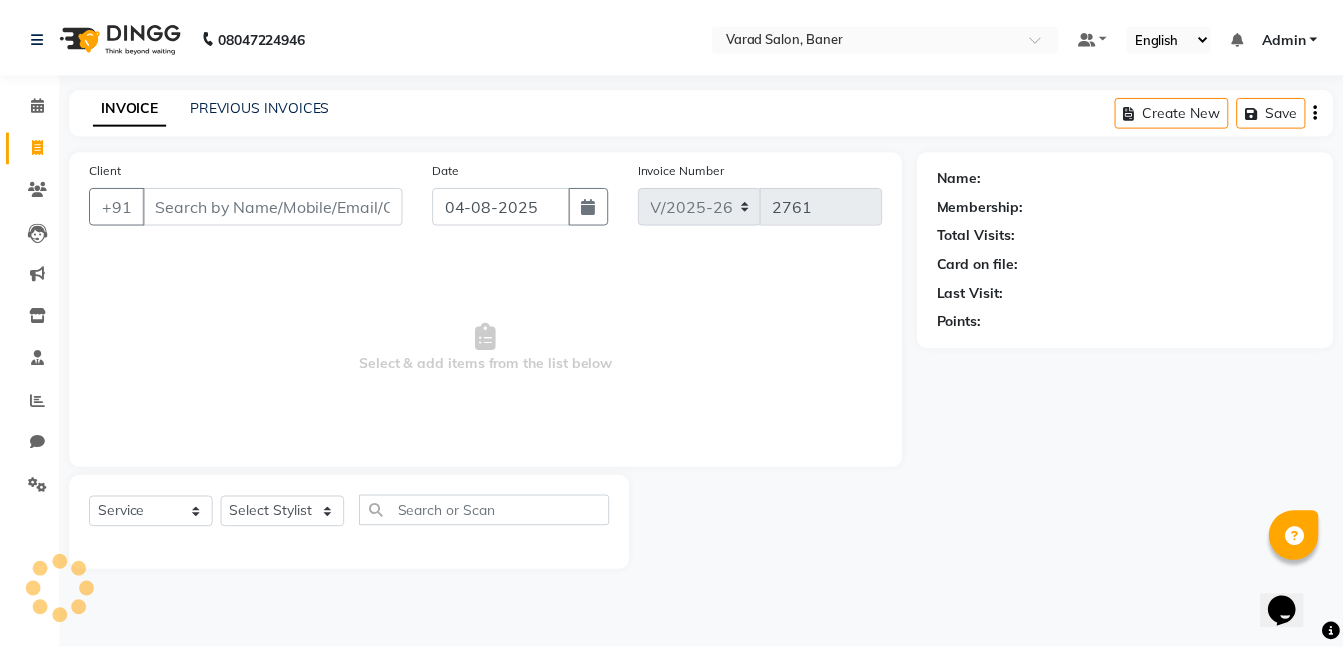 scroll, scrollTop: 0, scrollLeft: 0, axis: both 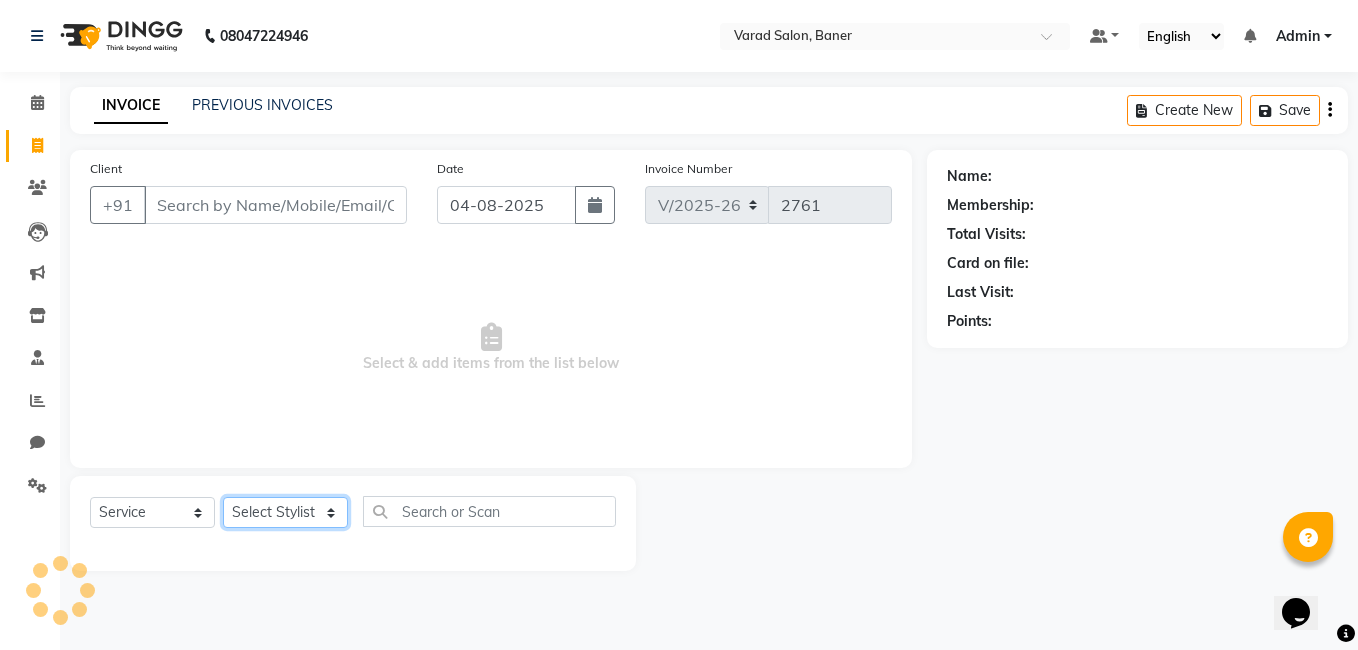click on "Select Stylist" 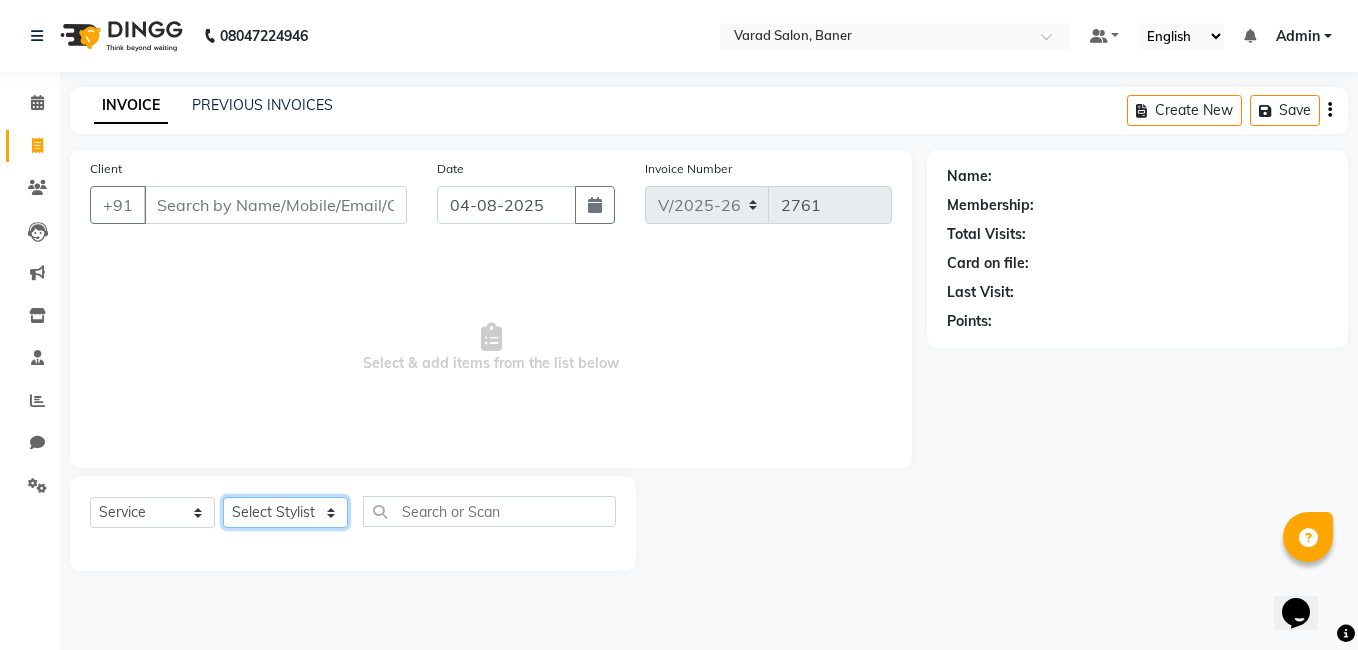 select on "60259" 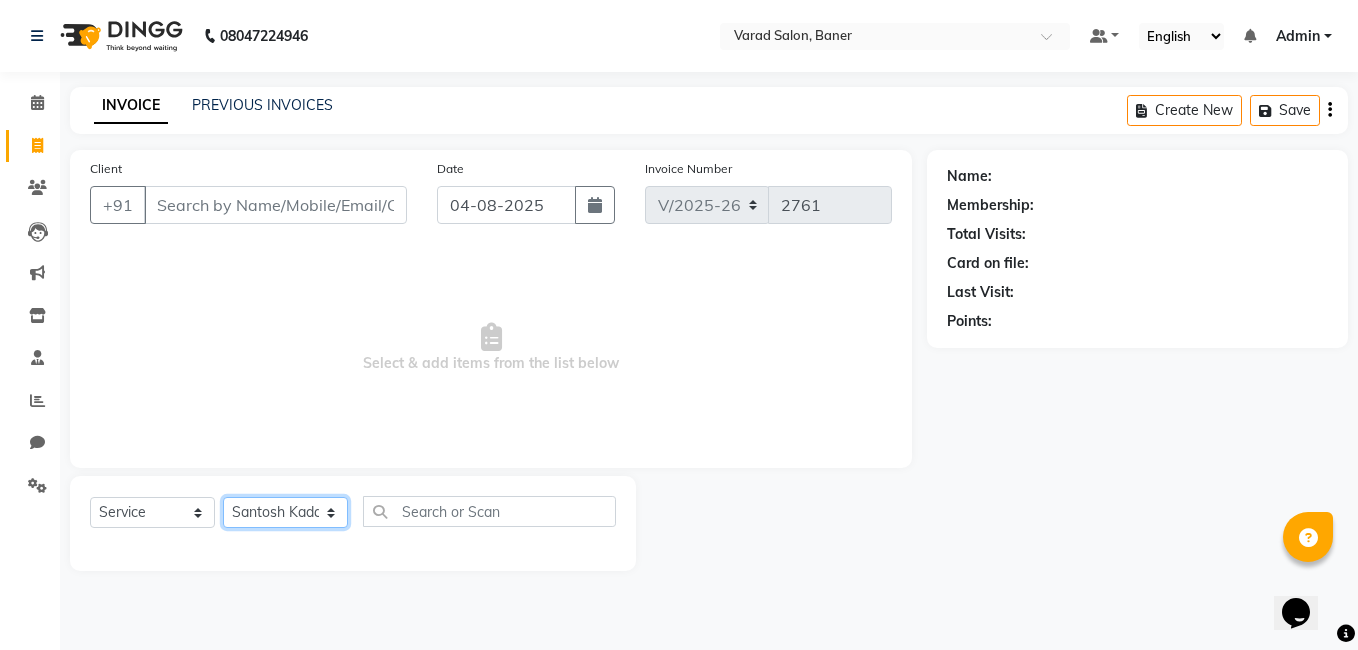 click on "Select Stylist Admin [FIRST] [LAST] [FIRST] [LAST] [FIRST] [LAST] Jabaaz [FIRST] [LAST]  [FIRST] [LAST]  [FIRST] [LAST] [FIRST] [LAST] [FIRST] [LAST] [FIRST] [LAST] [FIRST] [LAST] [FIRST] [LAST]" 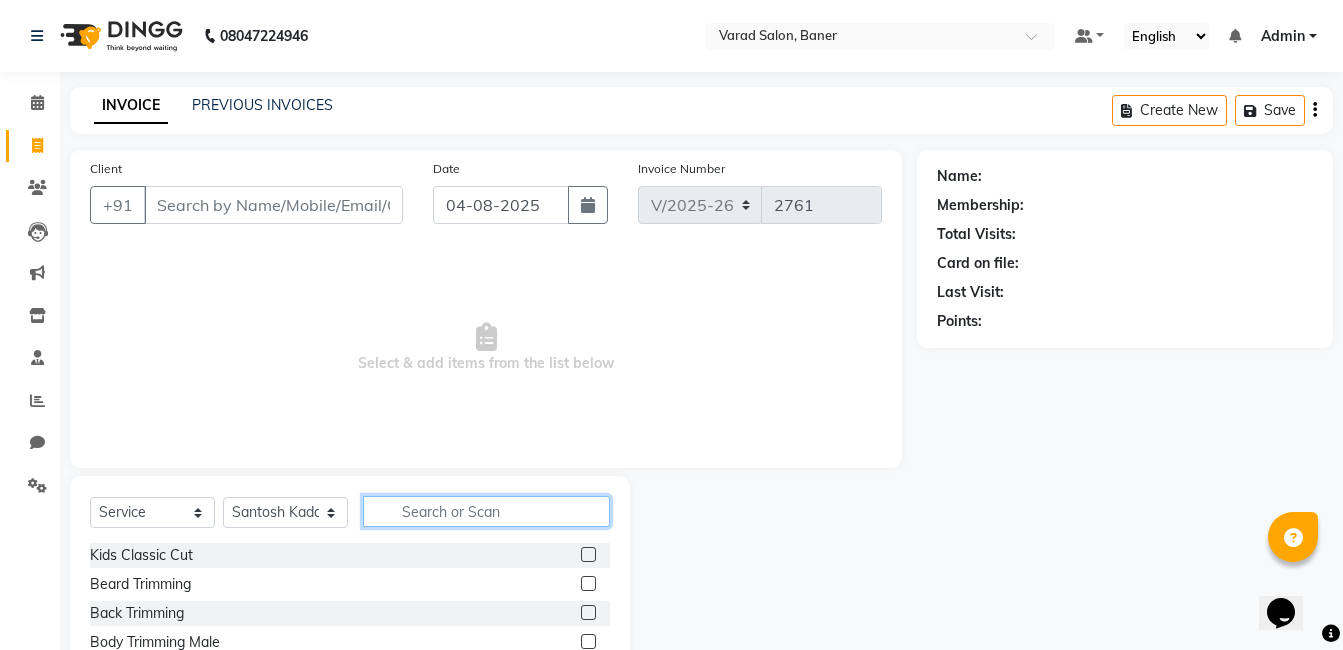 click 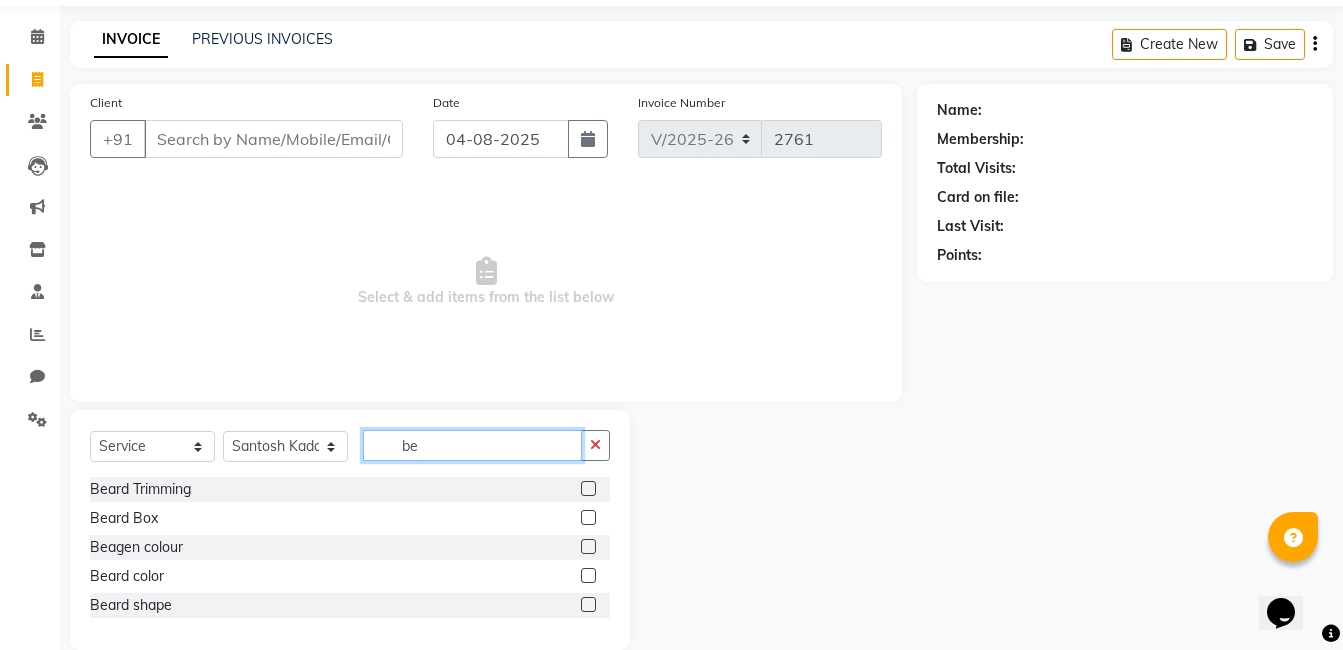 scroll, scrollTop: 96, scrollLeft: 0, axis: vertical 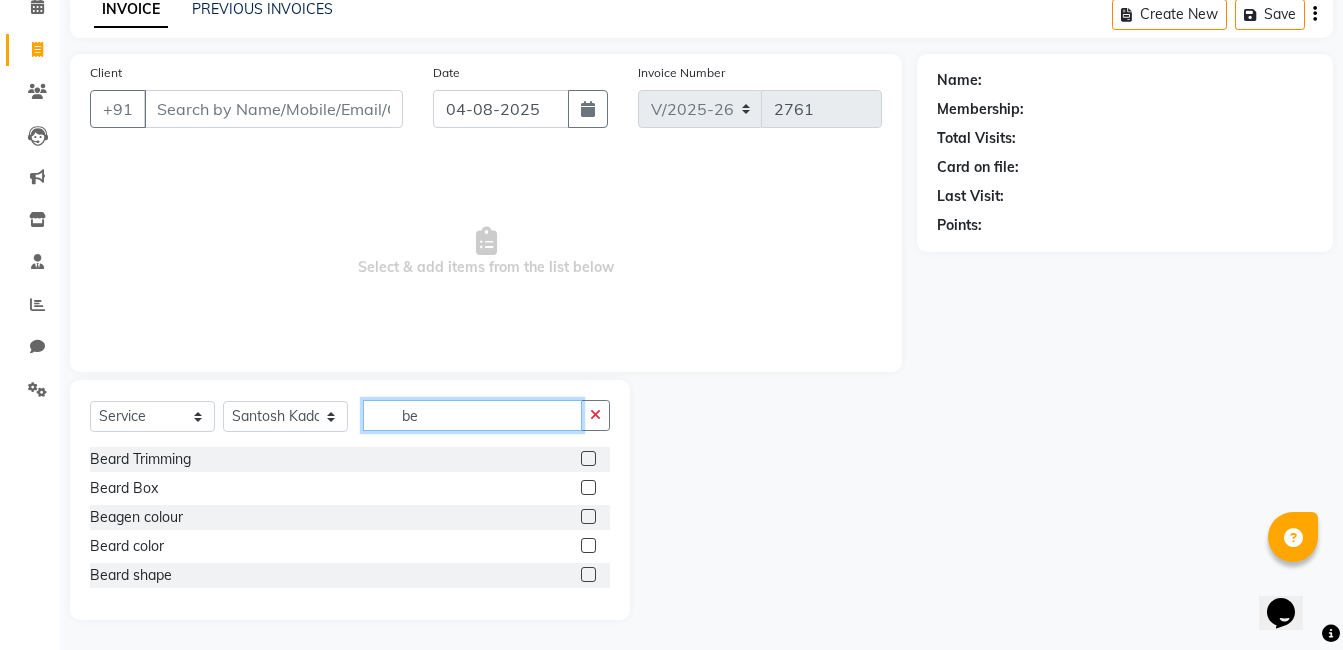 type on "be" 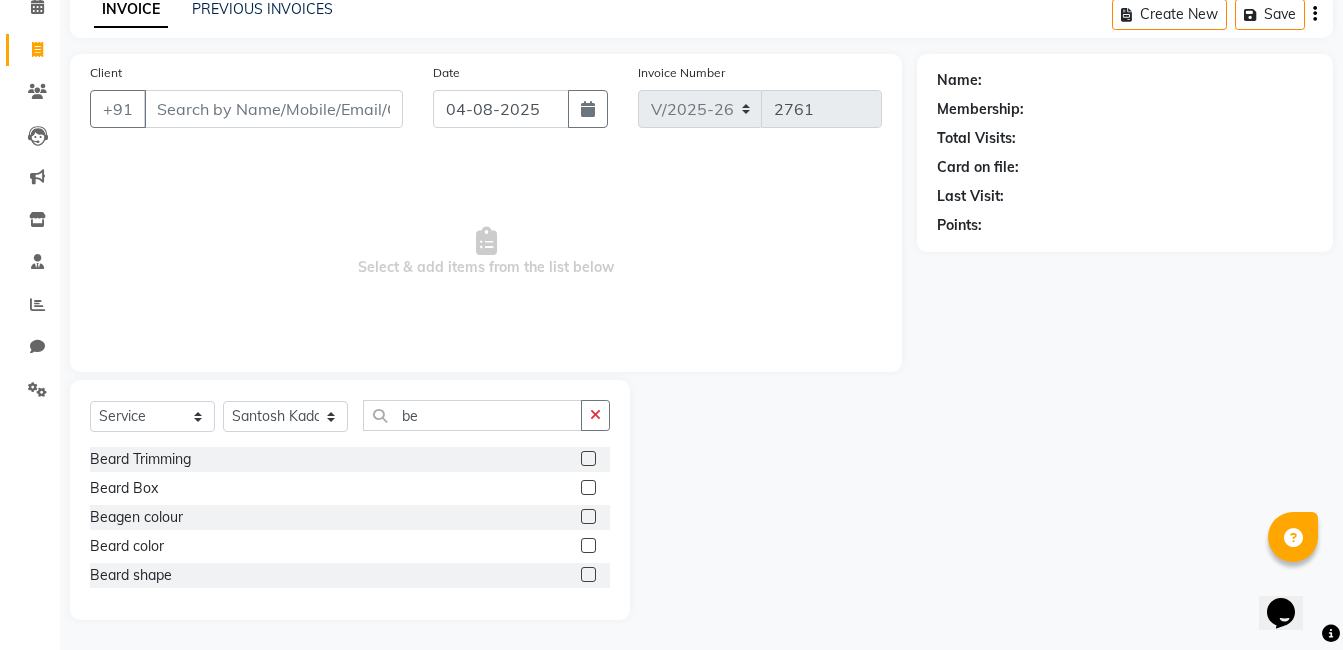 click 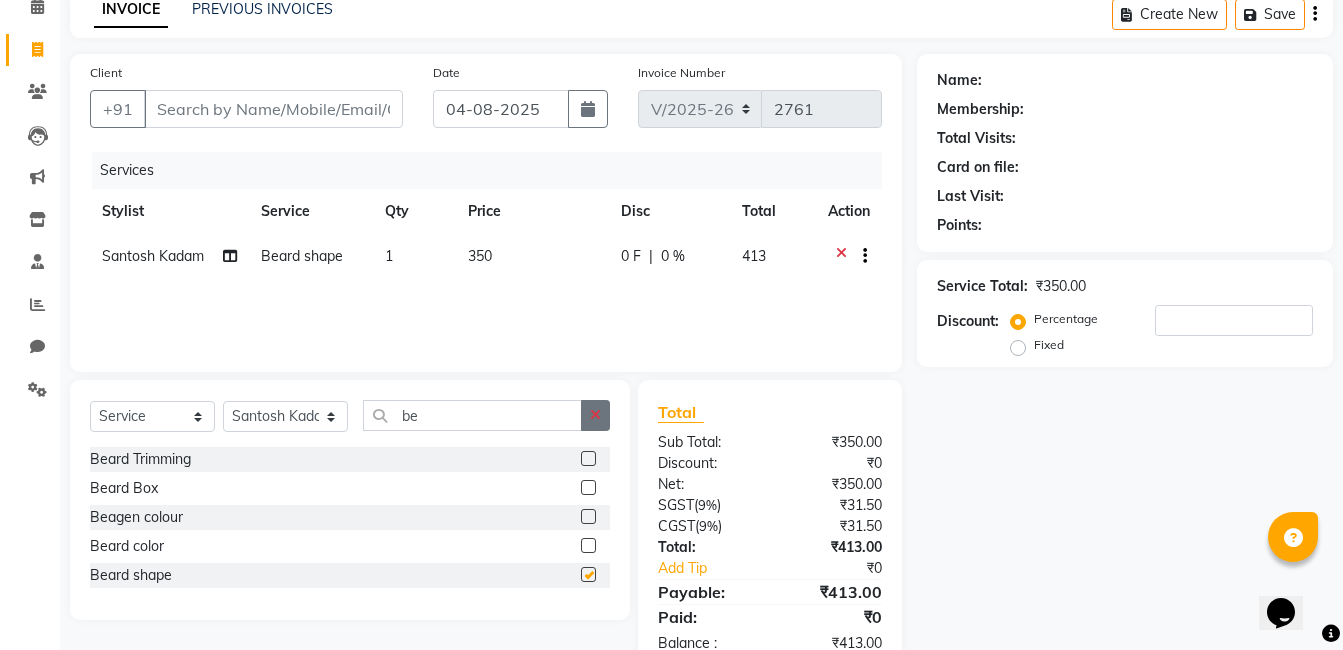 checkbox on "false" 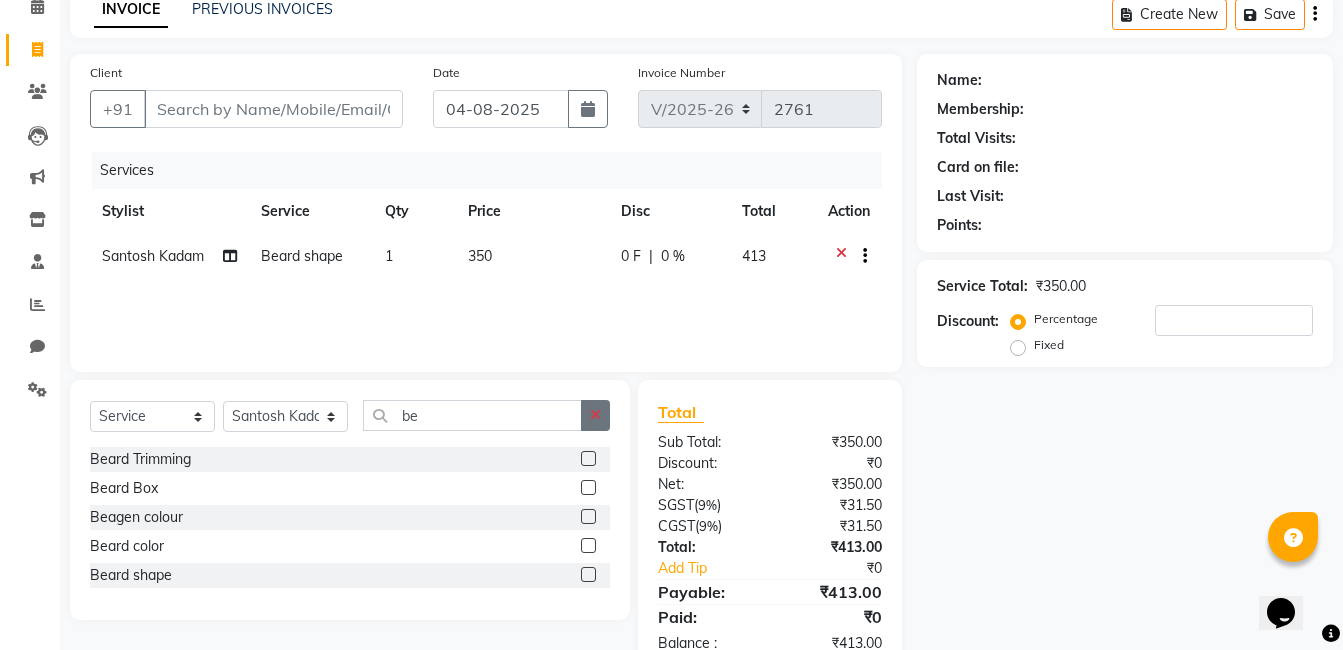 click 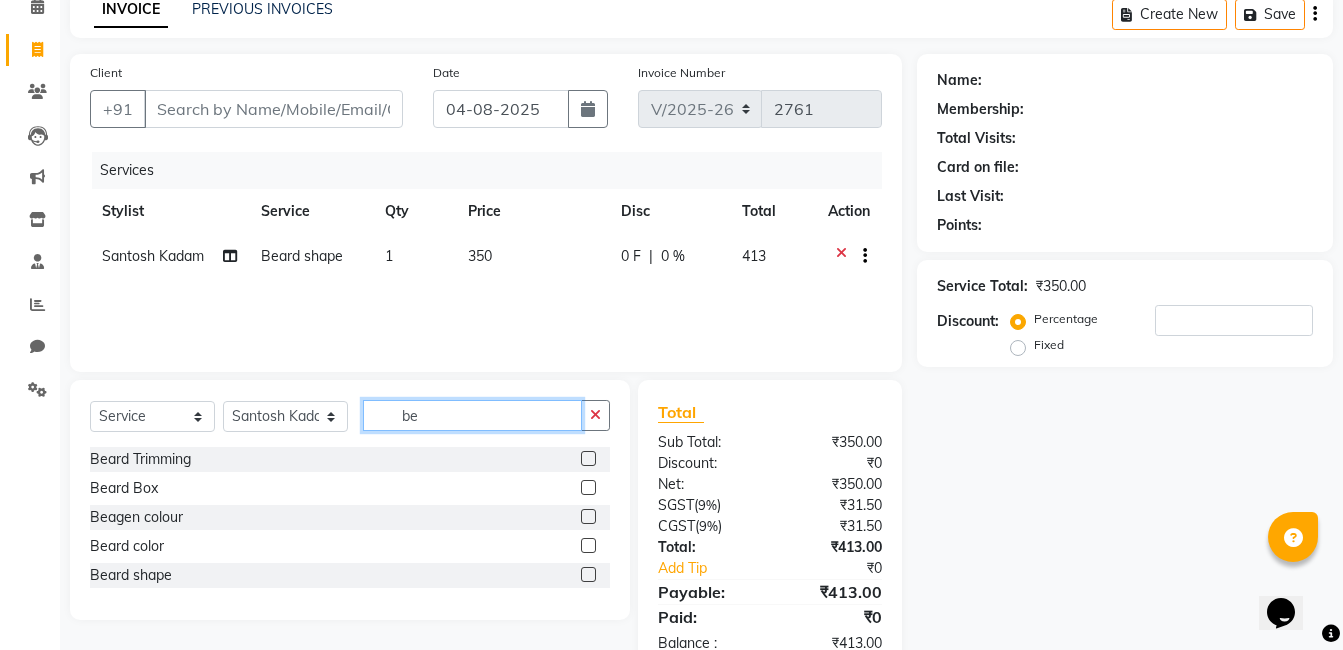 type 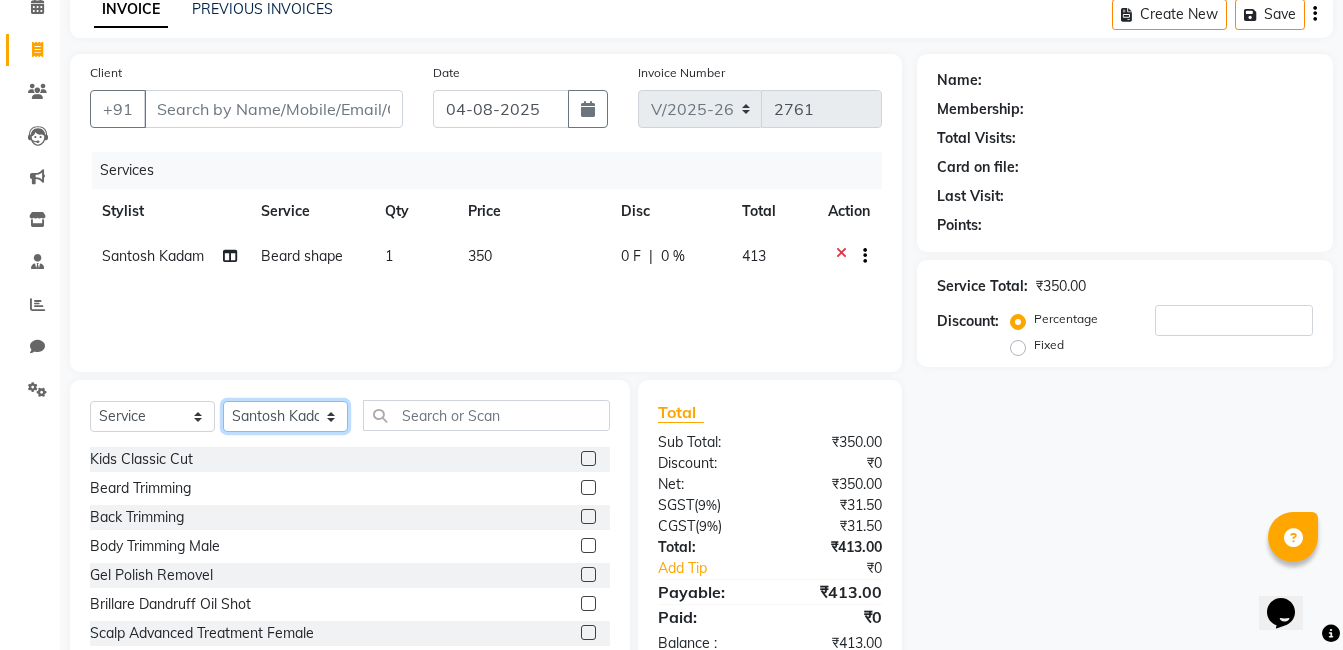 click on "Select Stylist Admin [FIRST] [LAST] [FIRST] [LAST] [FIRST] [LAST] Jabaaz [FIRST] [LAST]  [FIRST] [LAST]  [FIRST] [LAST] [FIRST] [LAST] [FIRST] [LAST] [FIRST] [LAST] [FIRST] [LAST] [FIRST] [LAST]" 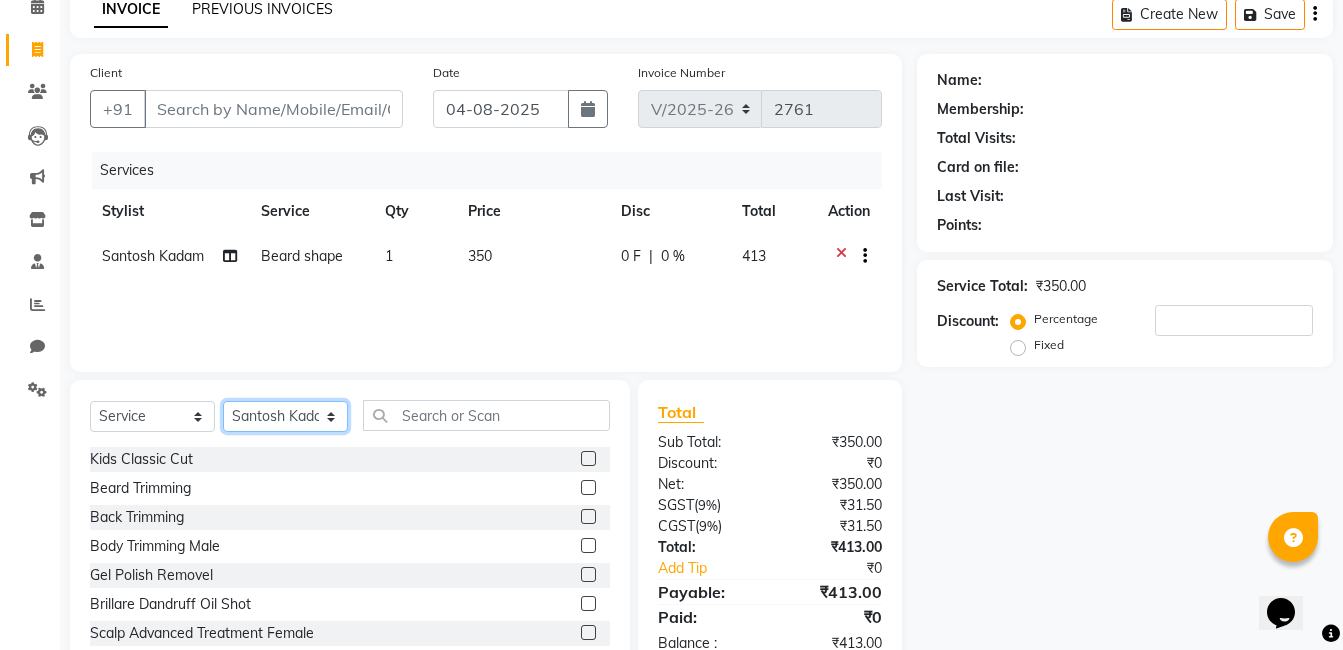 select on "60256" 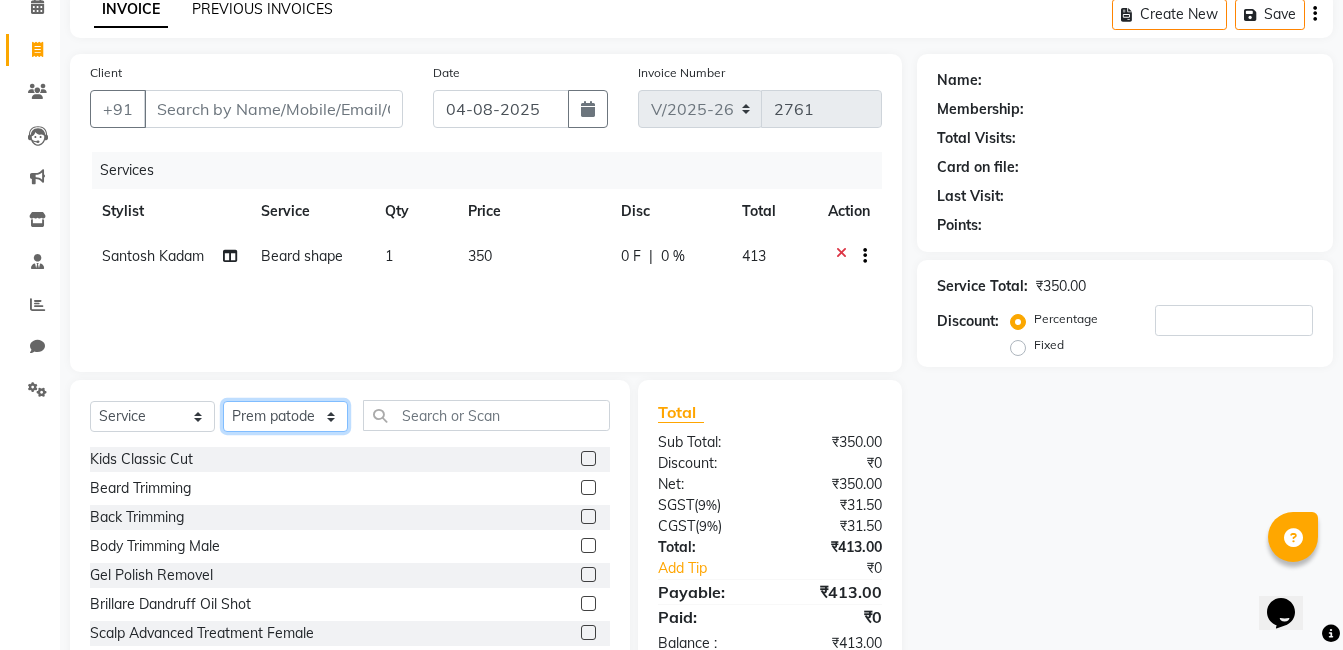 click on "Select Stylist Admin [FIRST] [LAST] [FIRST] [LAST] [FIRST] [LAST] Jabaaz [FIRST] [LAST]  [FIRST] [LAST]  [FIRST] [LAST] [FIRST] [LAST] [FIRST] [LAST] [FIRST] [LAST] [FIRST] [LAST] [FIRST] [LAST]" 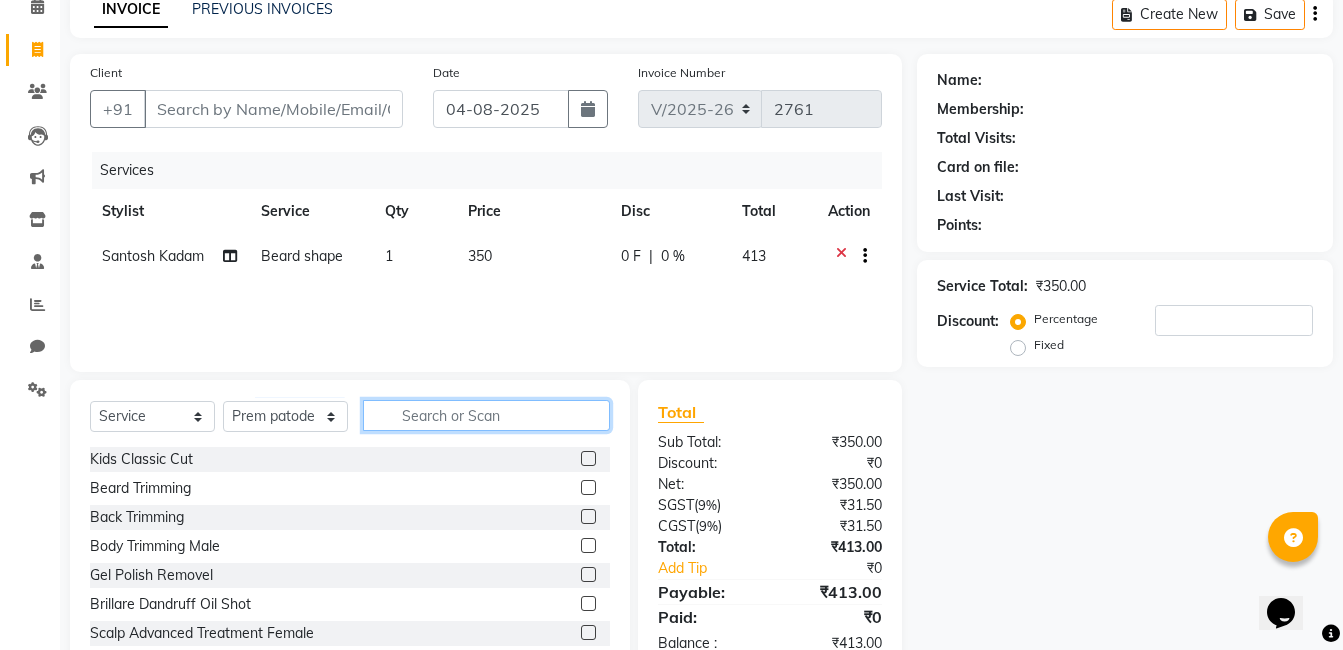 click 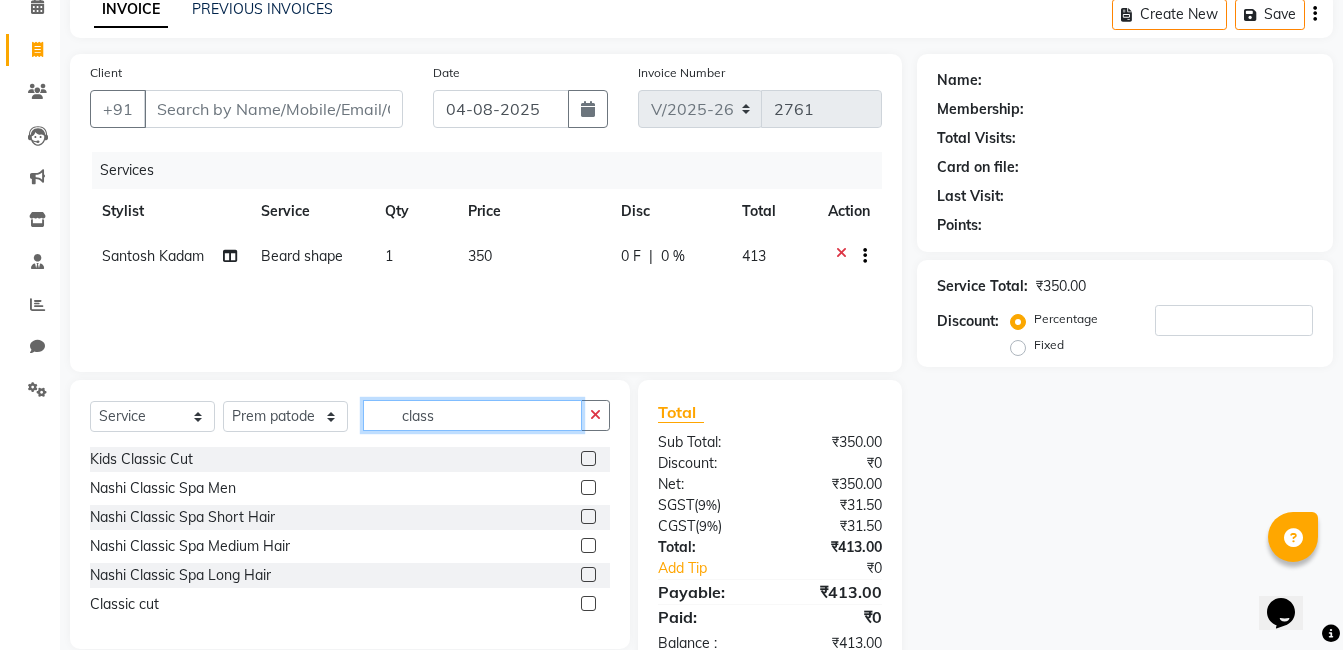 type on "class" 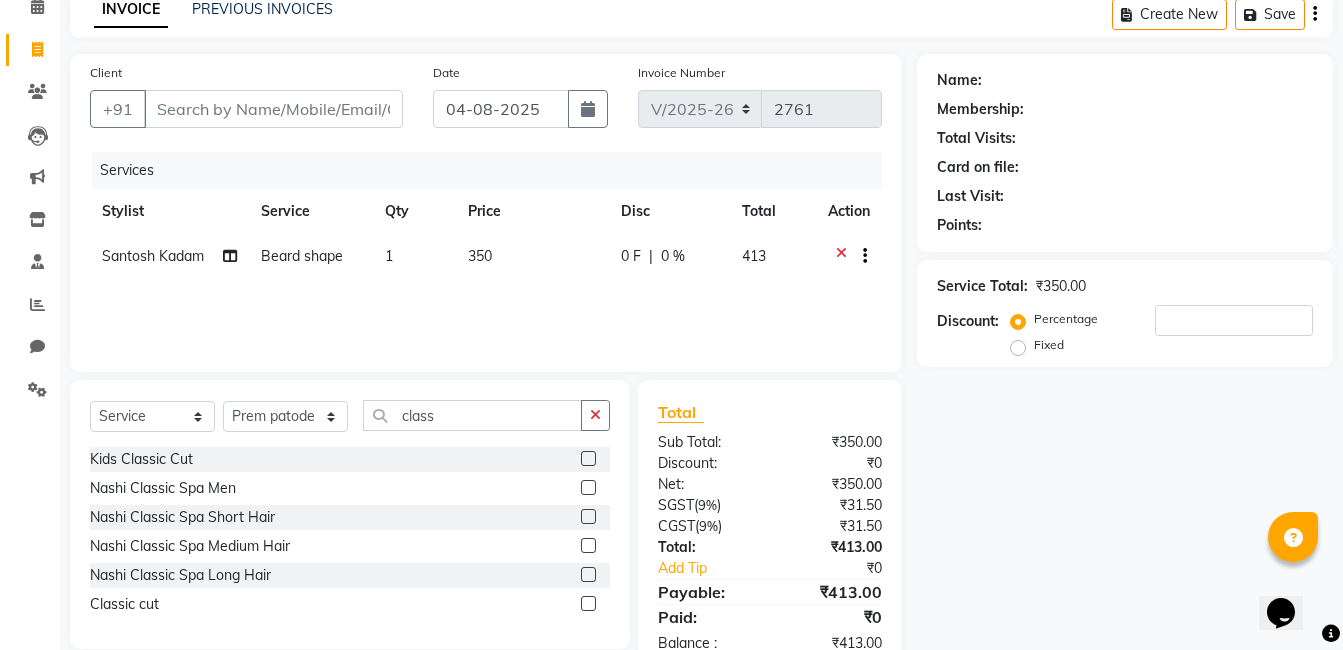 click 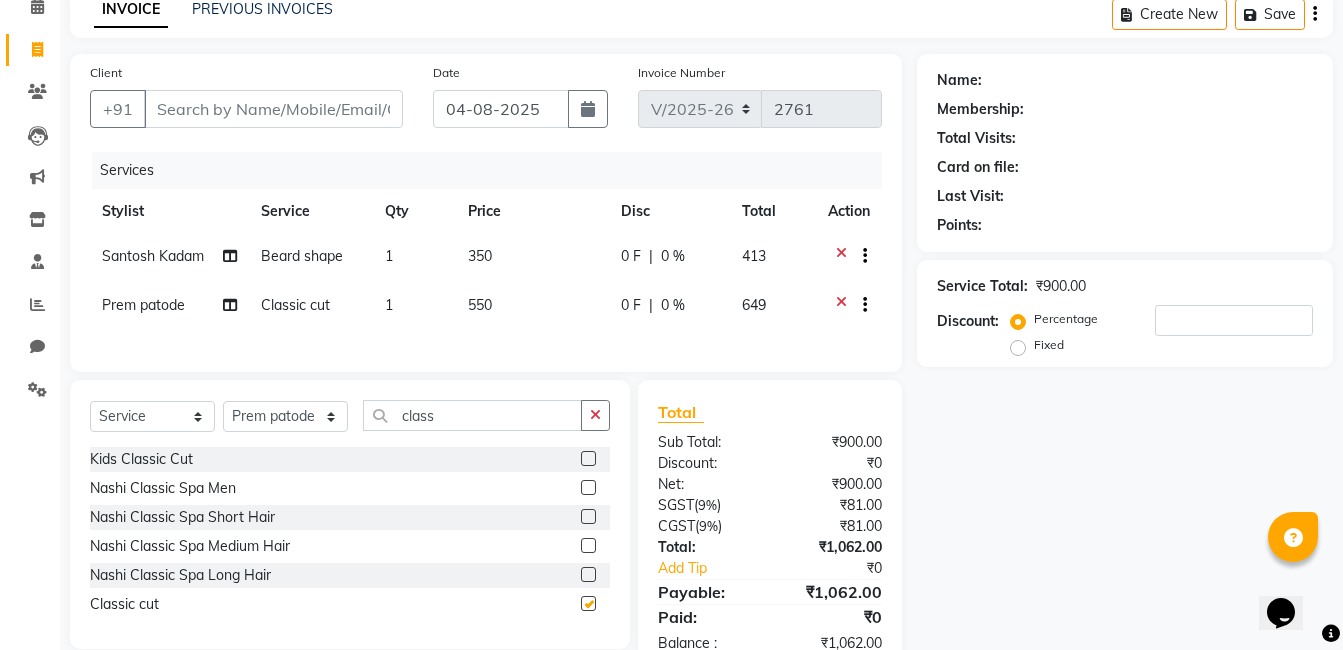 checkbox on "false" 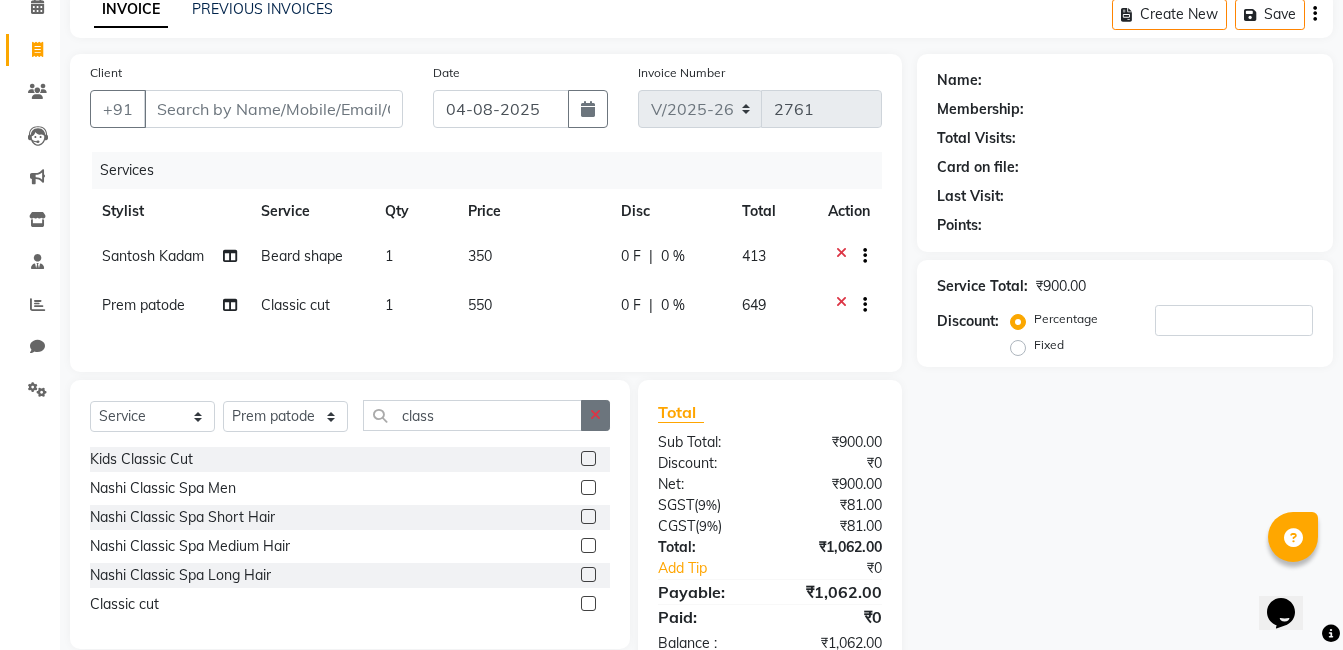 click 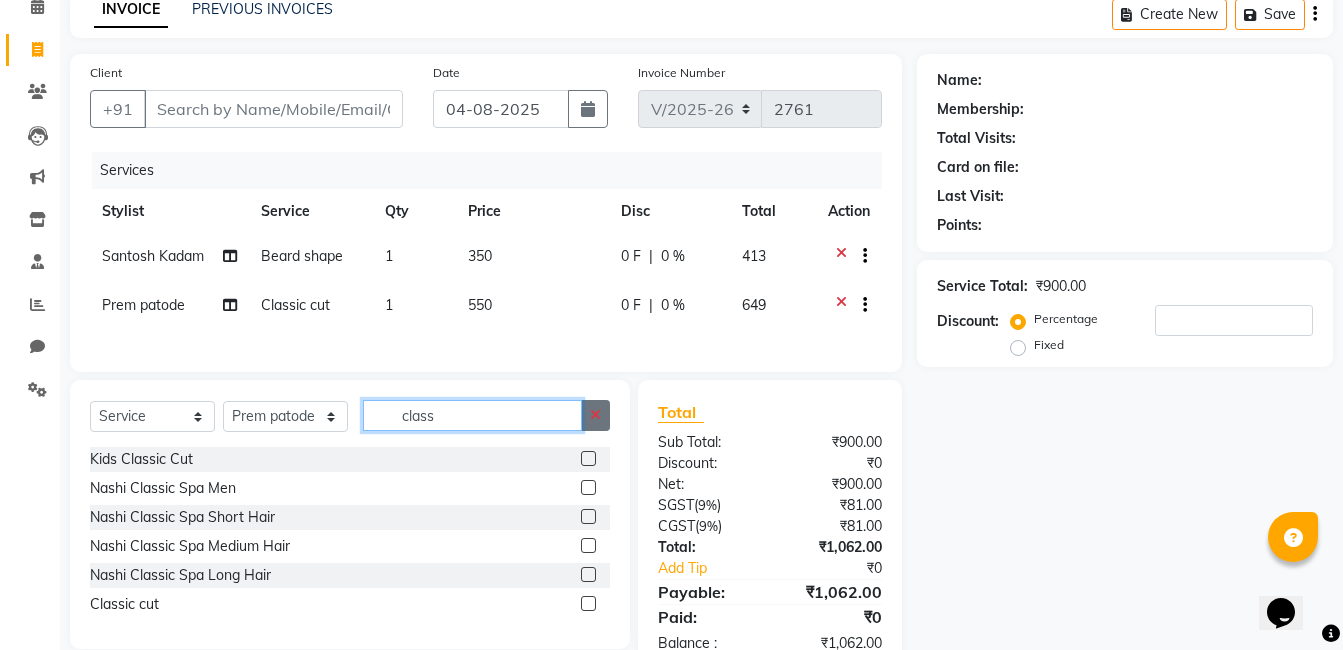 type 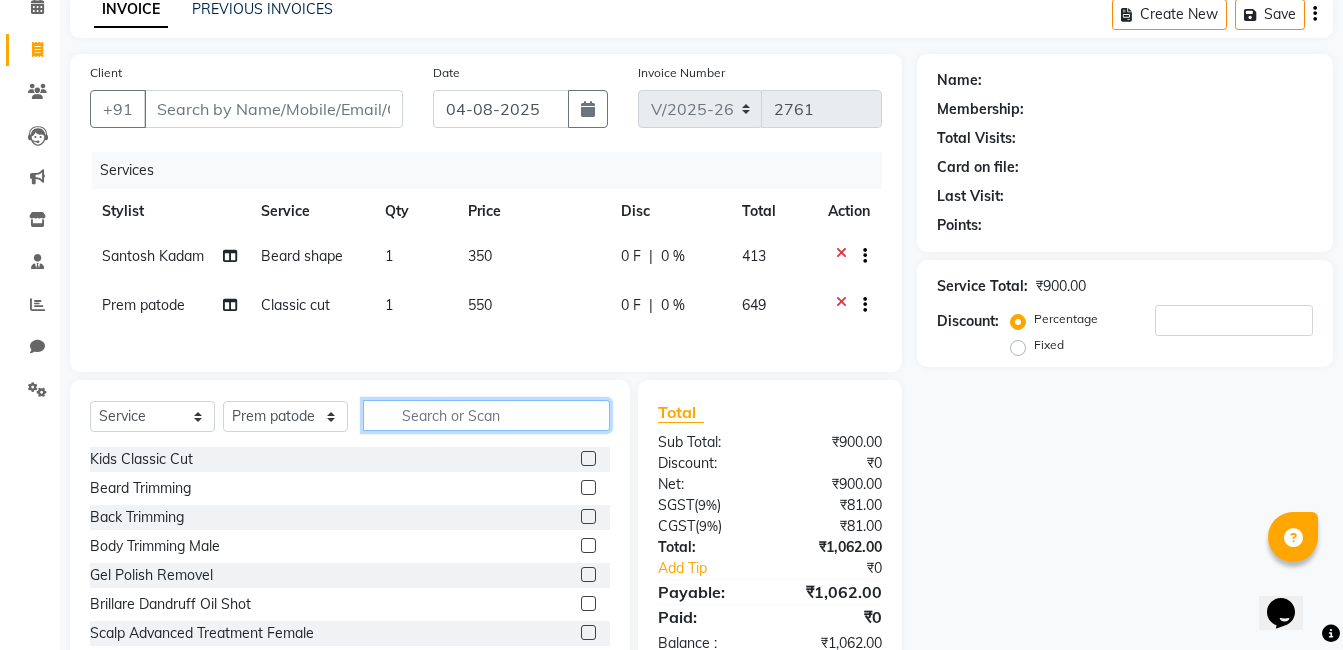 click 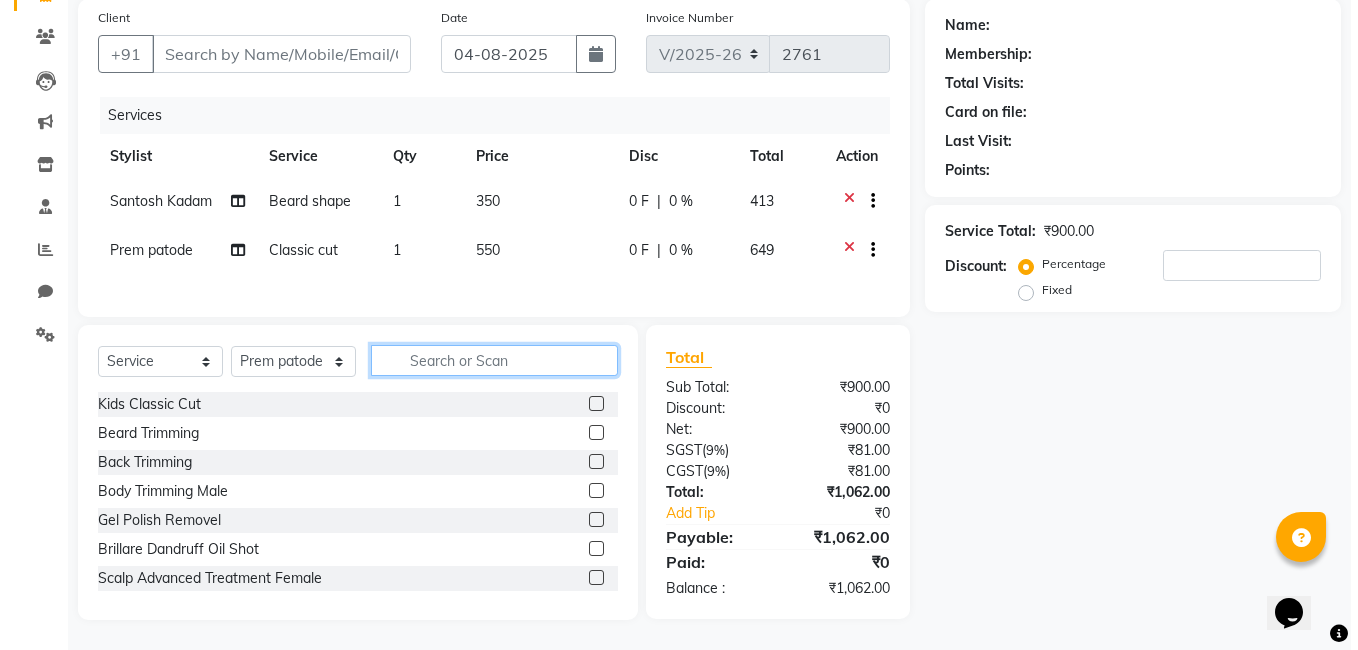 scroll, scrollTop: 0, scrollLeft: 0, axis: both 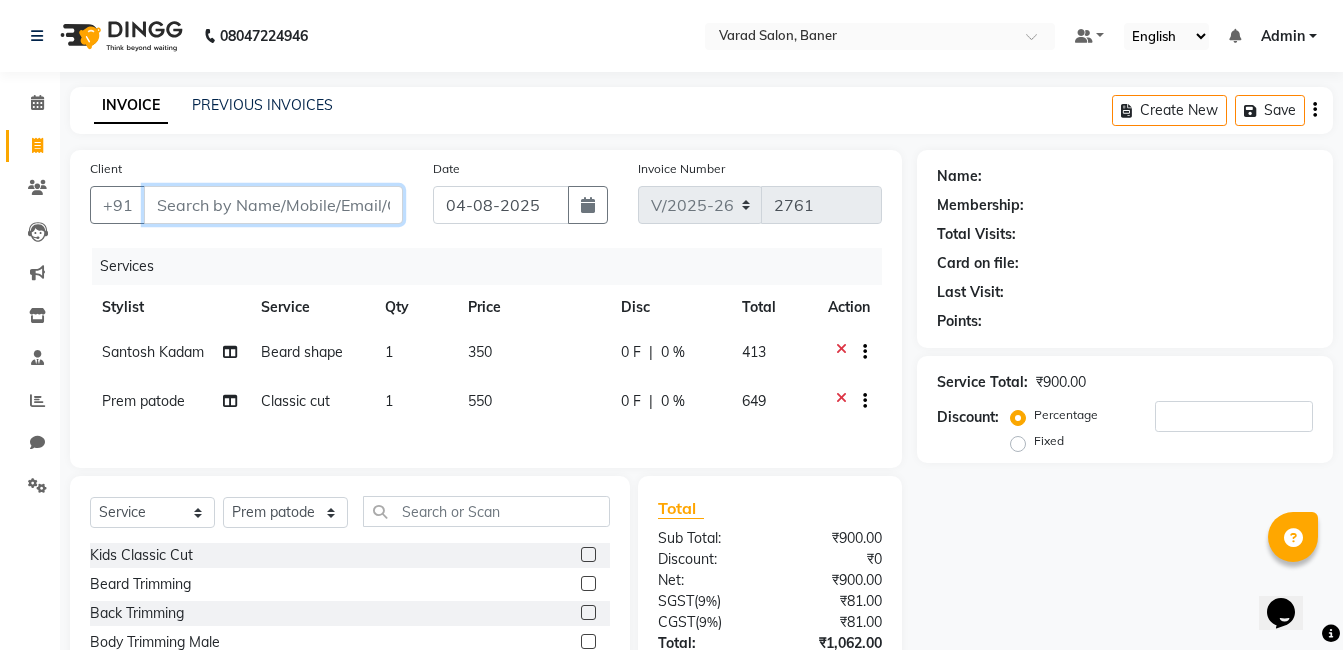 click on "Client" at bounding box center (273, 205) 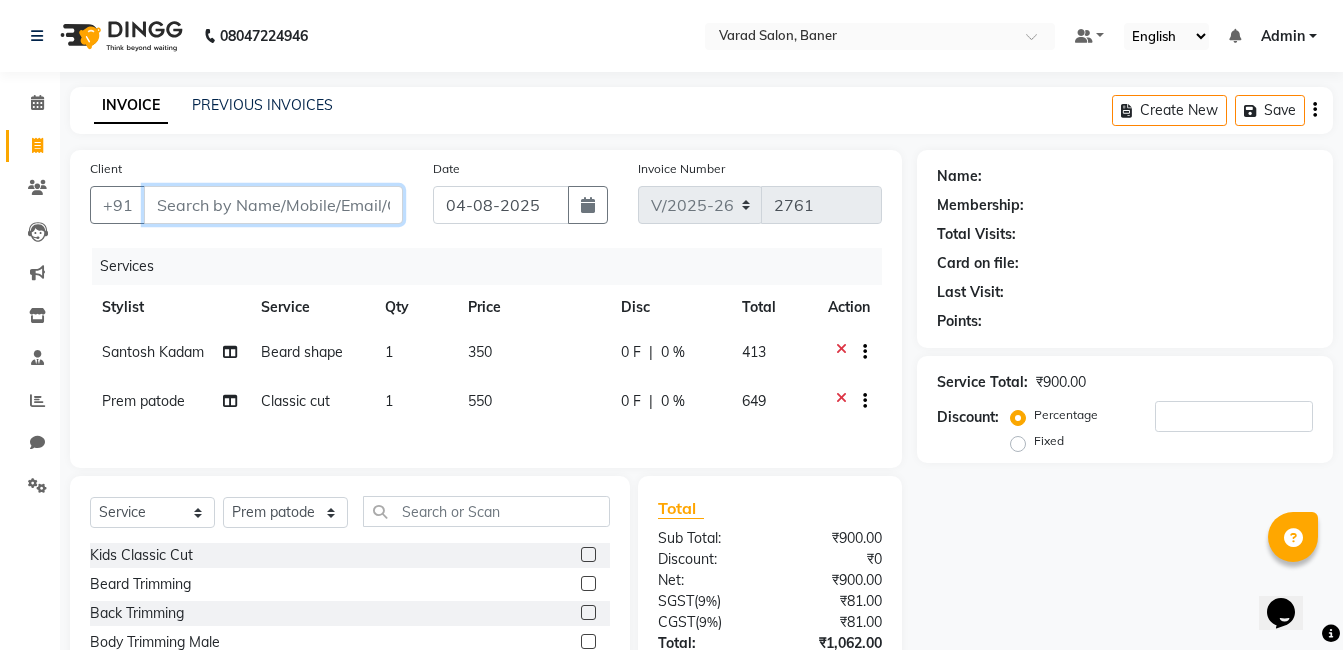 type on "9" 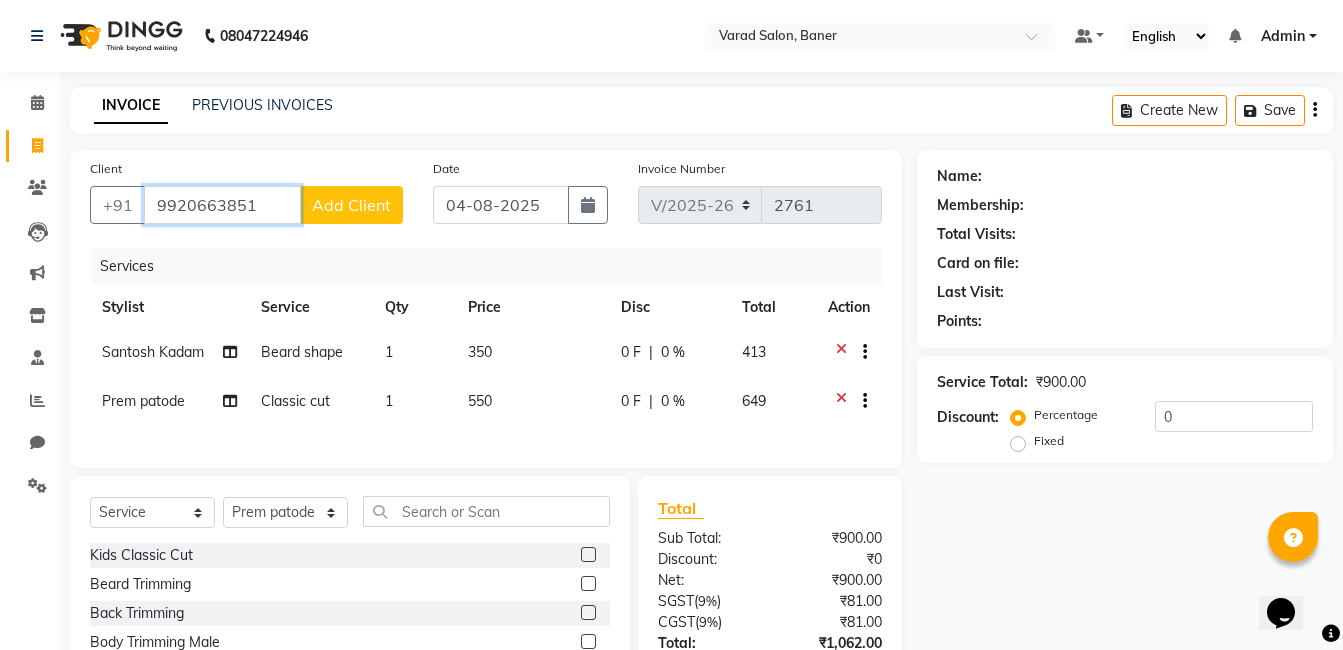 type on "9920663851" 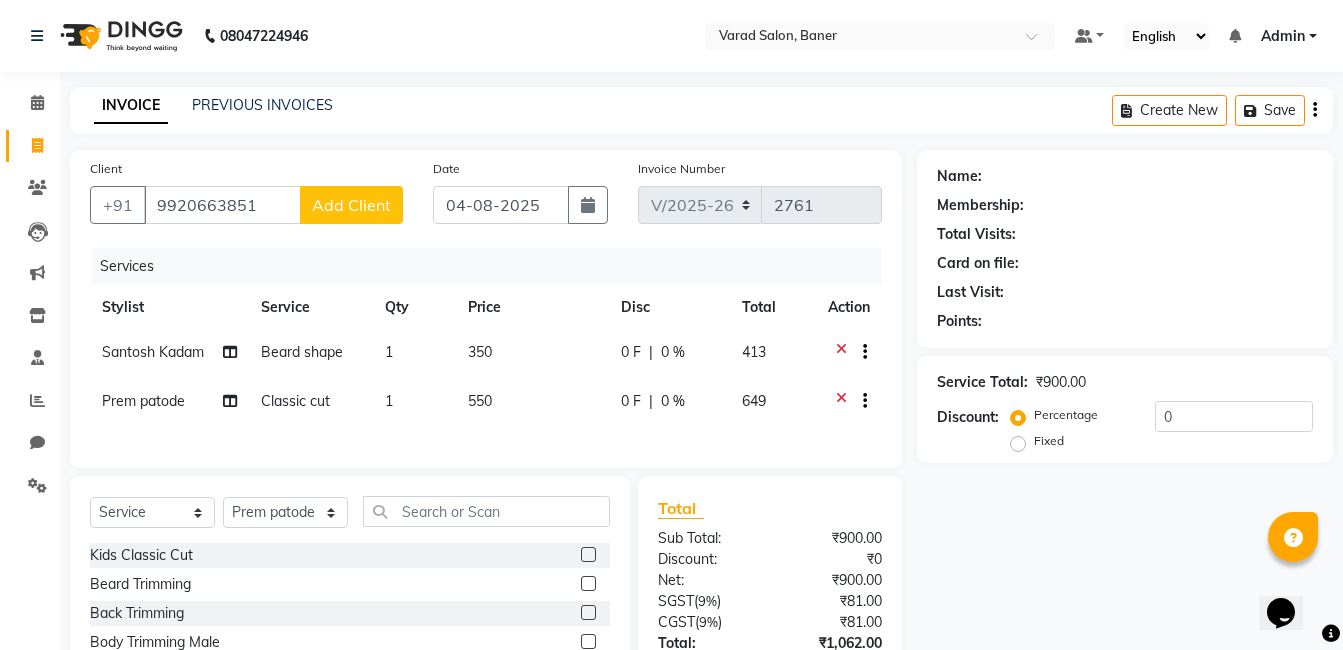 click on "Add Client" 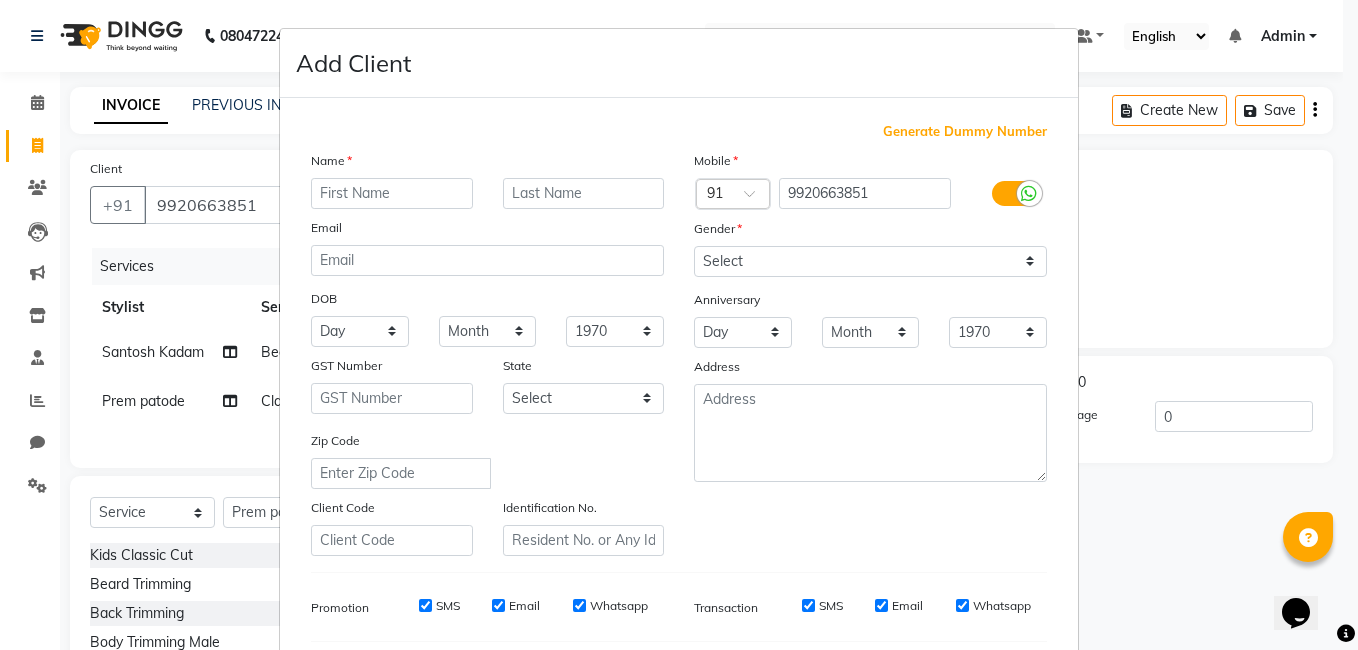 click at bounding box center (392, 193) 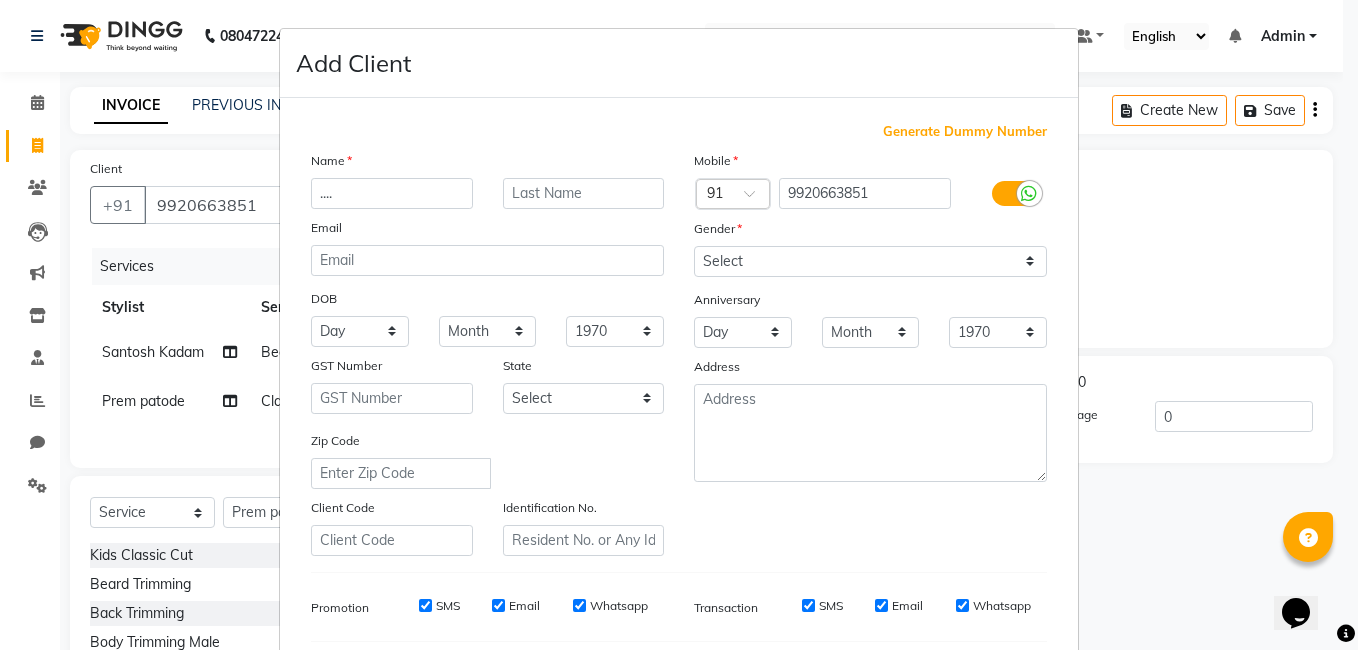 type on "...." 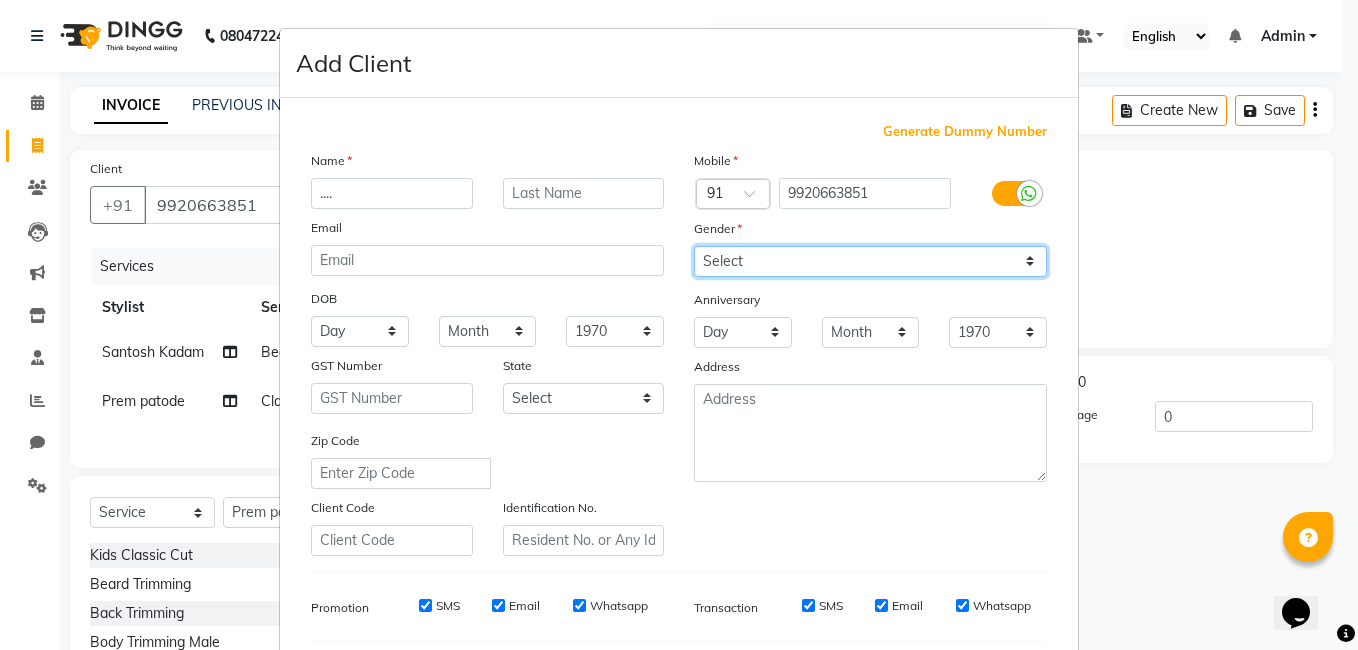 click on "Select Male Female Other Prefer Not To Say" at bounding box center [870, 261] 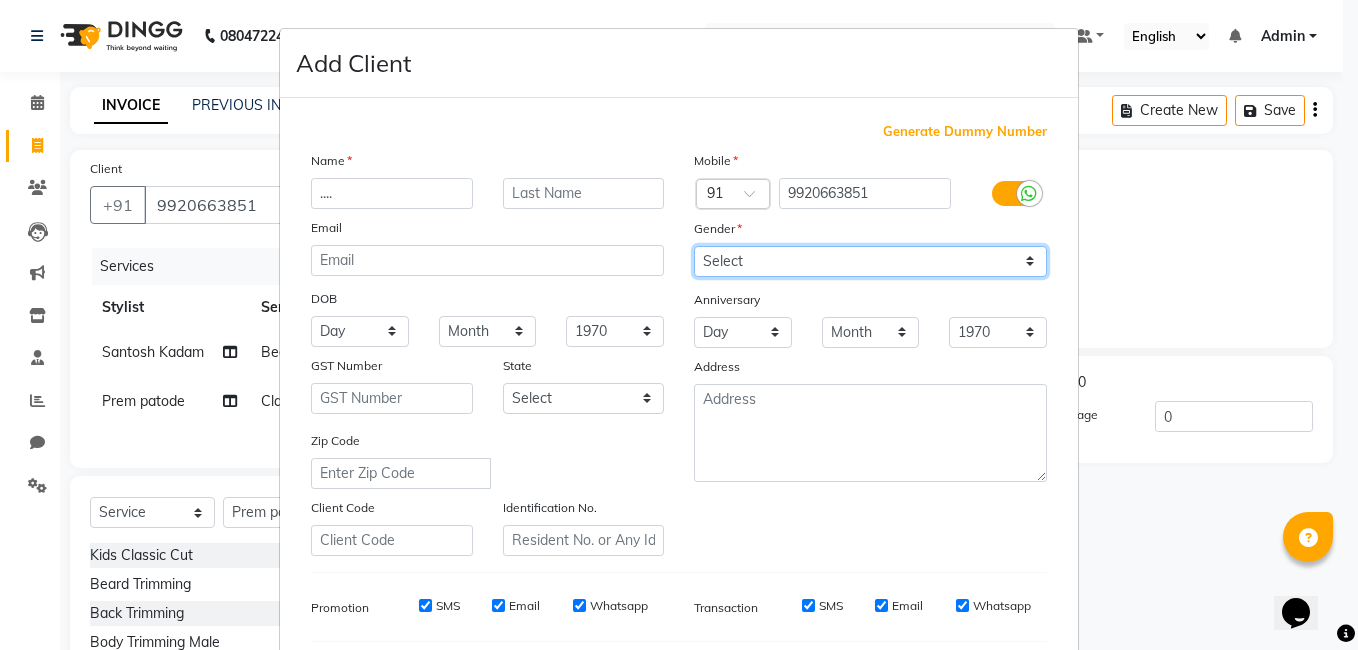 select on "male" 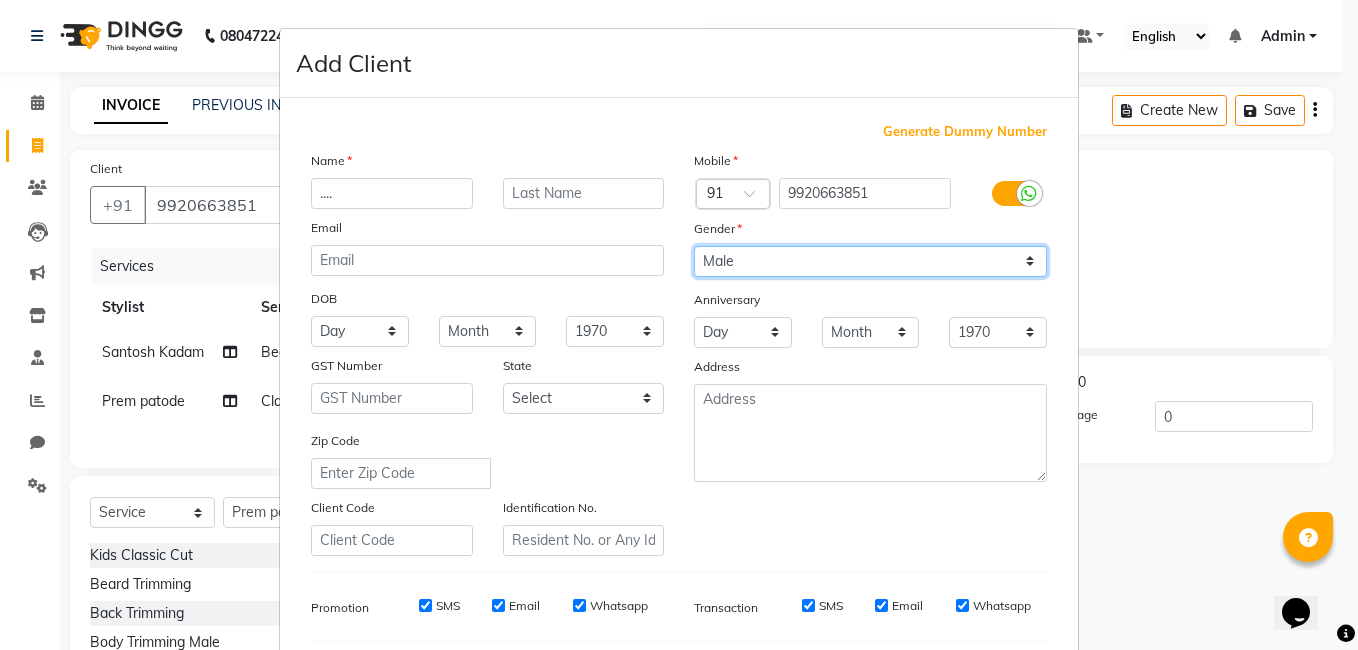 click on "Select Male Female Other Prefer Not To Say" at bounding box center [870, 261] 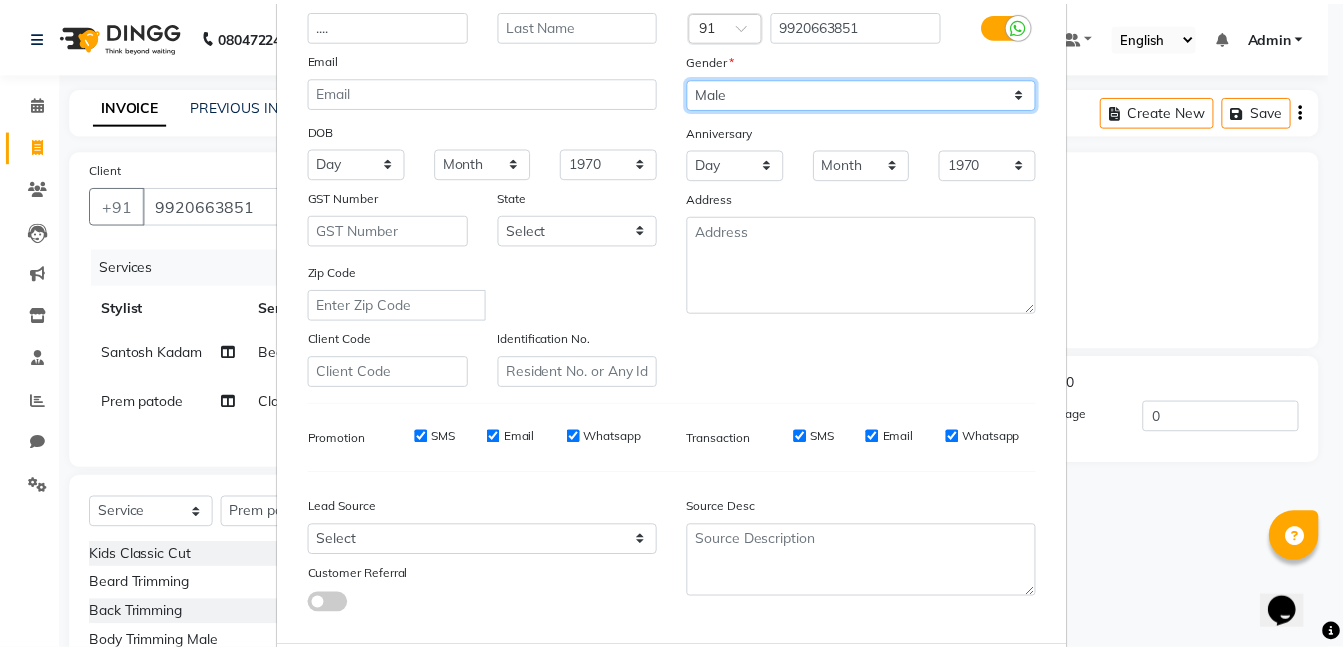 scroll, scrollTop: 273, scrollLeft: 0, axis: vertical 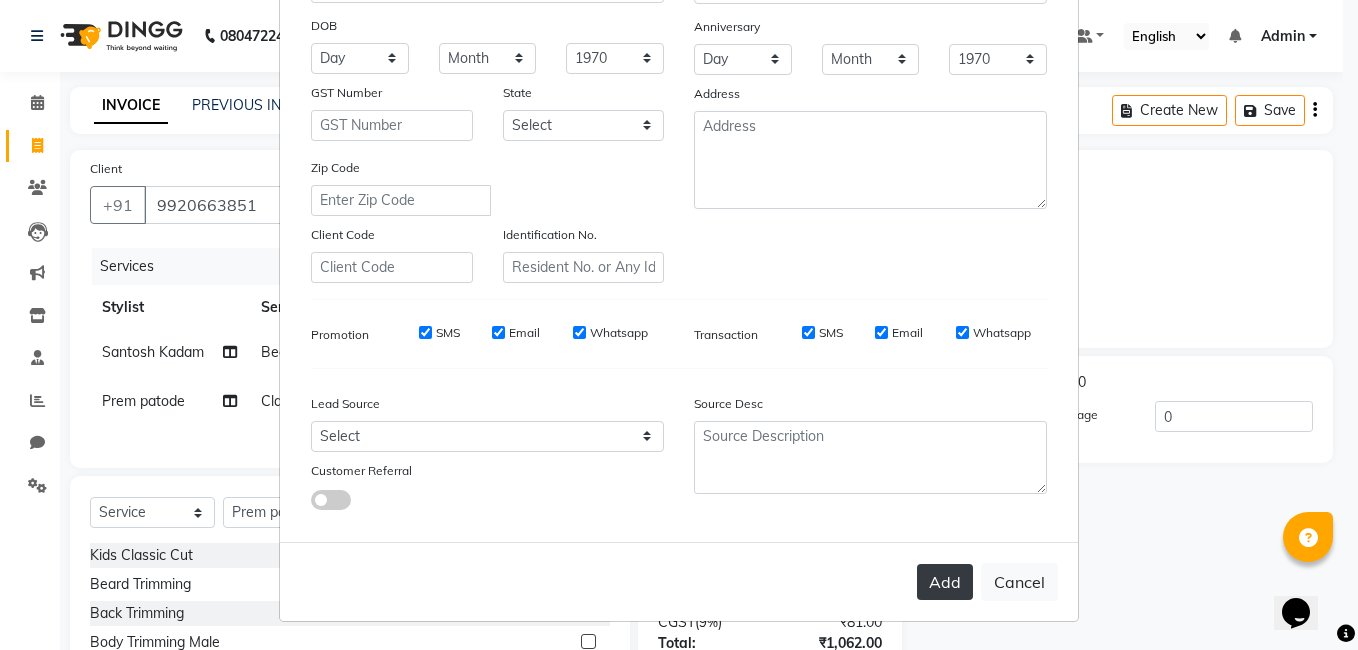 click on "Add" at bounding box center [945, 582] 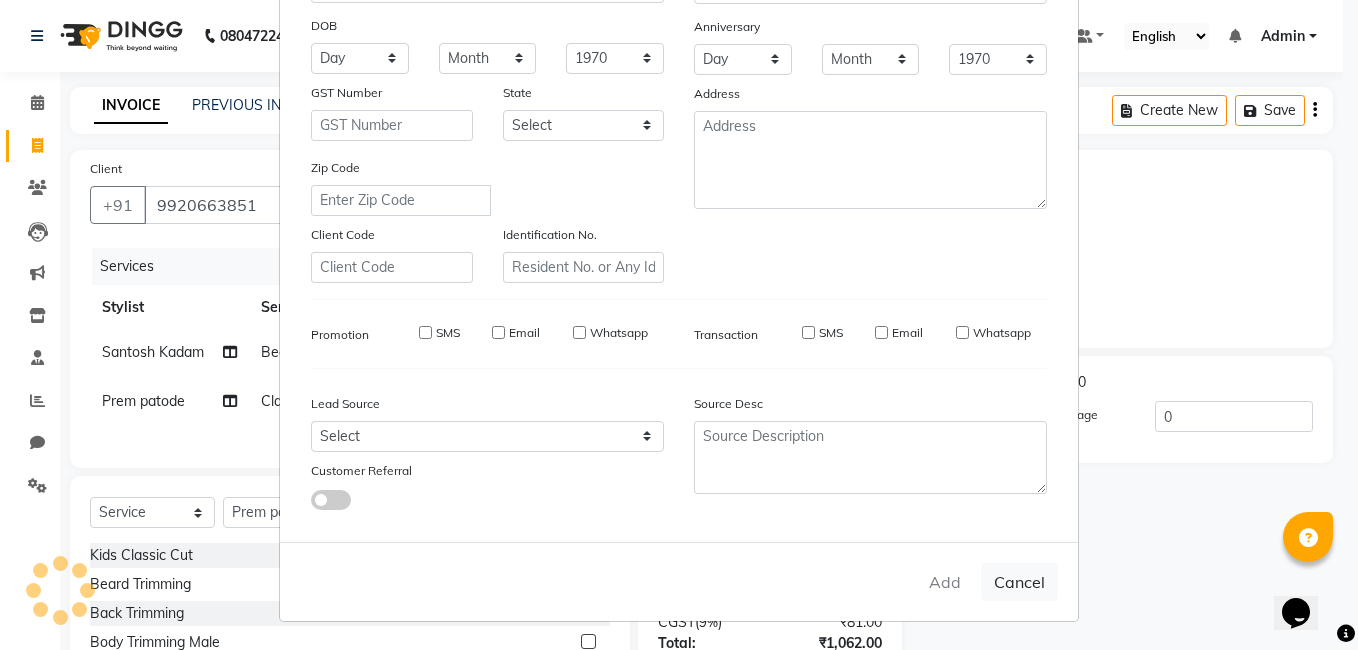 type 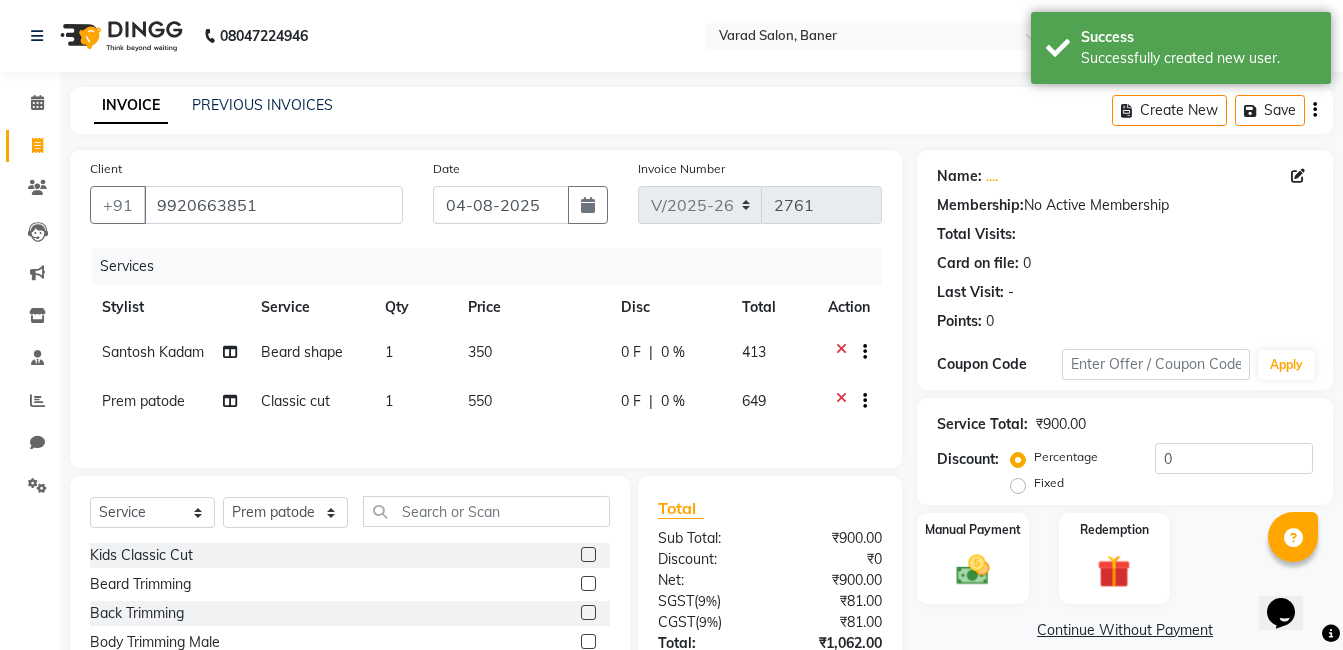 scroll, scrollTop: 162, scrollLeft: 0, axis: vertical 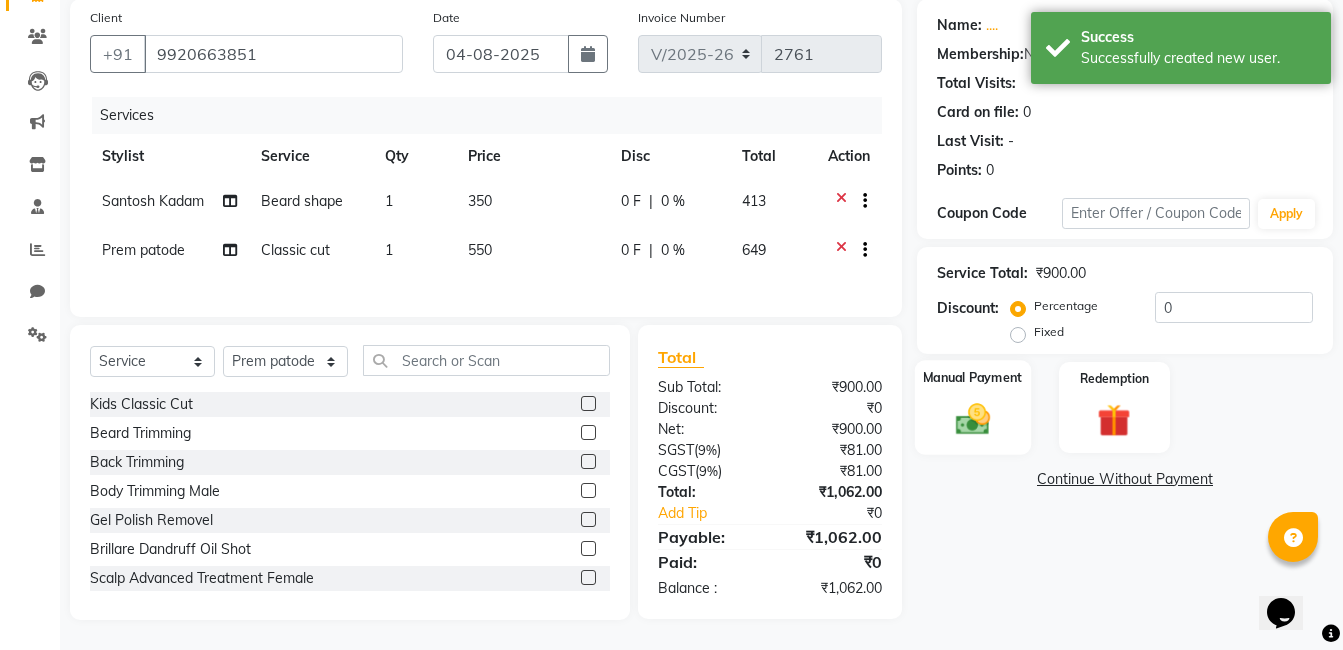 click 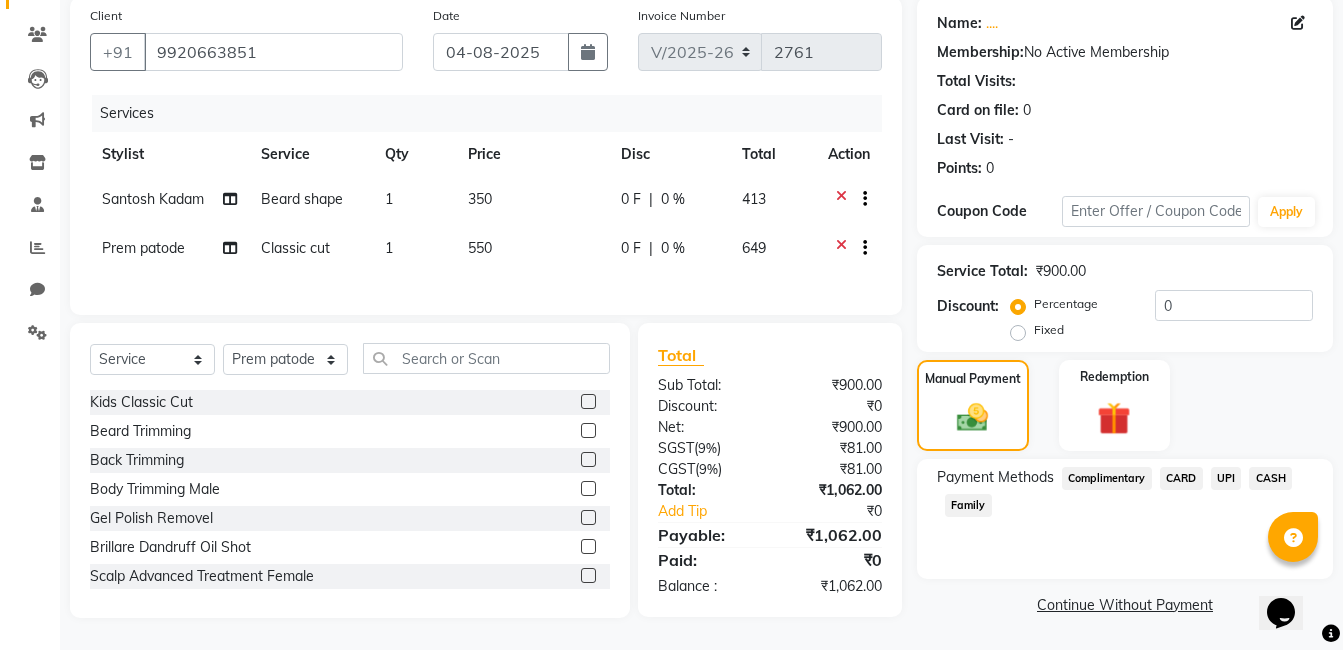 click on "CARD" 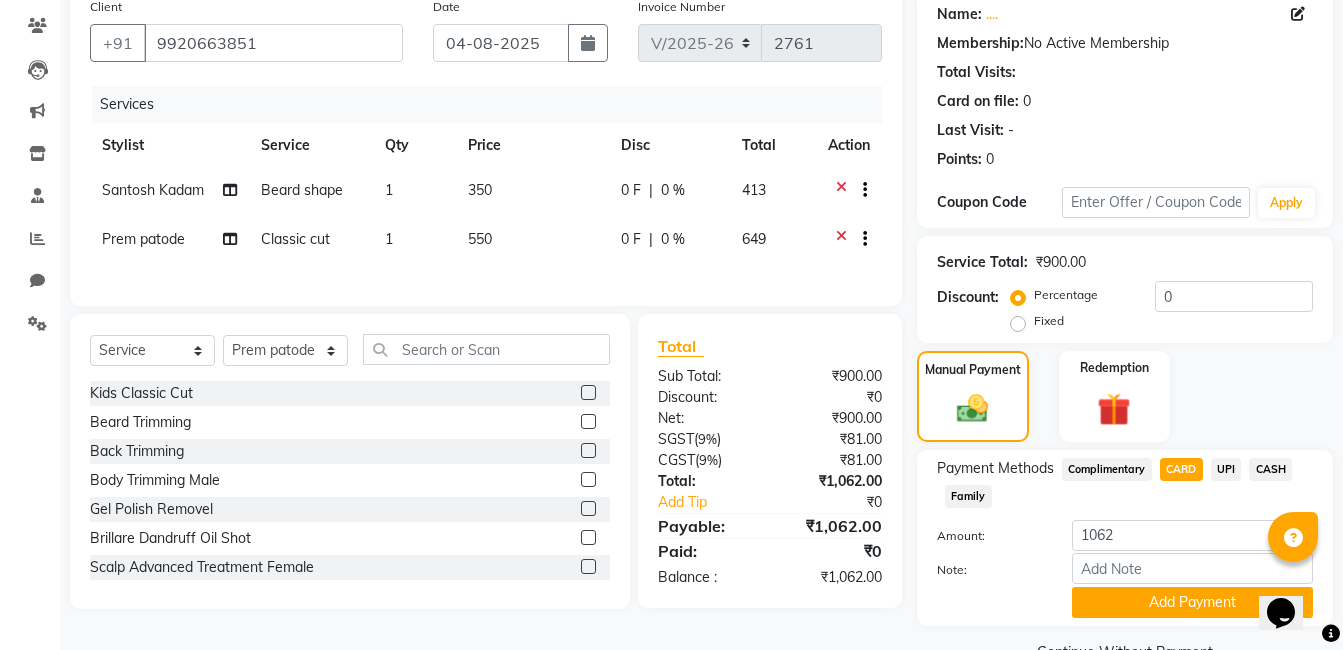 click on "UPI" 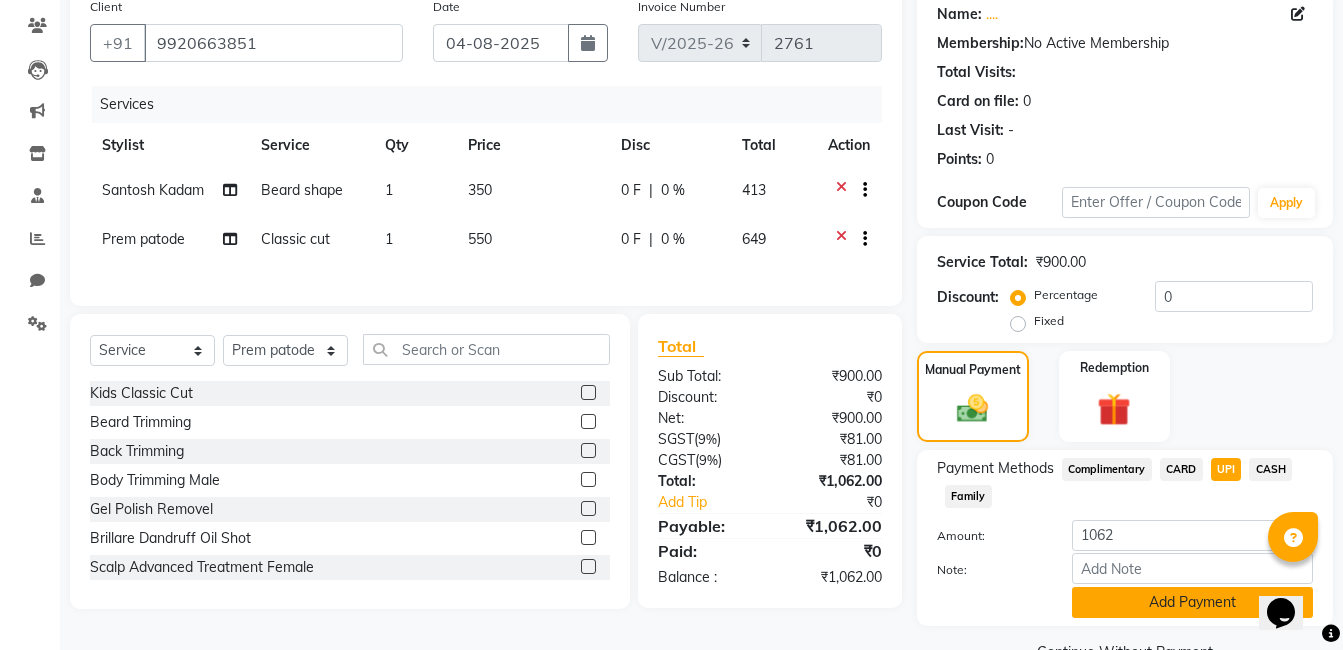 click on "Add Payment" 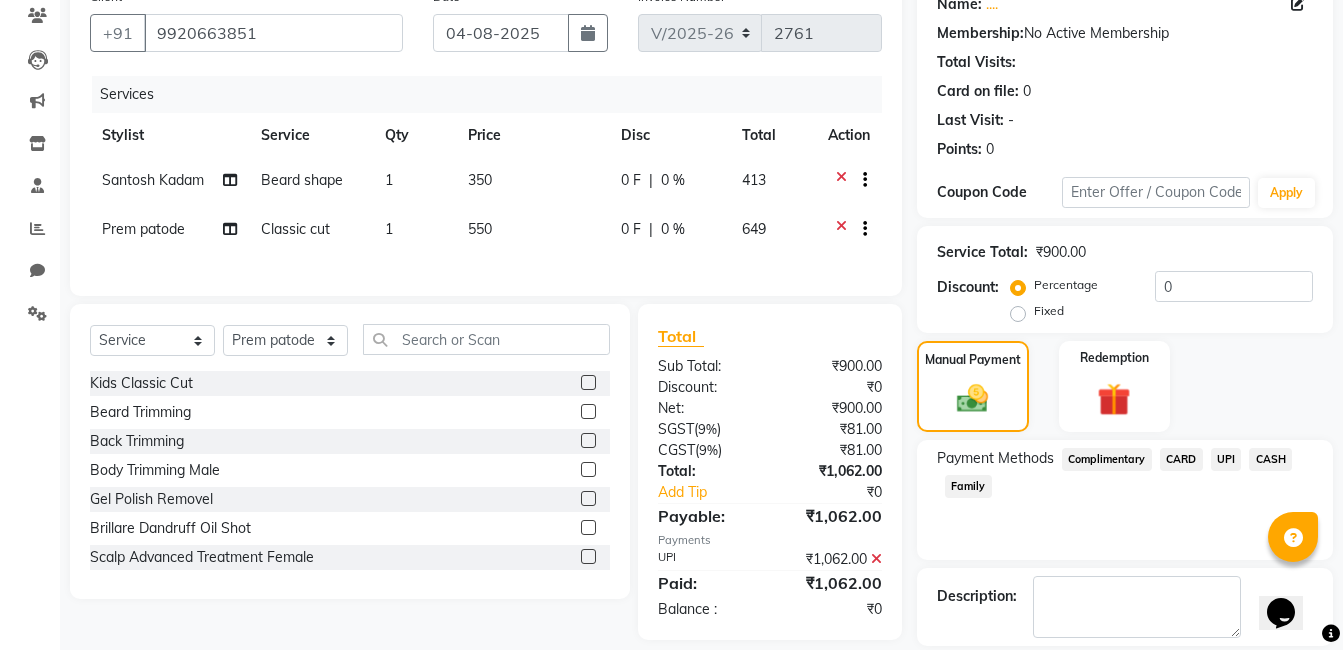 scroll, scrollTop: 266, scrollLeft: 0, axis: vertical 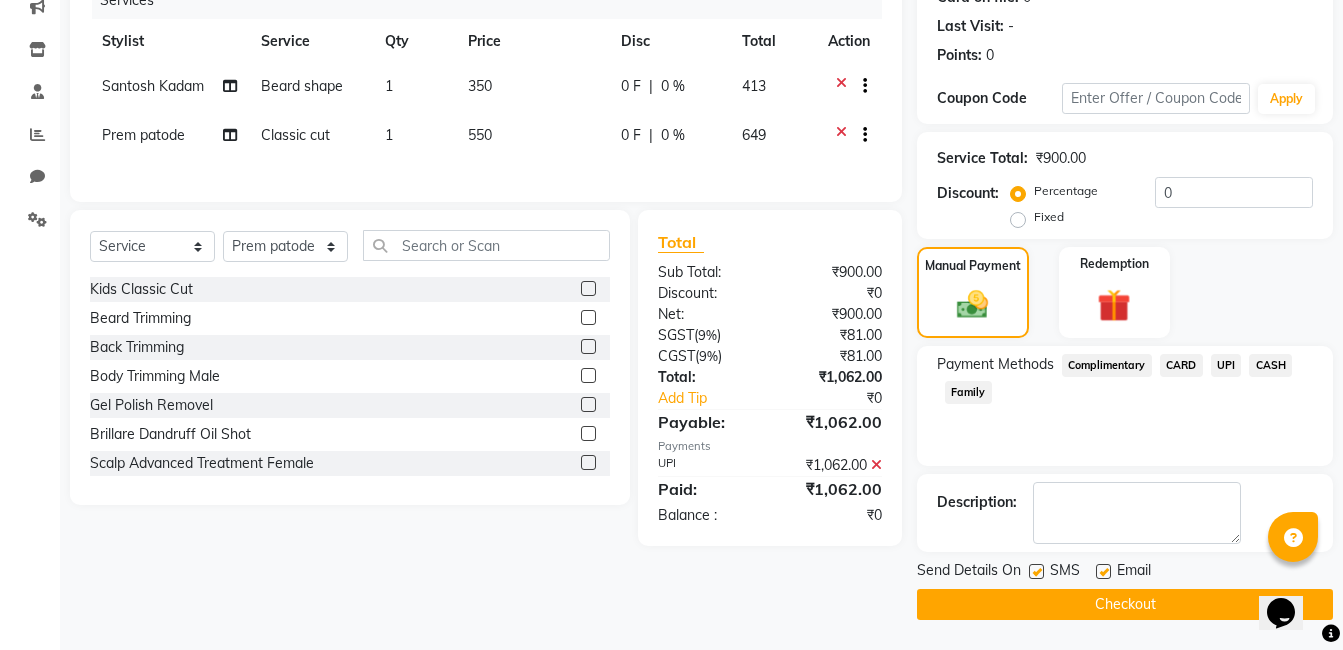 click on "Checkout" 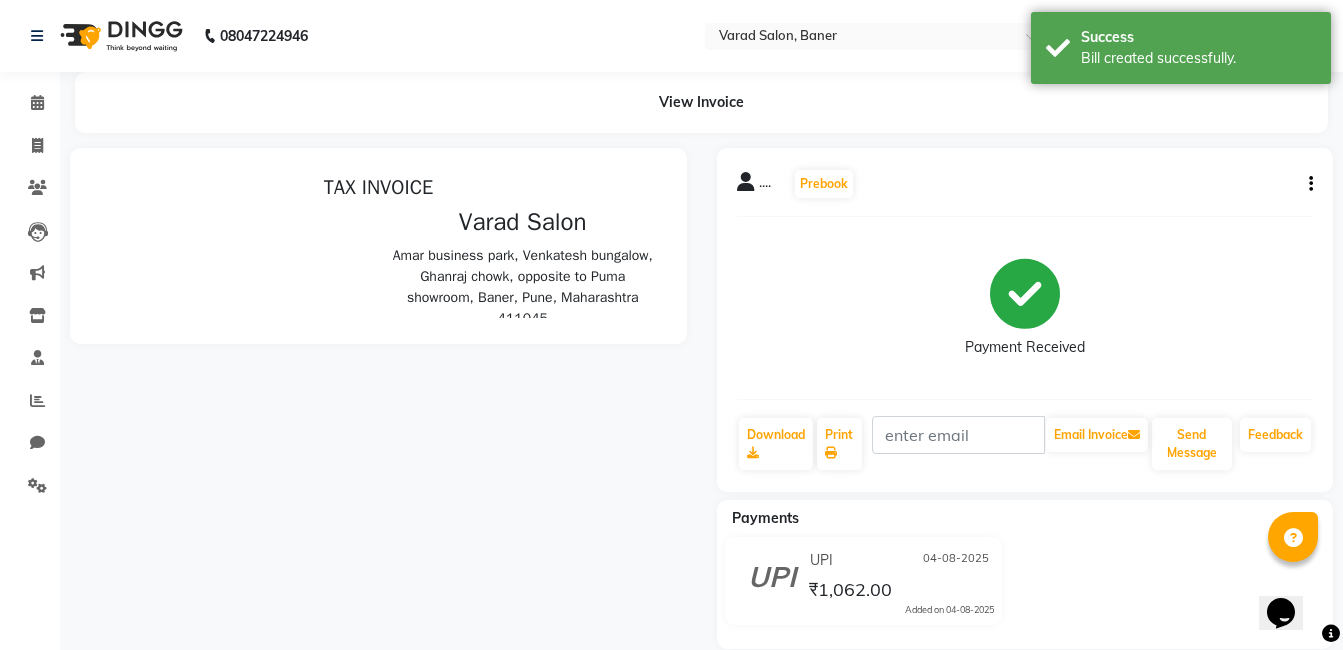 scroll, scrollTop: 0, scrollLeft: 0, axis: both 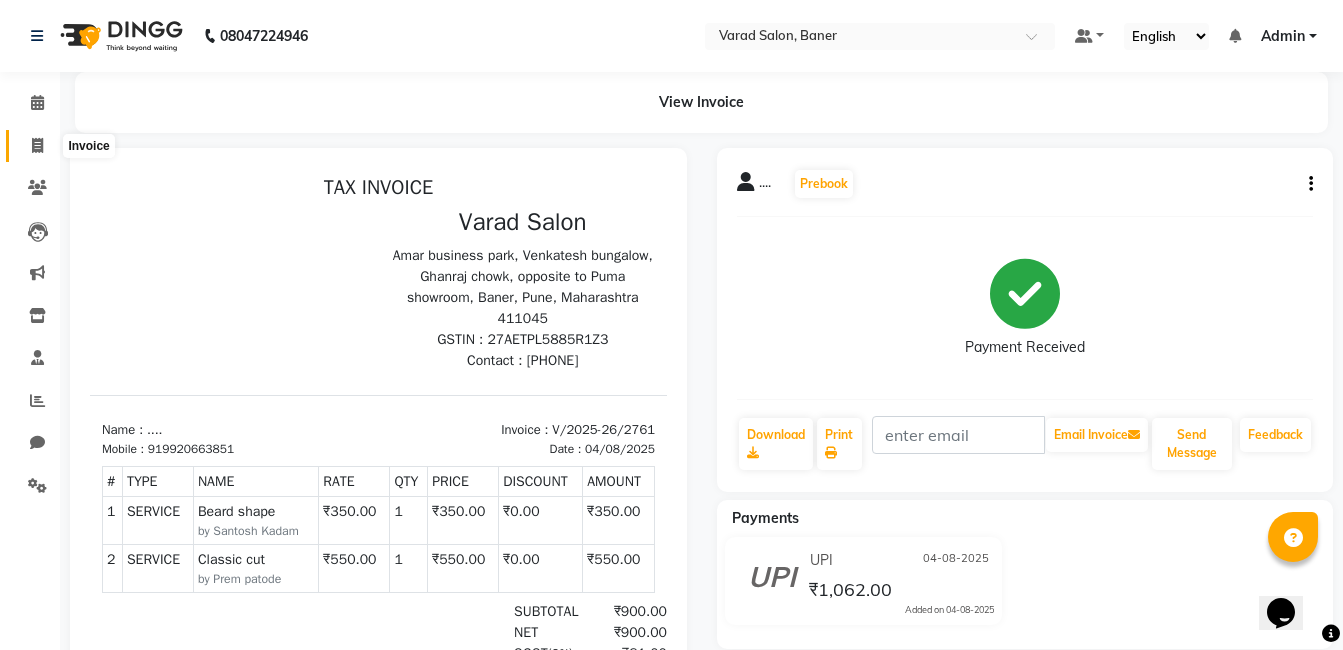 click 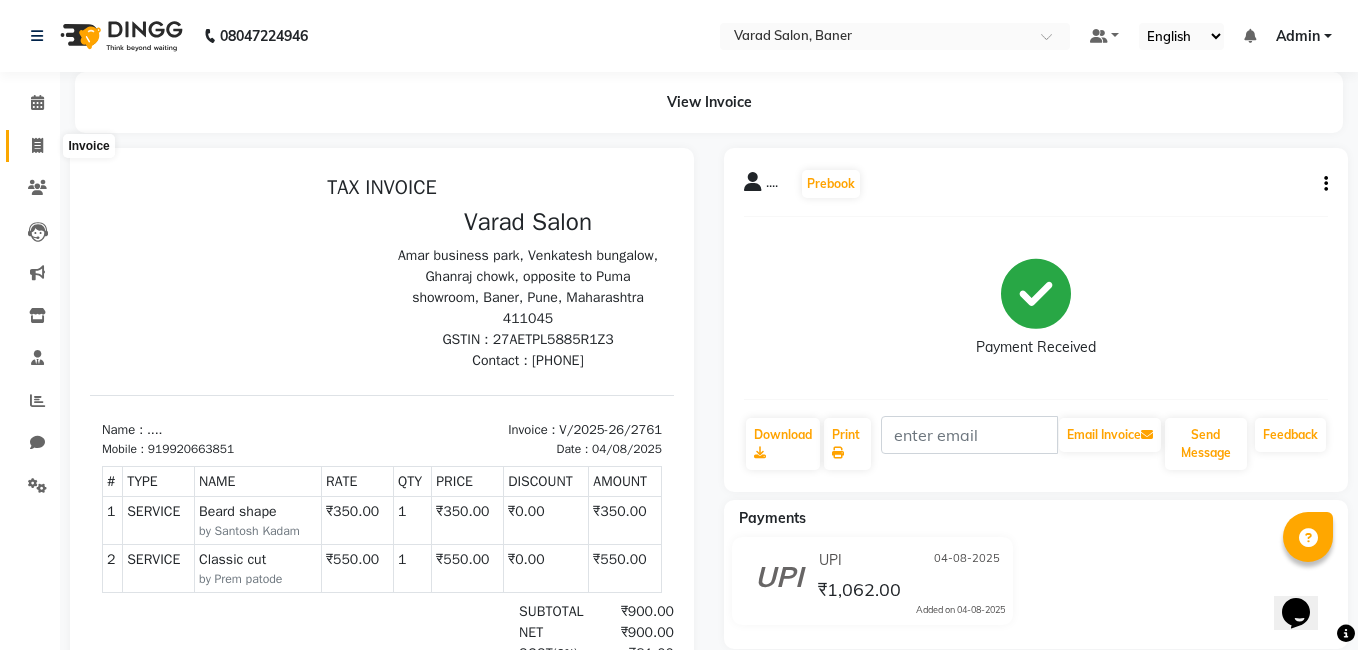 select on "service" 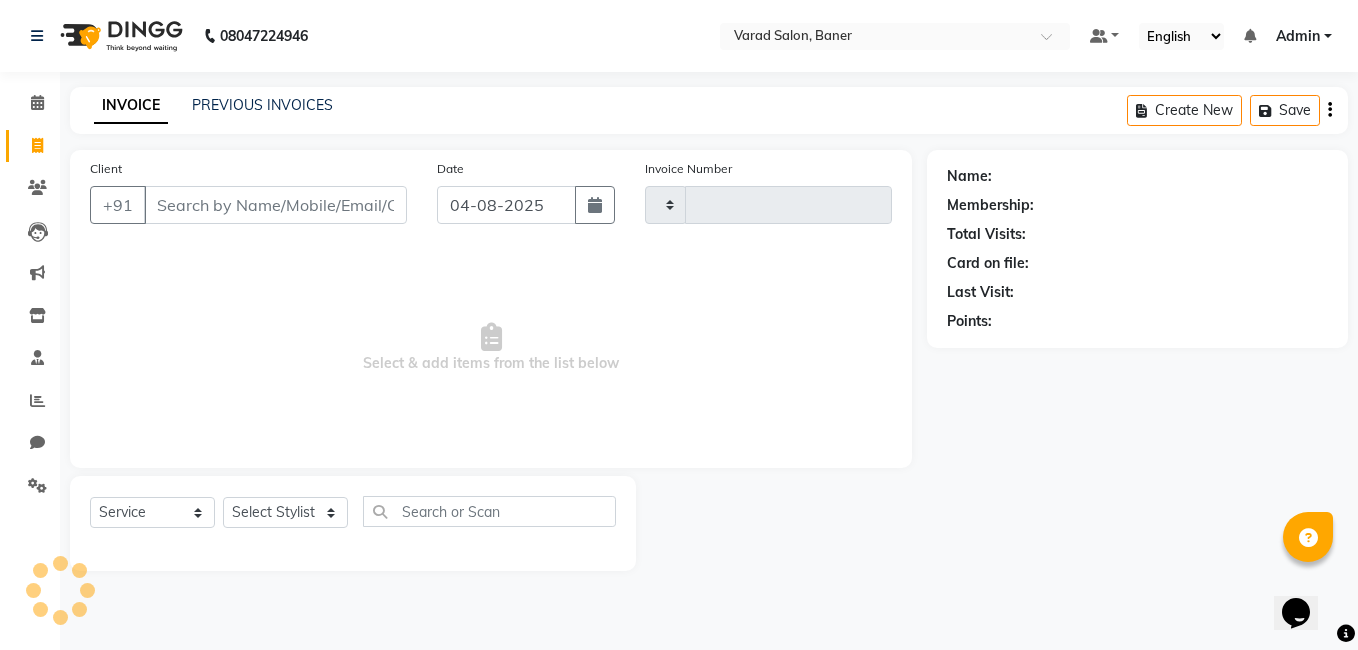 type on "2762" 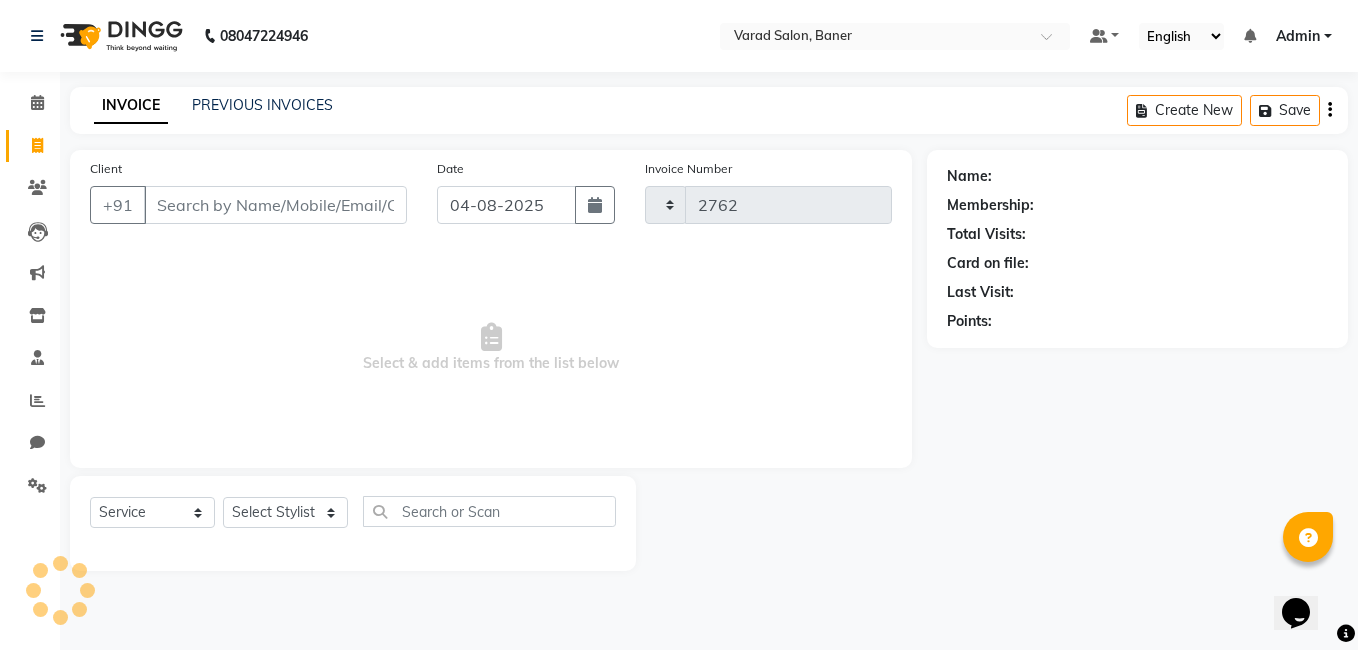 select on "7115" 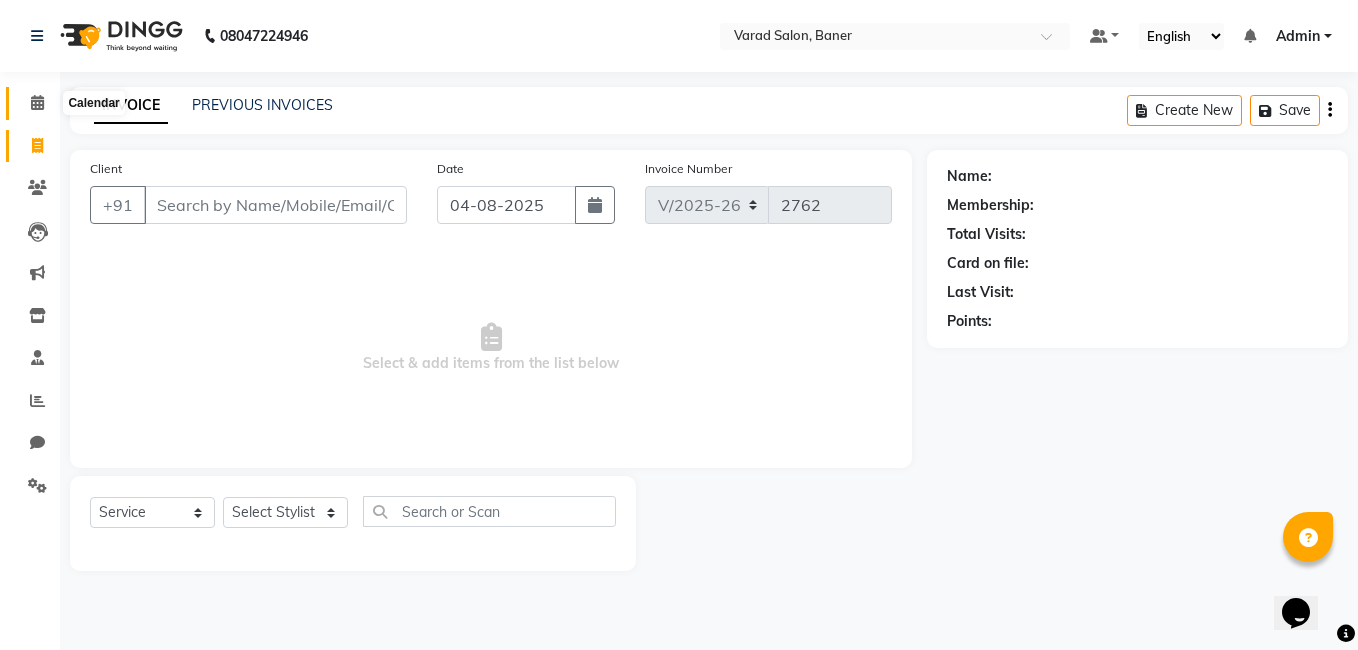 click 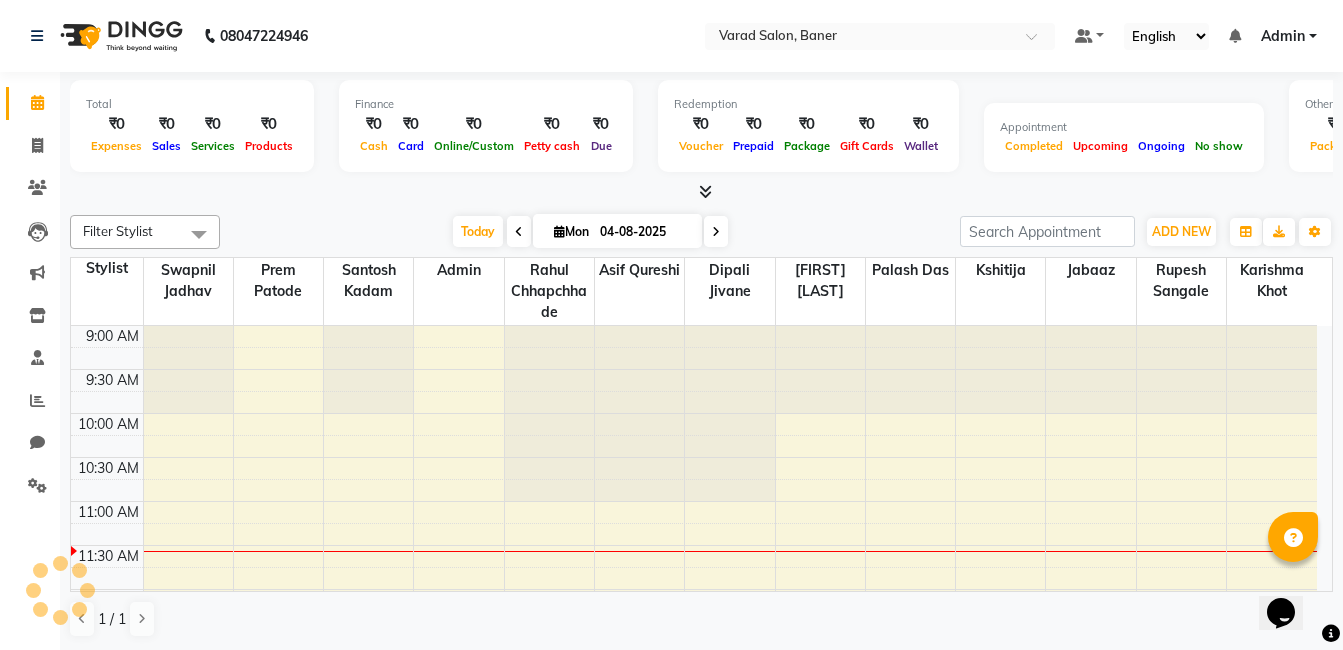 scroll, scrollTop: 0, scrollLeft: 0, axis: both 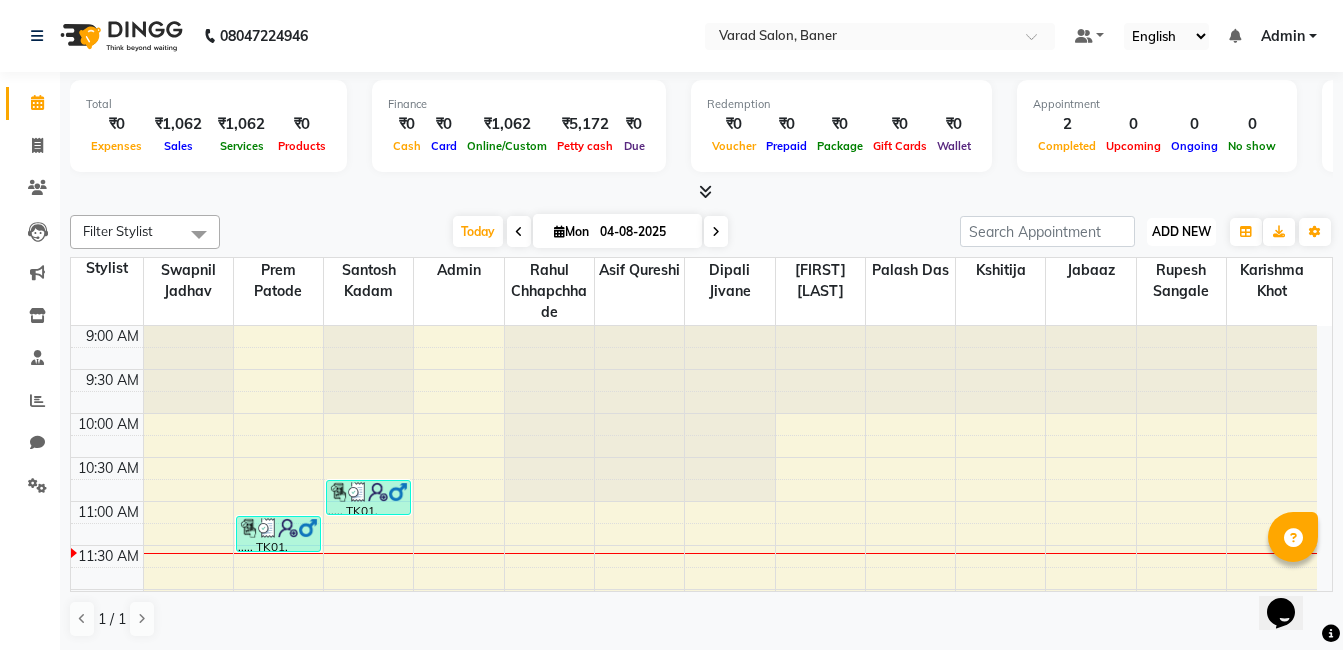 click on "ADD NEW" at bounding box center [1181, 231] 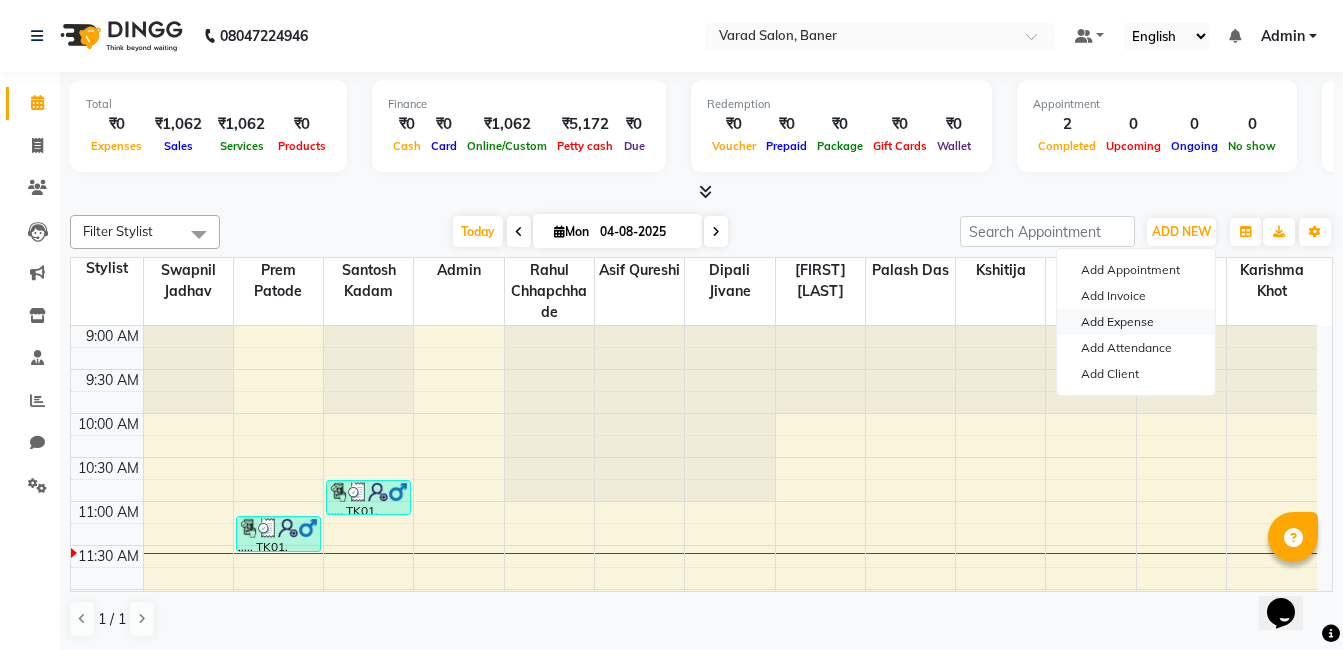 click on "Add Expense" at bounding box center (1136, 322) 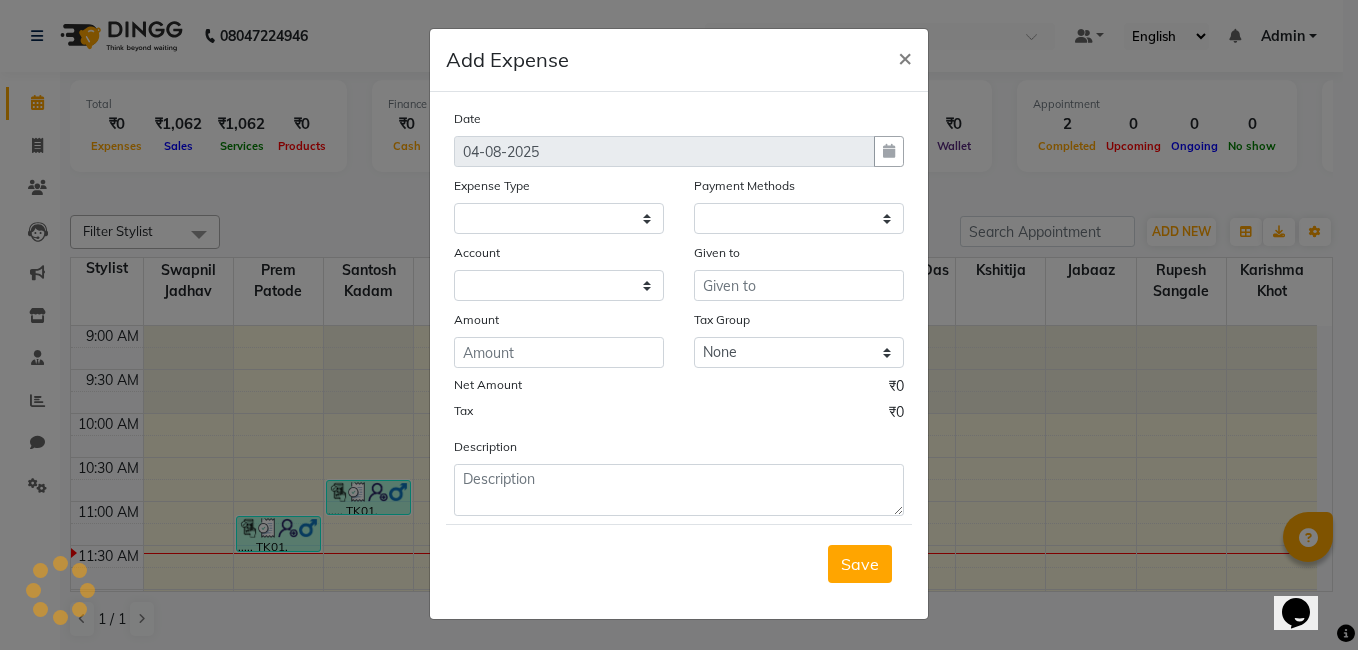select 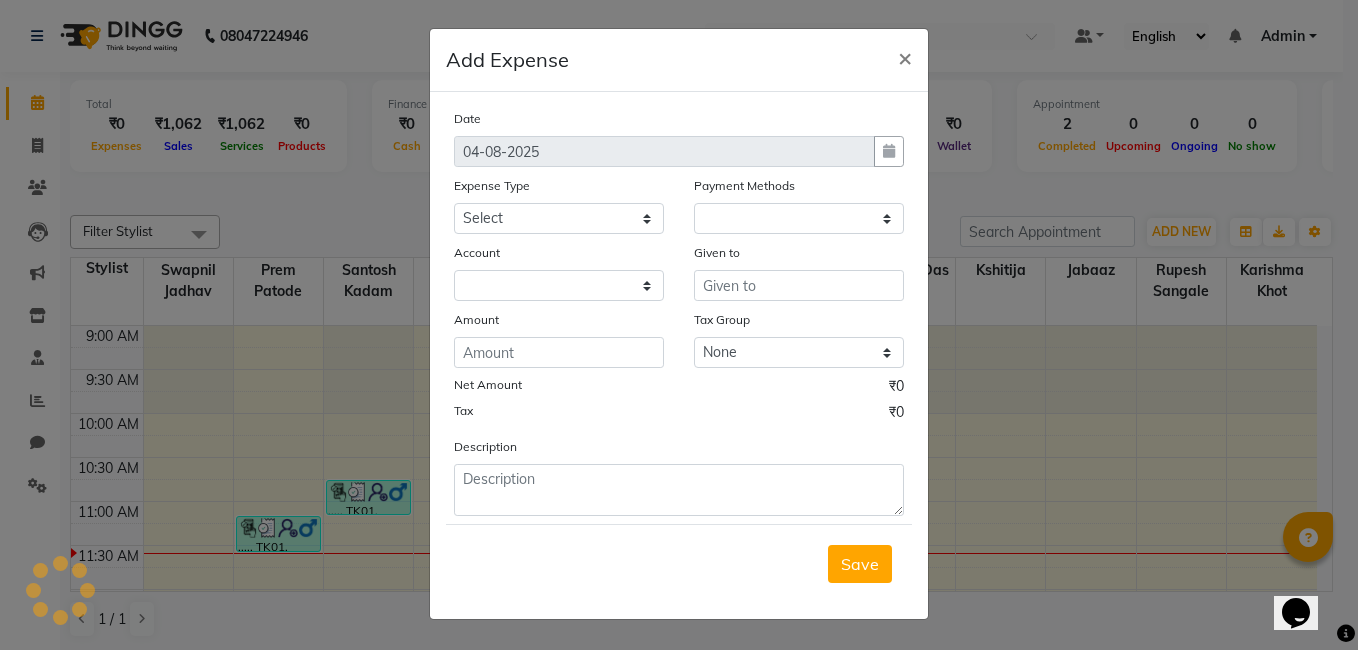 select on "1" 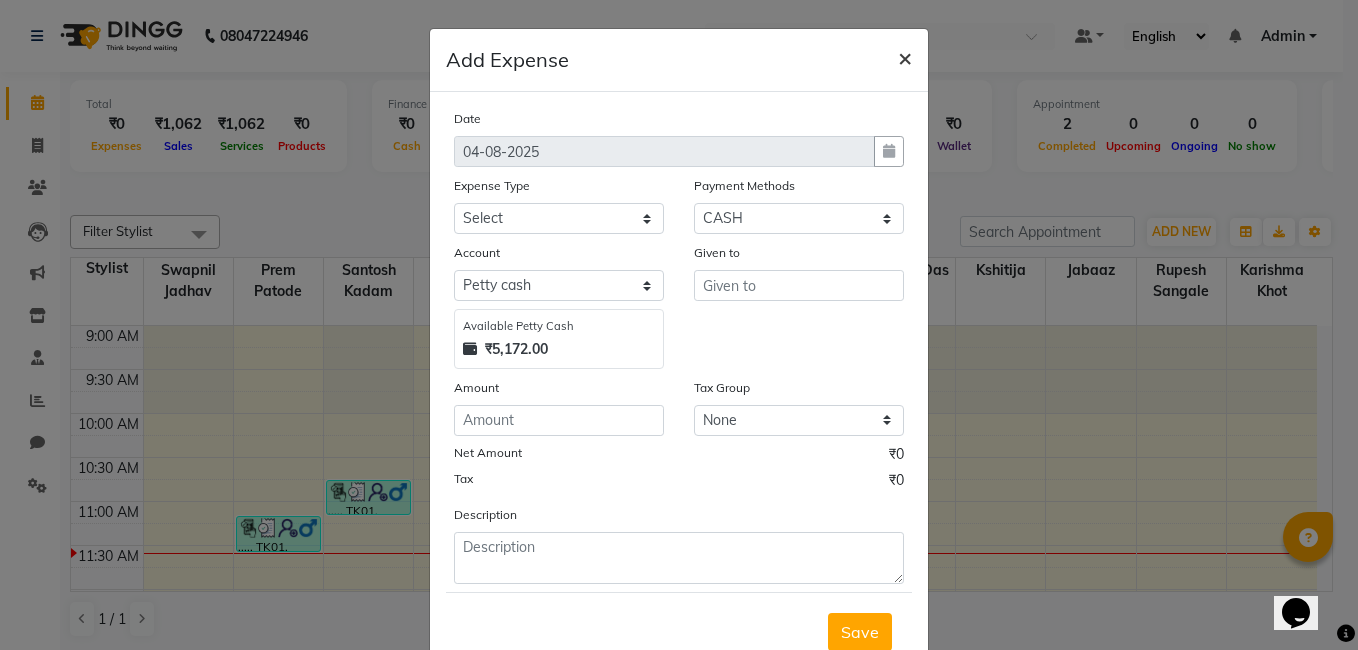click on "×" 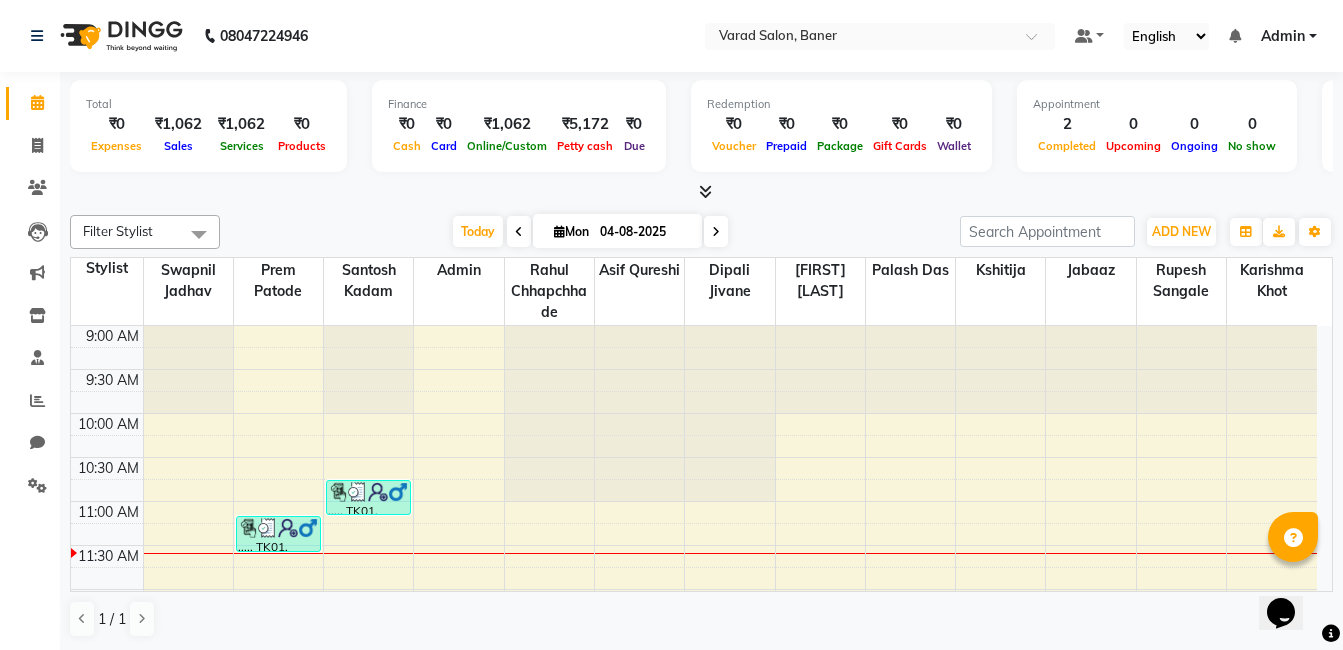 click on "Filter Stylist Select All Admin [FIRST] [LAST] [FIRST] [LAST] [FIRST] [LAST] Jabaaz [FIRST] [LAST]  [FIRST] [LAST]  [FIRST] [LAST] [FIRST] [LAST] [FIRST] [LAST] [FIRST] [LAST] [FIRST] [LAST] [FIRST] [LAST] Group By  Staff View   Room View  View as Vertical  Vertical - Week View  Horizontal  Horizontal - Week View  List  Toggle Dropdown Calendar Settings Manage Tags   Arrange Stylists   Reset Stylists  Full Screen  Show Available Stylist  Appointment Form Zoom 100% Staff/Room Display Count 13 Stylist [FIRST] [LAST] [FIRST] [LAST] [FIRST] [LAST] Admin [FIRST] [LAST] Jabaaz" 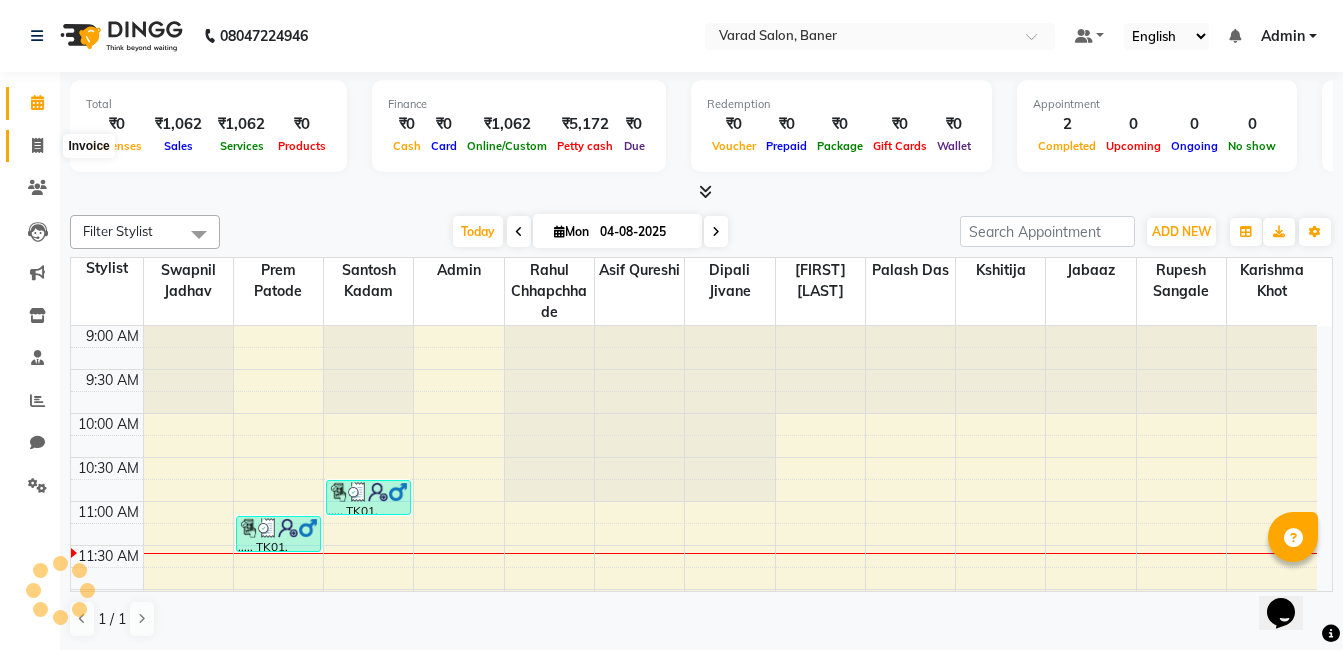 click 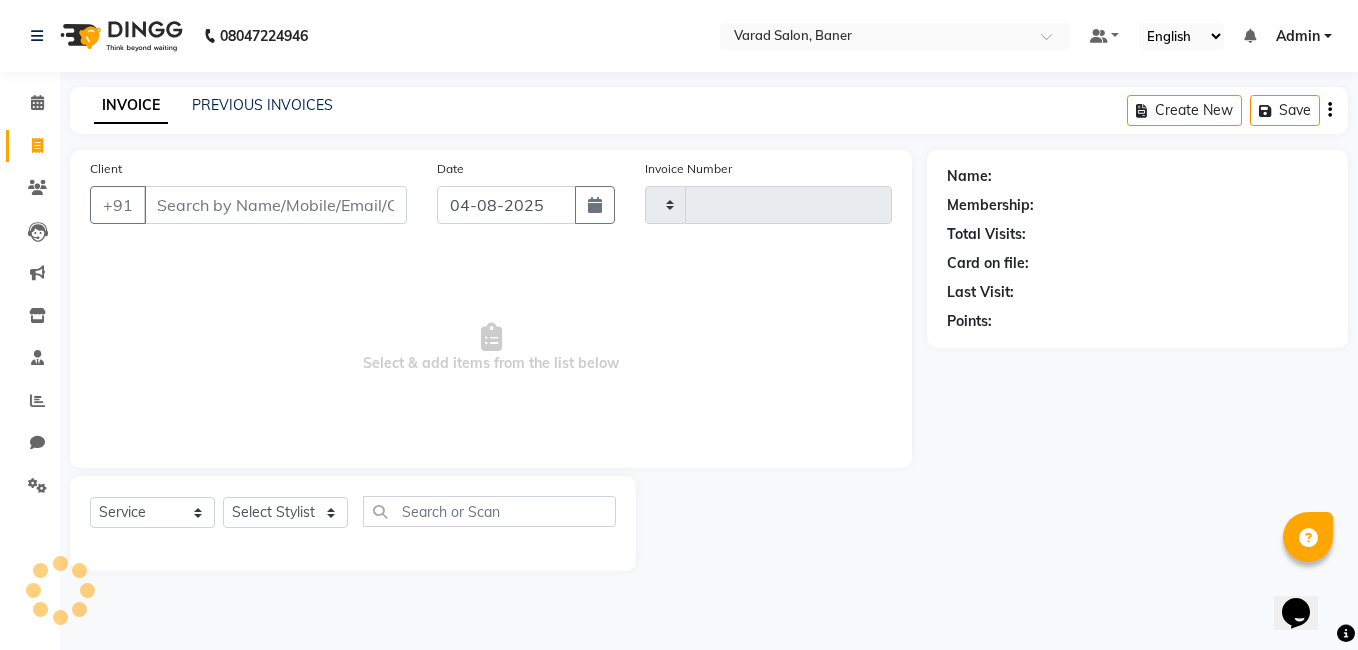 type on "2762" 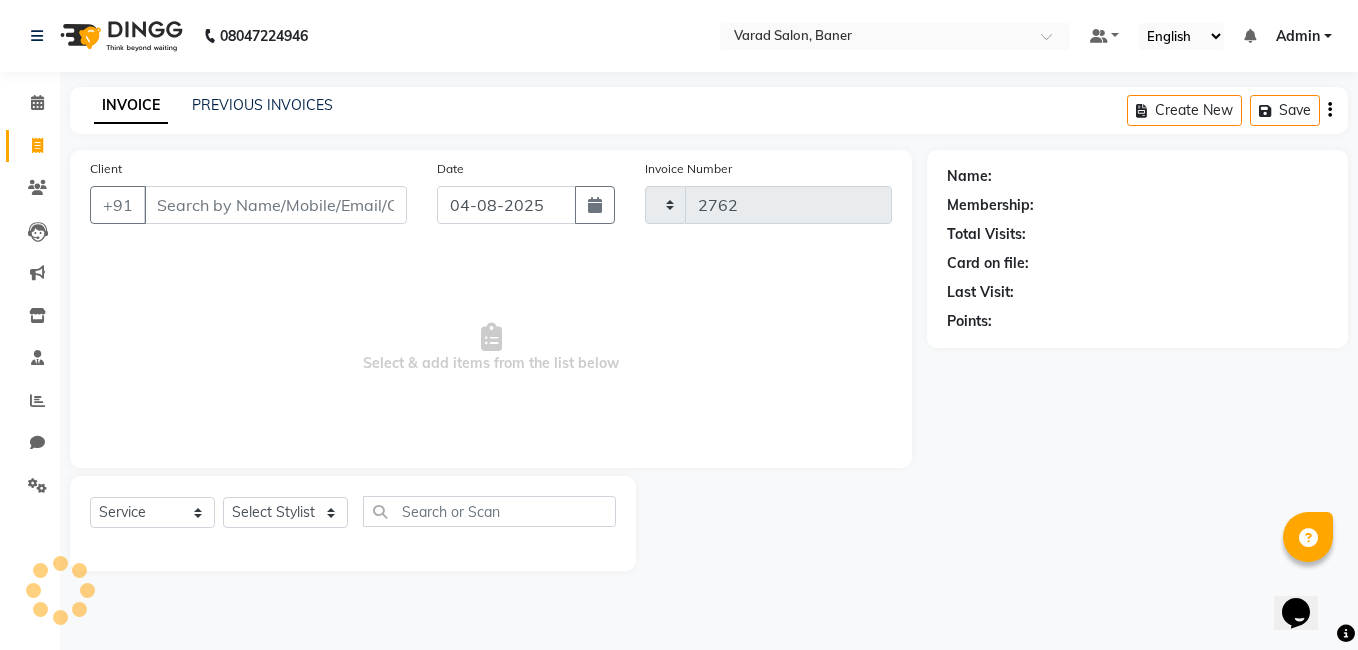 select on "7115" 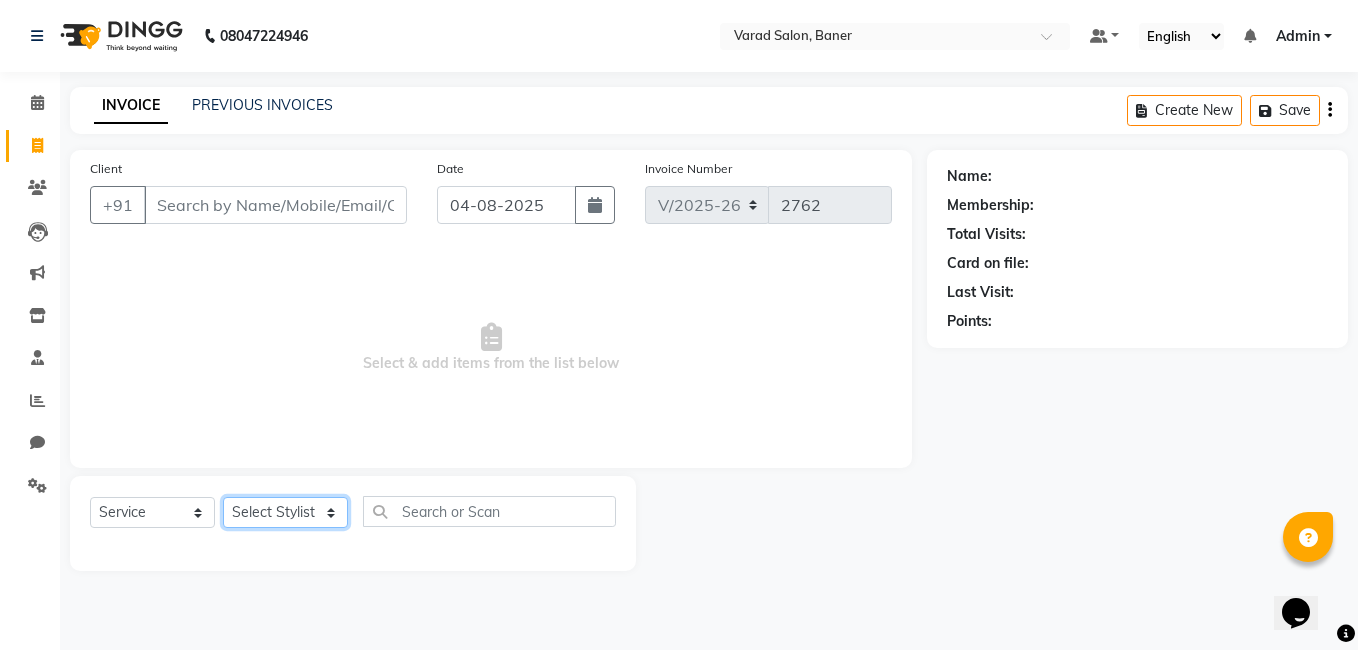 click on "Select Stylist Admin [FIRST] [LAST] [FIRST] [LAST] [FIRST] [LAST] Jabaaz [FIRST] [LAST]  [FIRST] [LAST]  [FIRST] [LAST] [FIRST] [LAST] [FIRST] [LAST] [FIRST] [LAST] [FIRST] [LAST] [FIRST] [LAST]" 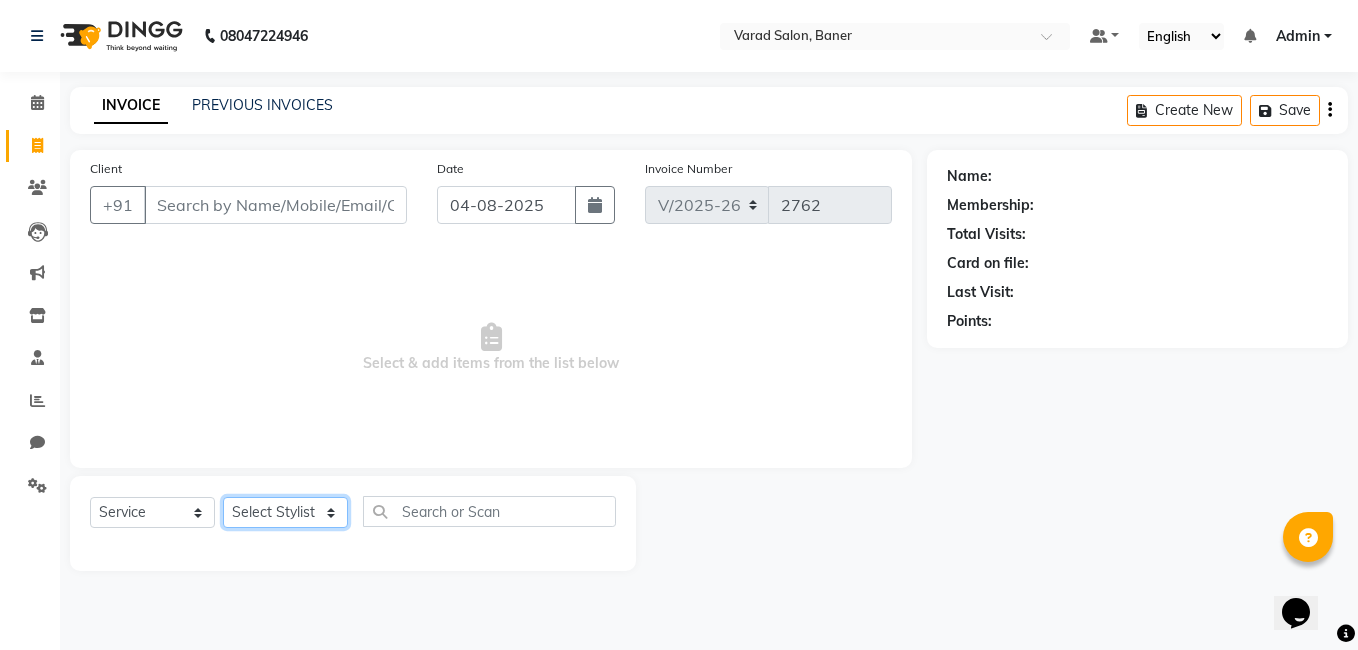 select on "60255" 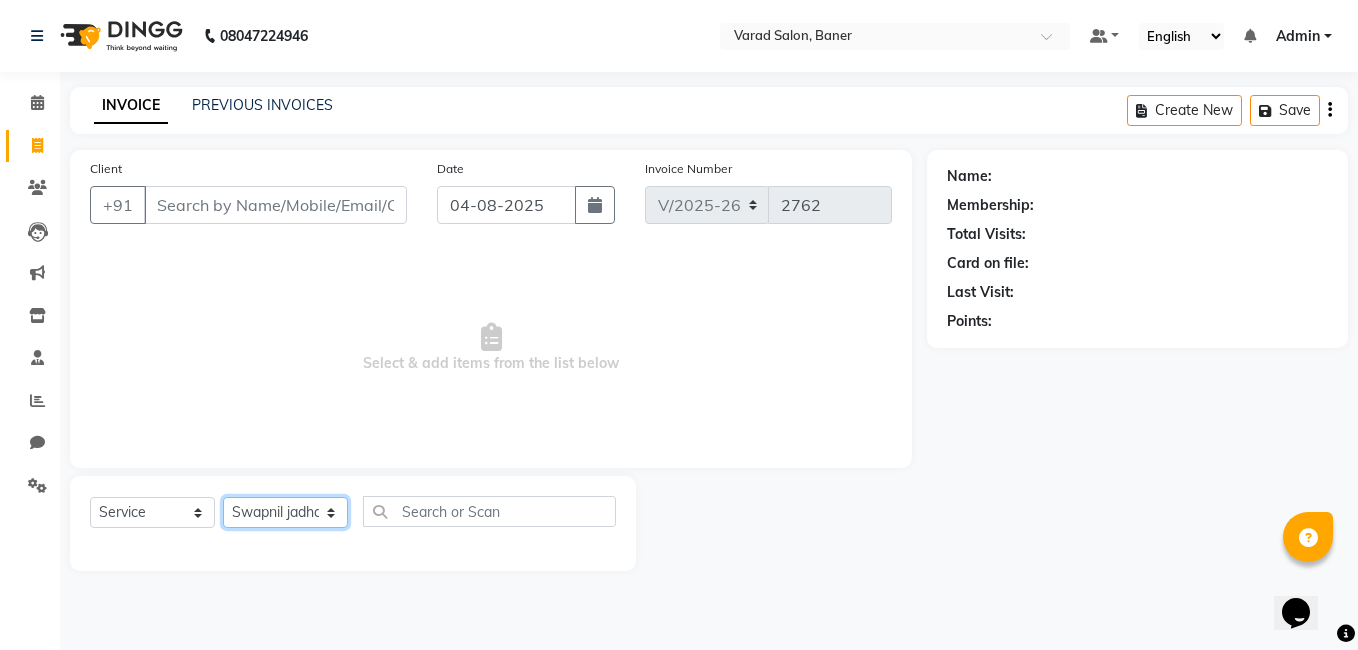 click on "Select Stylist Admin [FIRST] [LAST] [FIRST] [LAST] [FIRST] [LAST] Jabaaz [FIRST] [LAST]  [FIRST] [LAST]  [FIRST] [LAST] [FIRST] [LAST] [FIRST] [LAST] [FIRST] [LAST] [FIRST] [LAST] [FIRST] [LAST]" 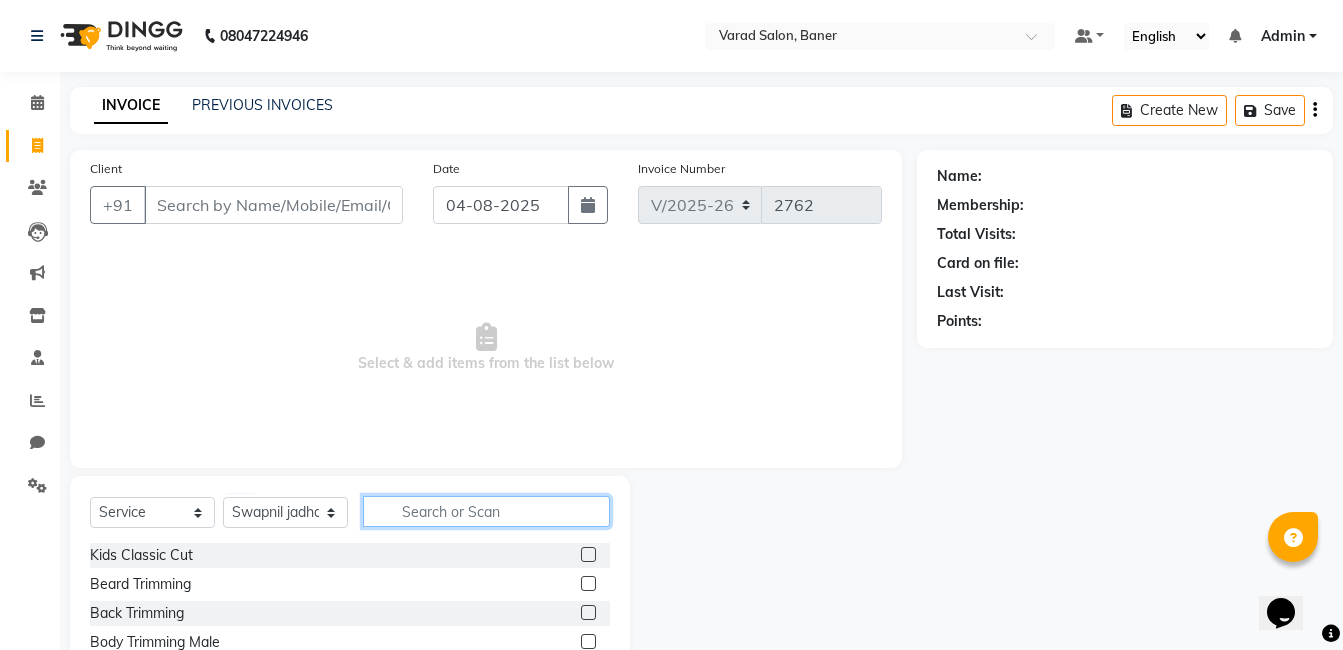 click 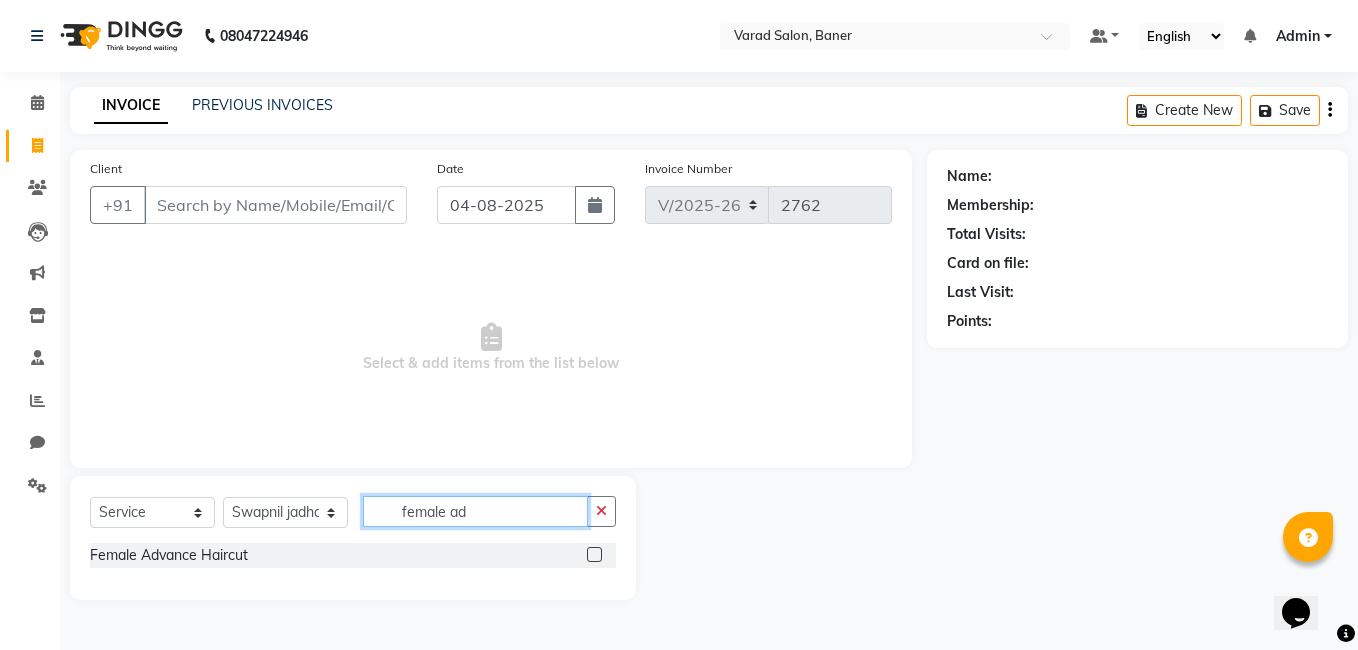 type on "female ad" 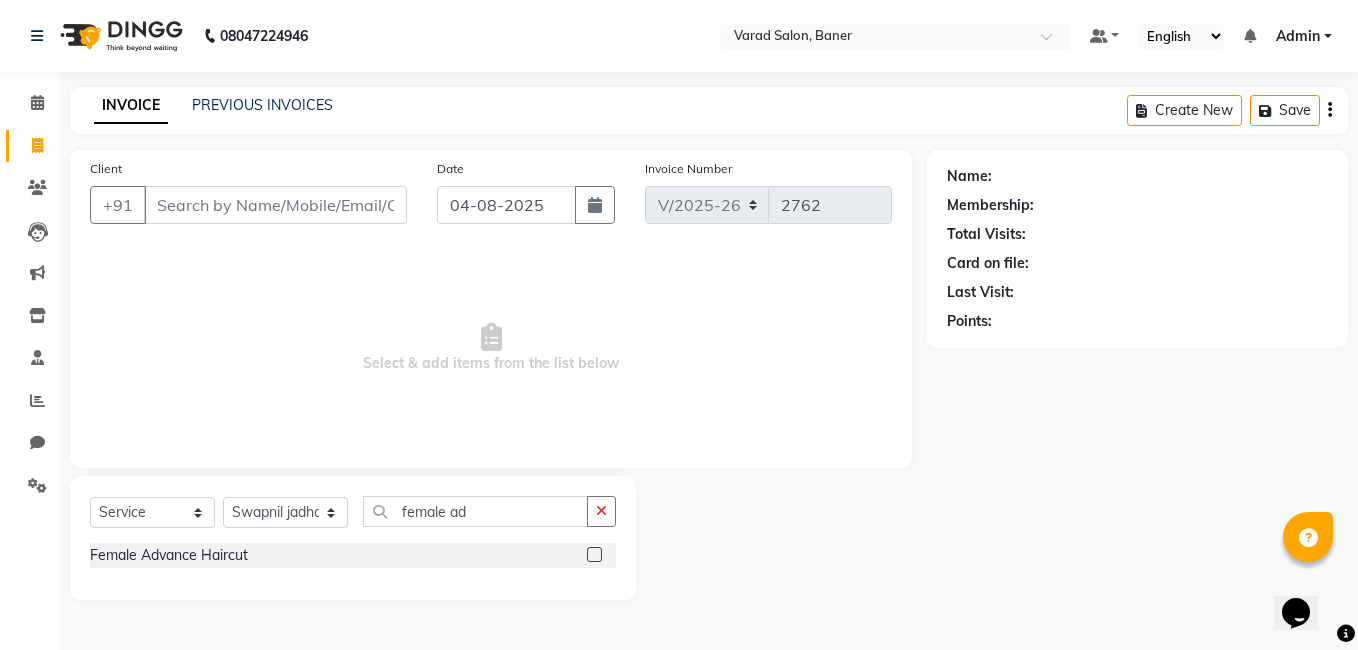 click 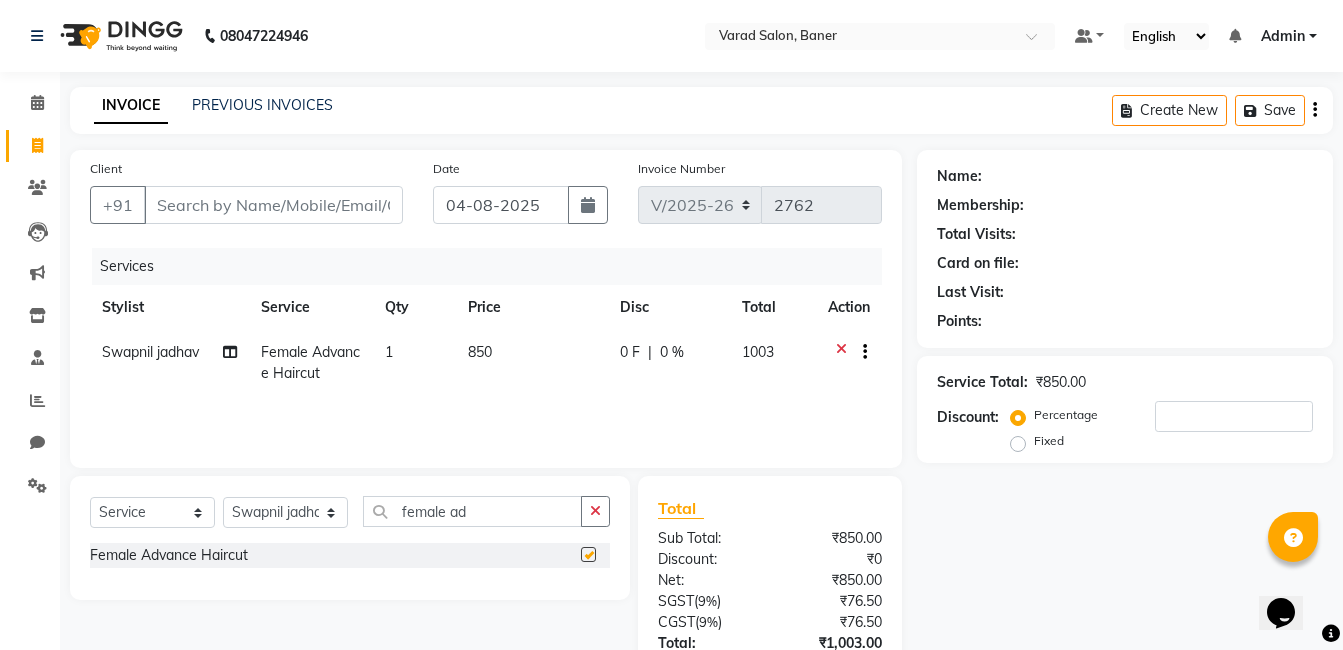 checkbox on "false" 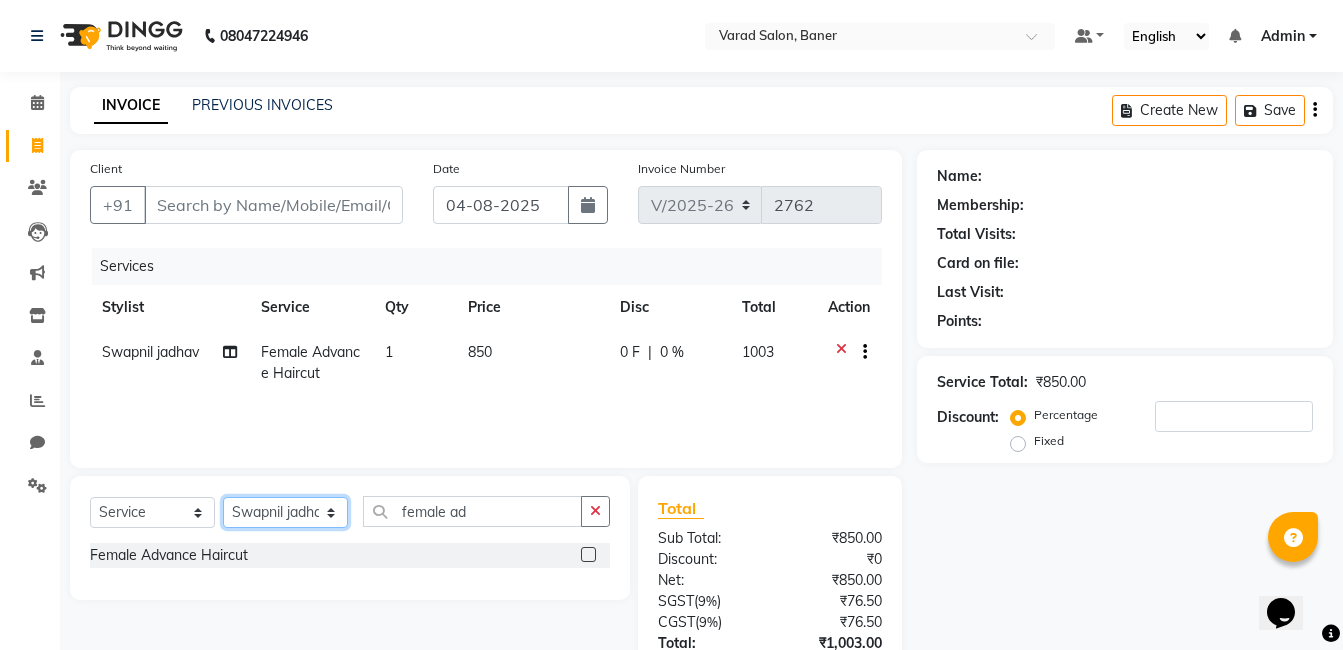 click on "Select Stylist Admin [FIRST] [LAST] [FIRST] [LAST] [FIRST] [LAST] Jabaaz [FIRST] [LAST]  [FIRST] [LAST]  [FIRST] [LAST] [FIRST] [LAST] [FIRST] [LAST] [FIRST] [LAST] [FIRST] [LAST] [FIRST] [LAST]" 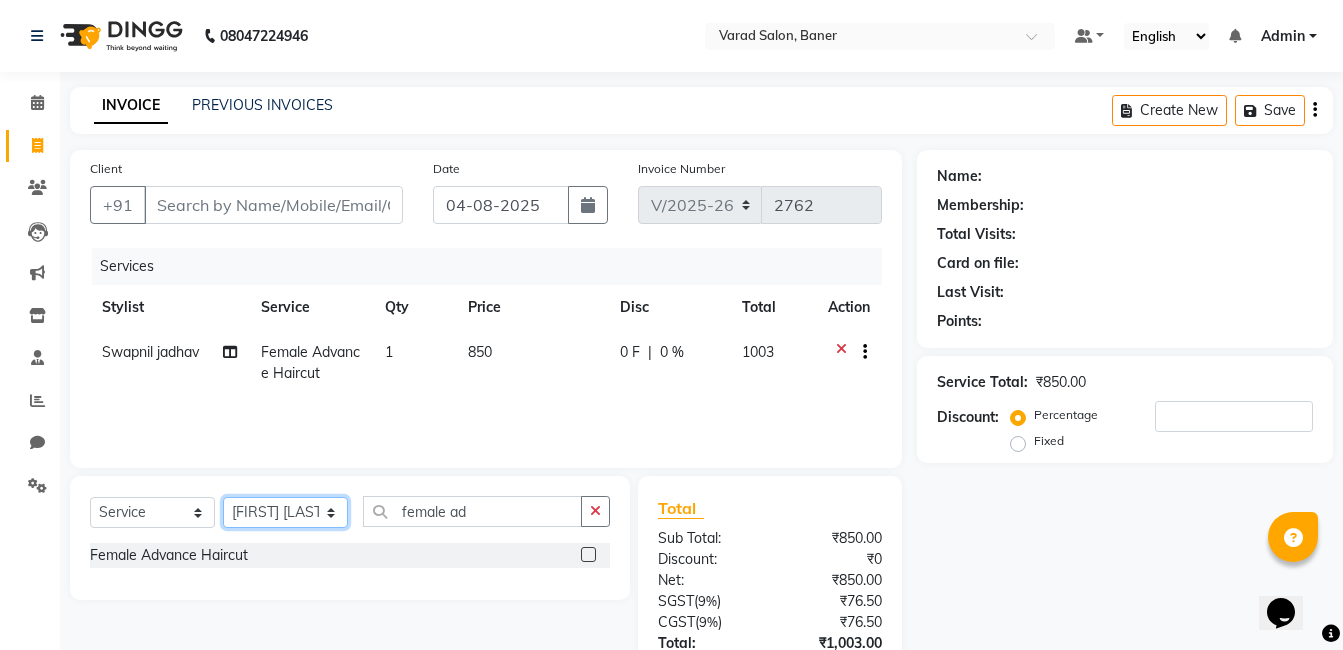 click on "Select Stylist Admin [FIRST] [LAST] [FIRST] [LAST] [FIRST] [LAST] Jabaaz [FIRST] [LAST]  [FIRST] [LAST]  [FIRST] [LAST] [FIRST] [LAST] [FIRST] [LAST] [FIRST] [LAST] [FIRST] [LAST] [FIRST] [LAST]" 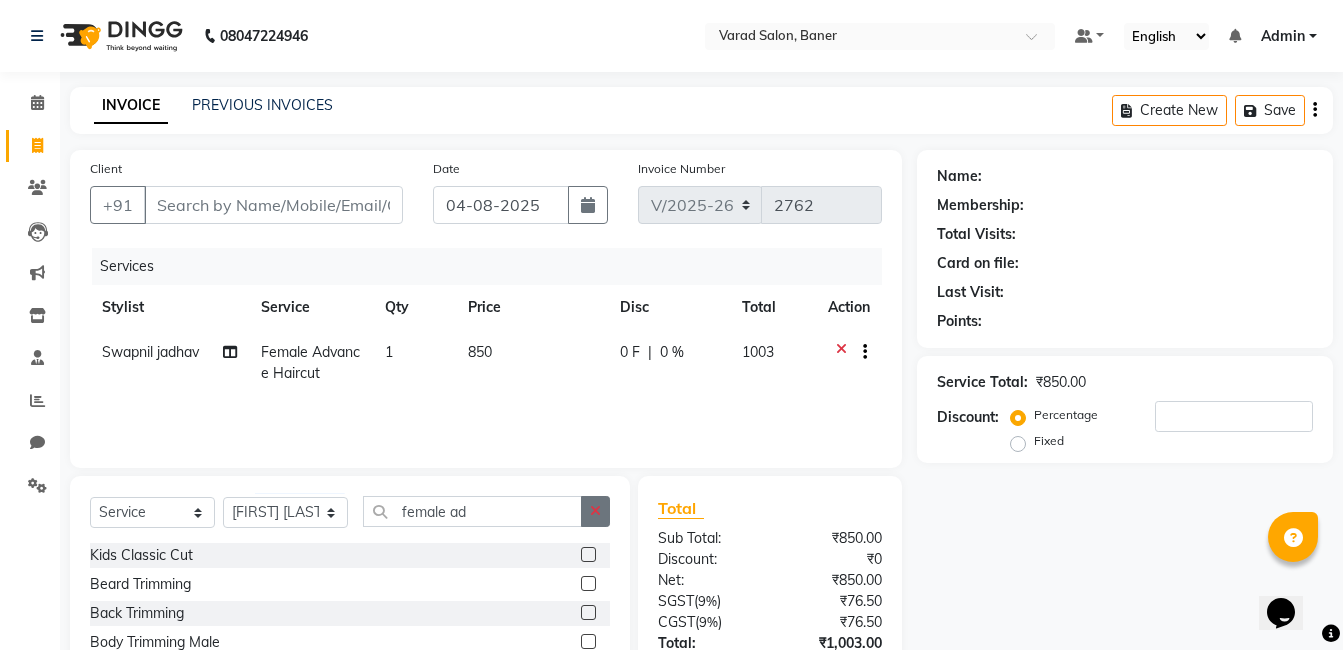 click 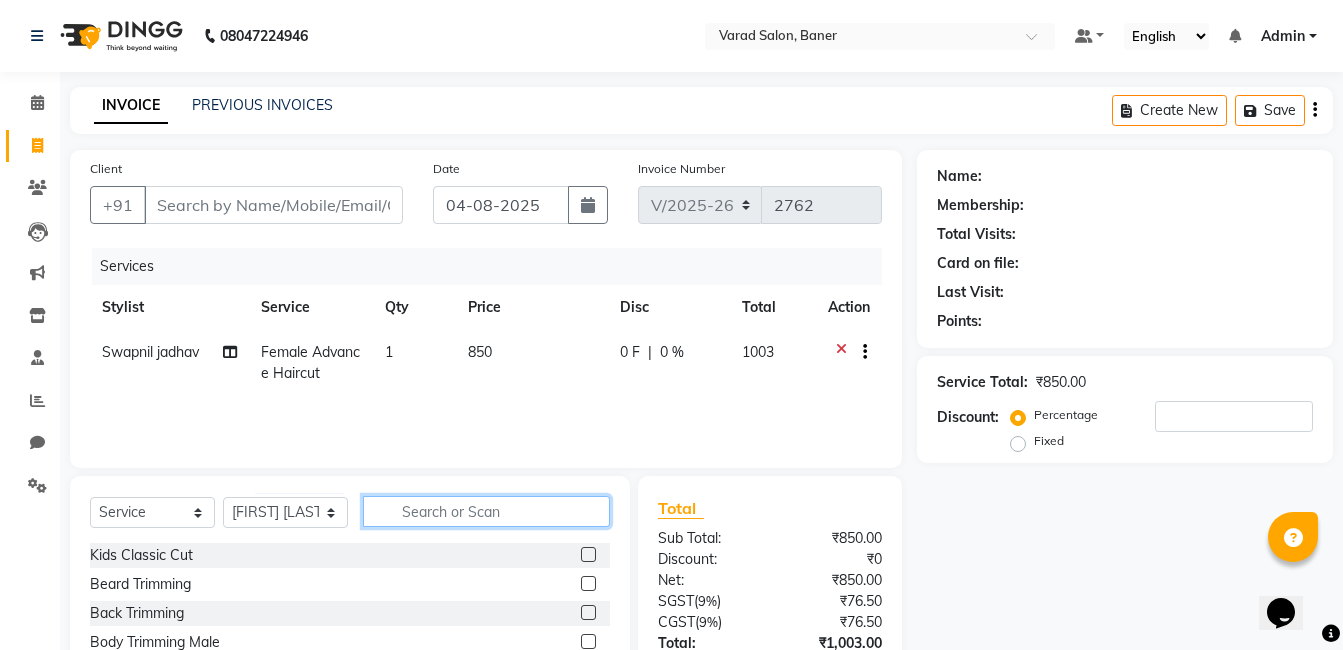 click 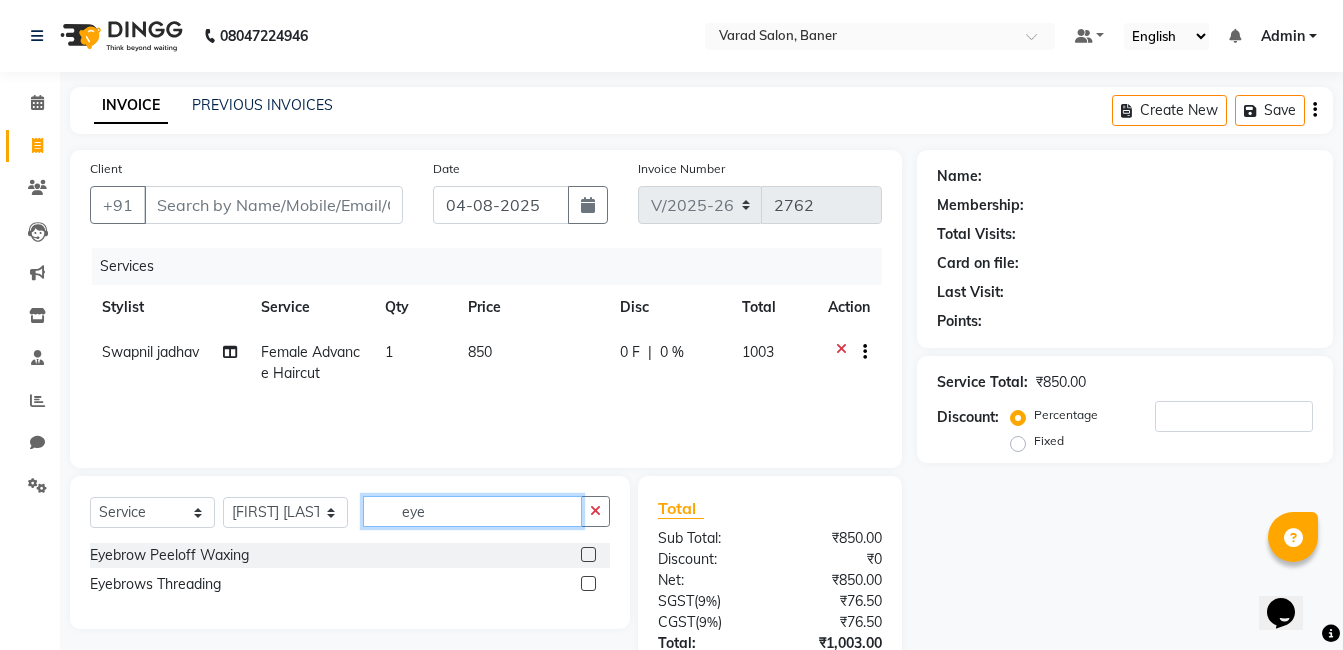 type on "eye" 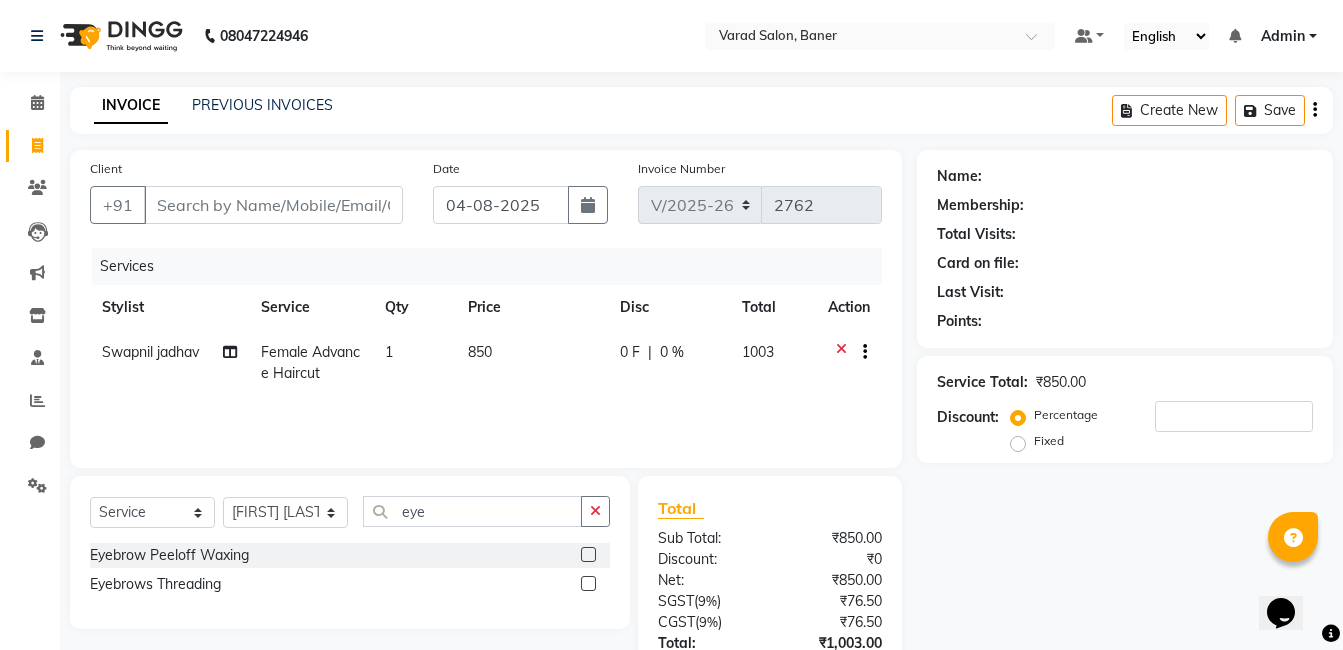 click 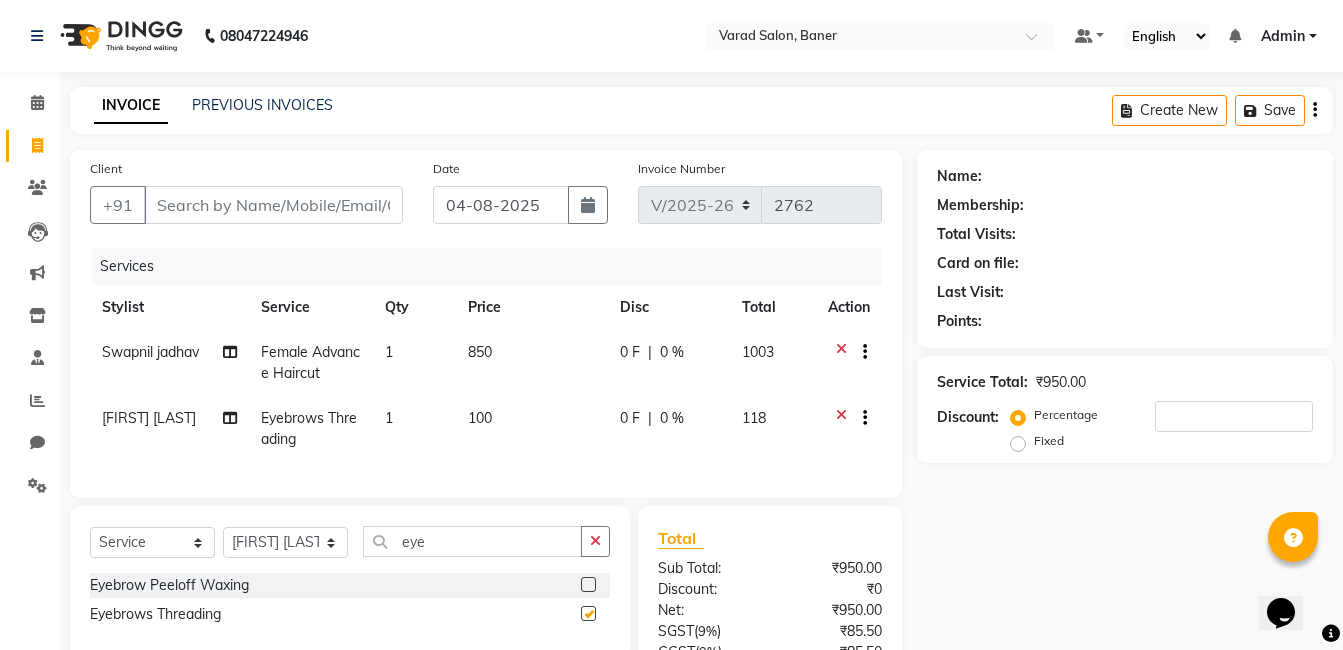checkbox on "false" 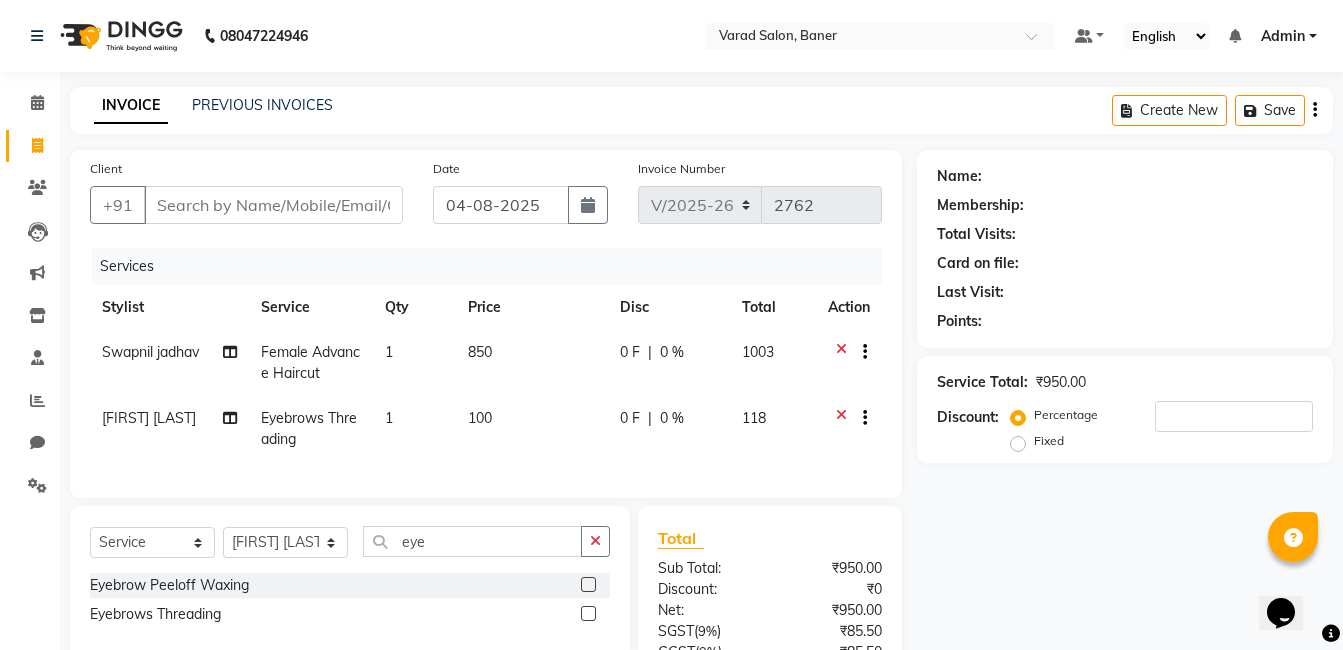 click on "Invoice : V/2025-26/2762 Services Stylist Service Qty Price Disc Total Action [FIRST] [LAST] Female Advance Haircut  1 850 0 F | 0 % 1003 [FIRST] [LAST] Eyebrows Threading 1 100 0 F | 0 % 118 Select  Service  Product  Membership  Package Voucher Prepaid Gift Card  Select Stylist Admin [FIRST] [LAST] [FIRST] [LAST] [FIRST] [LAST] Jabaaz [FIRST] [LAST]  [FIRST] [LAST]  [FIRST] [LAST] [FIRST] [LAST] [FIRST] [LAST] [FIRST] [LAST] [FIRST] [LAST] [FIRST] [LAST] eye Eyebrow Peeloff Waxing  Eyebrows Threading  Total Sub Total: ₹950.00 Discount: ₹0 Net: ₹950.00 SGST  ( 9% ) ₹85.50 CGST  ( 9% ) ₹85.50 Total: ₹1,121.00 Add Tip ₹0 Payable: ₹1,121.00 Paid: ₹0 Balance   : ₹1,121.00 Name: Membership: Total Visits: Card on file: Last Visit:  Points:  Service Total:  ₹950.00  Discount:  Percentage   Fixed" 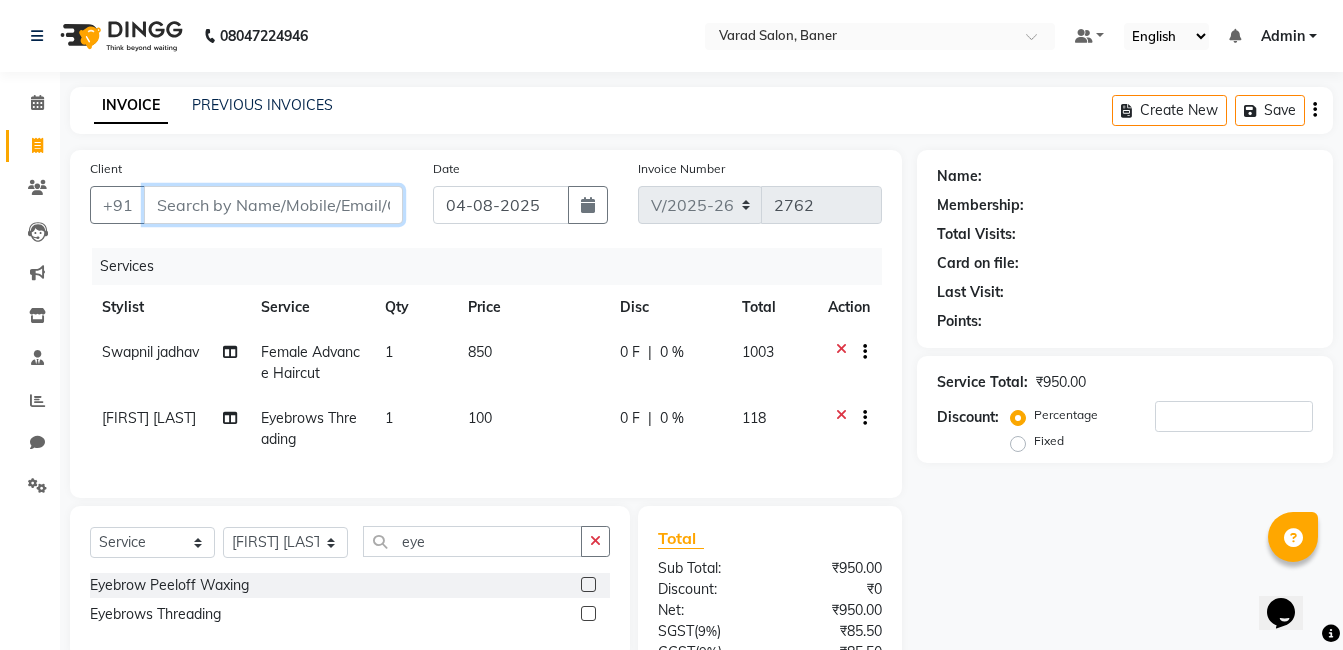 click on "Client" at bounding box center [273, 205] 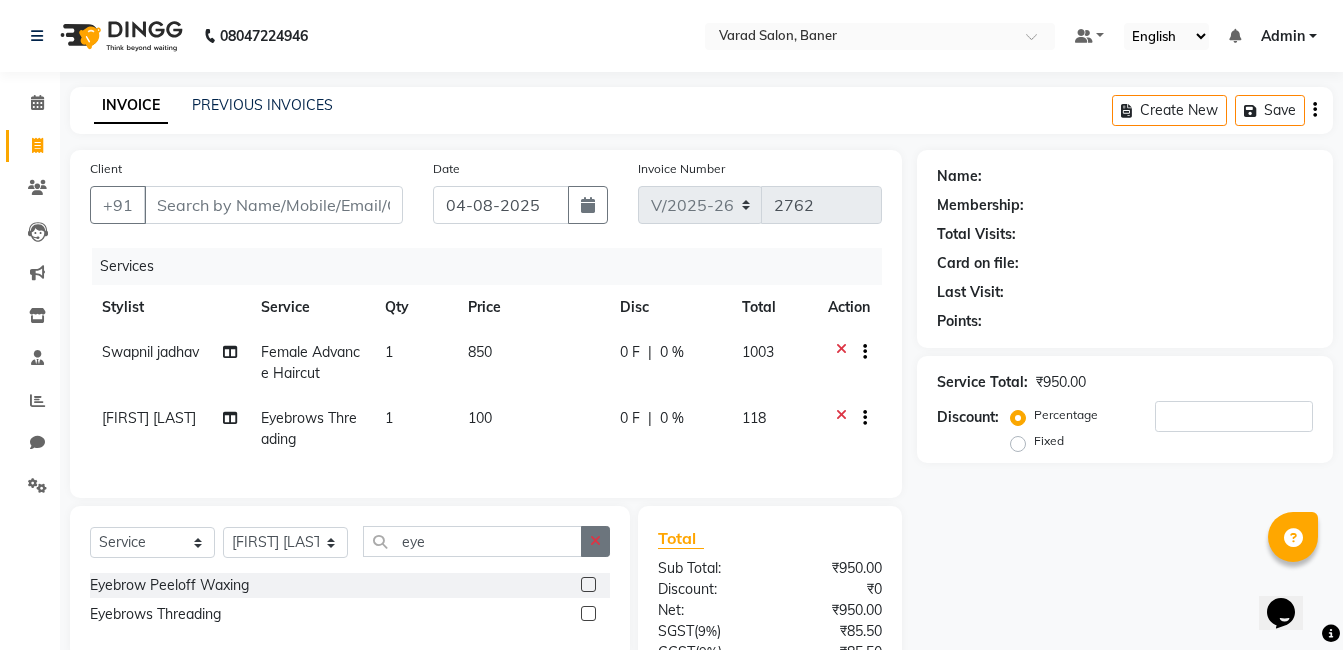 drag, startPoint x: 606, startPoint y: 552, endPoint x: 584, endPoint y: 552, distance: 22 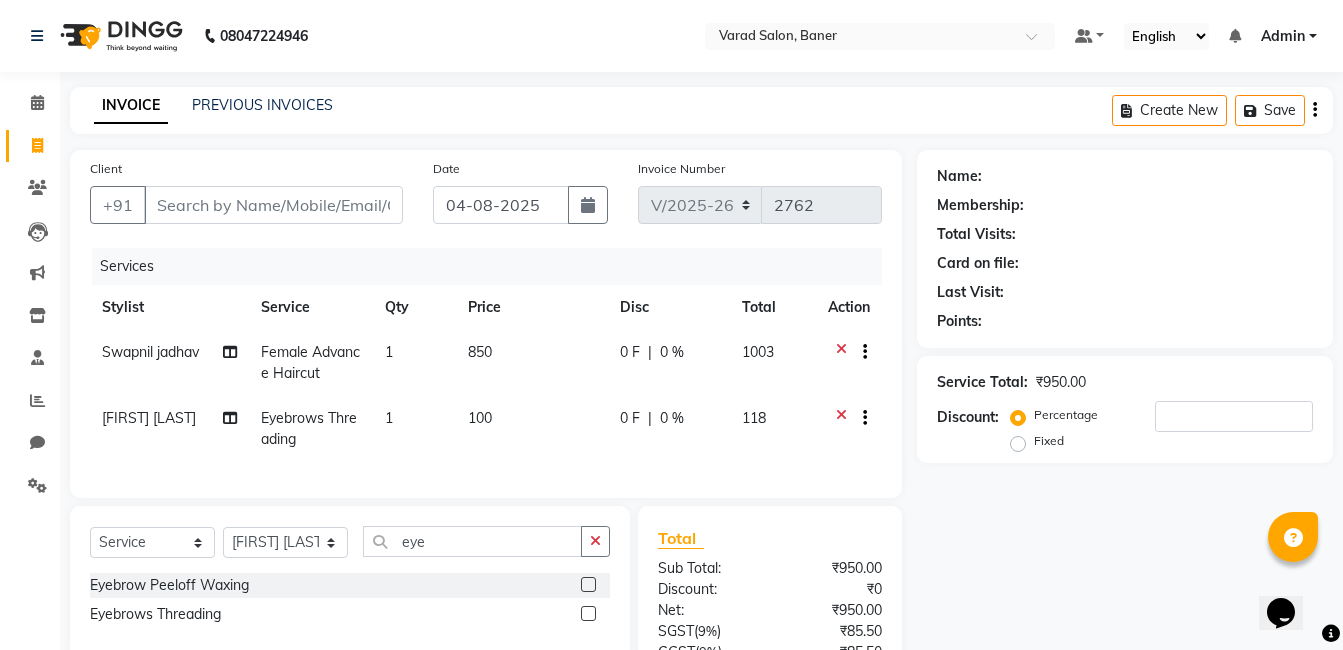click 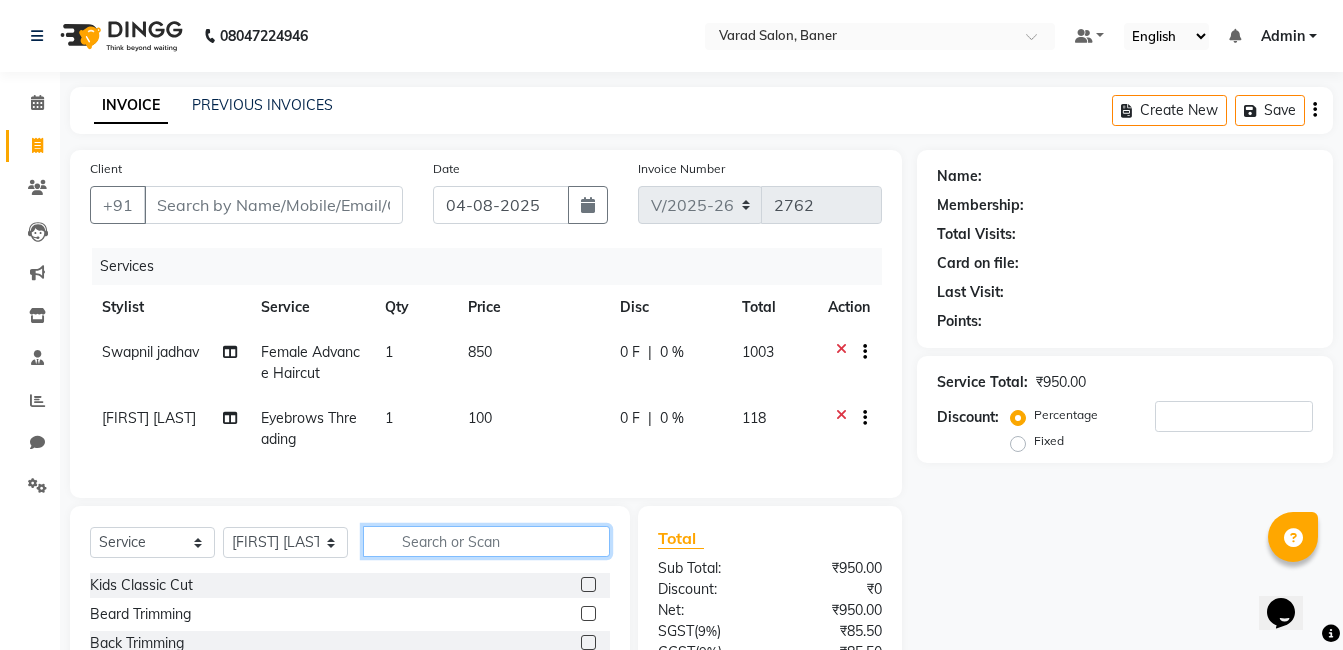 click 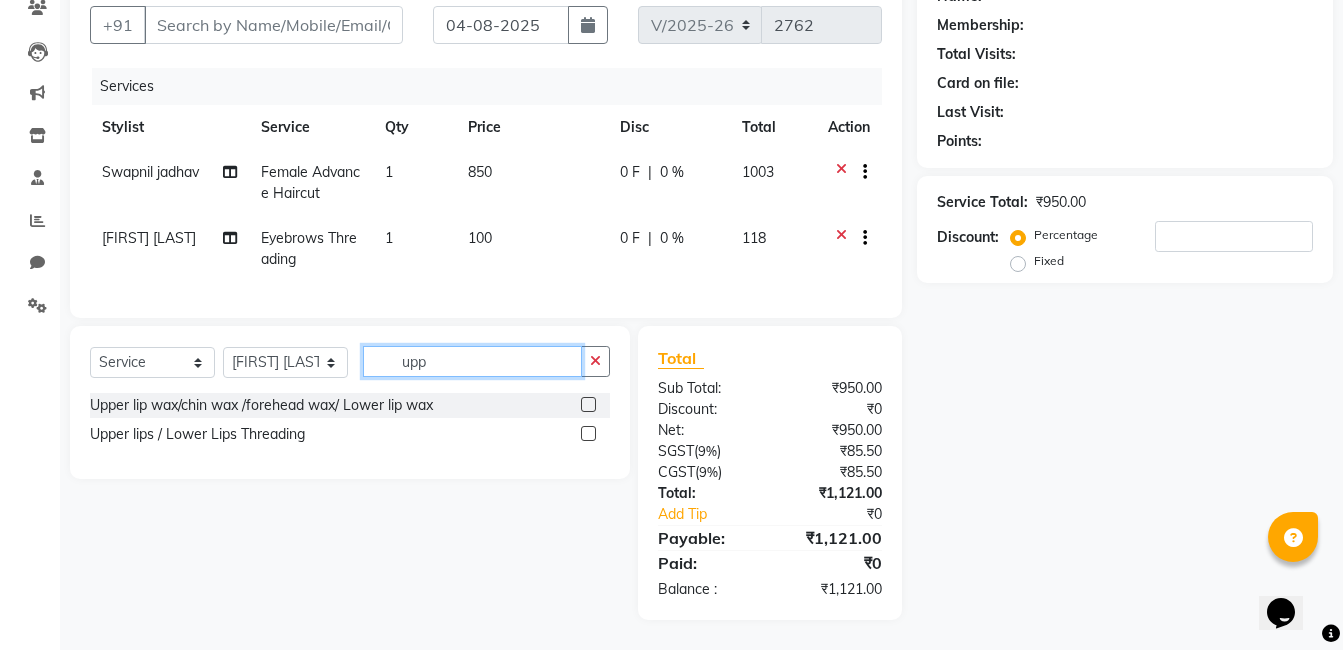scroll, scrollTop: 195, scrollLeft: 0, axis: vertical 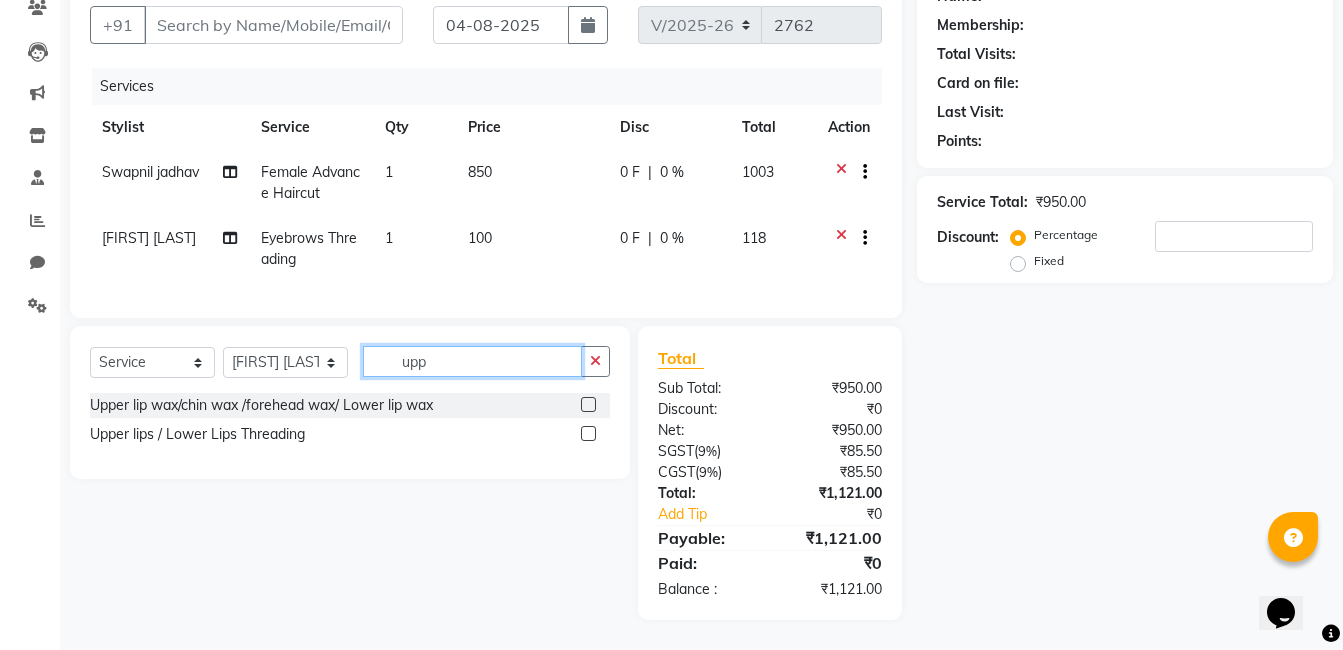type on "upp" 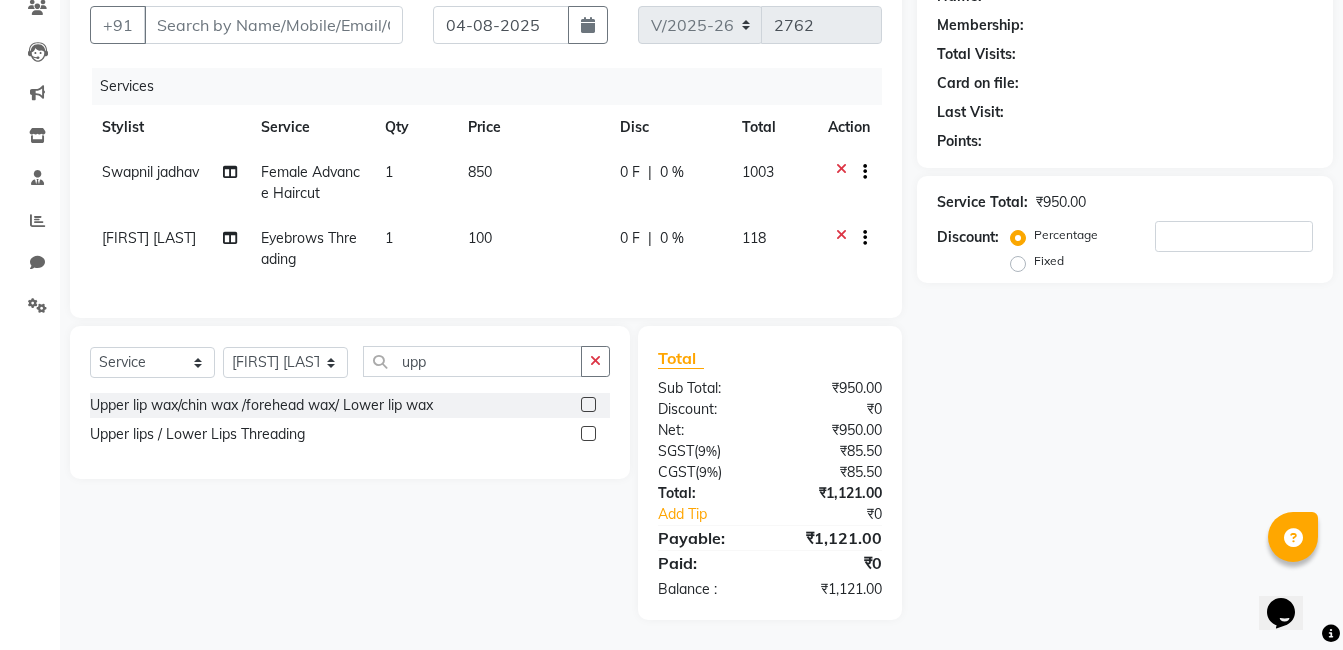 click 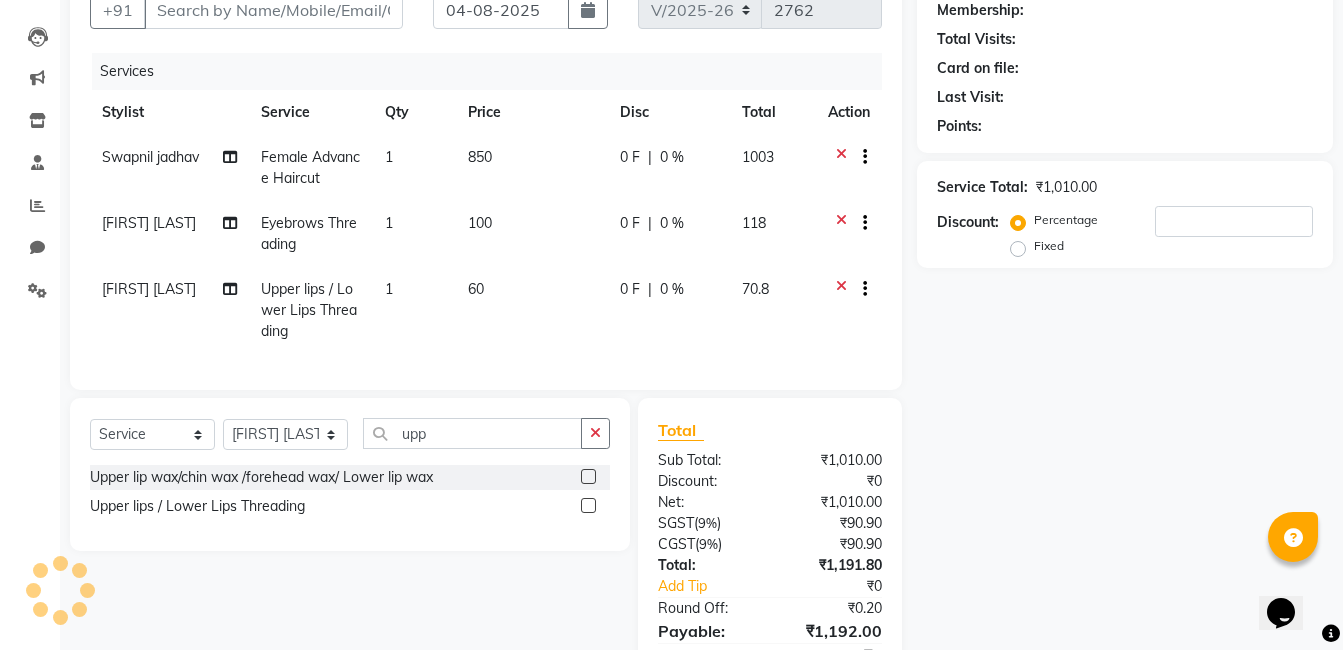 click 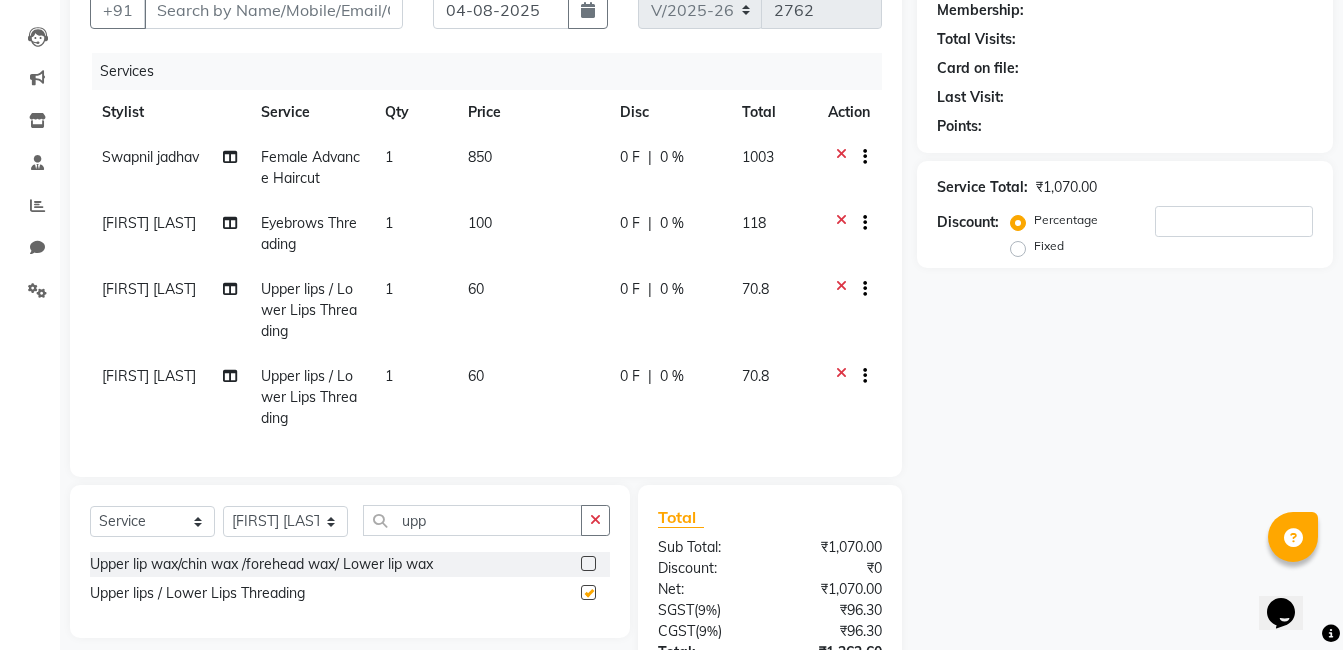 scroll, scrollTop: 1, scrollLeft: 0, axis: vertical 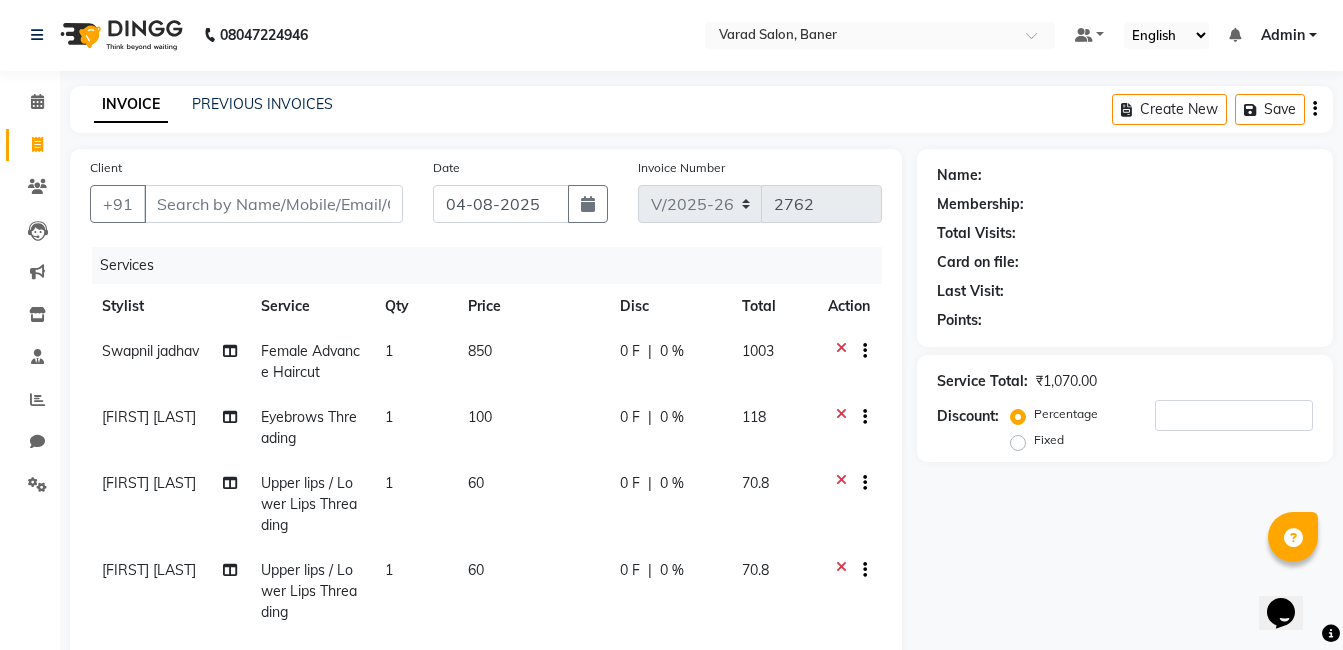 checkbox on "false" 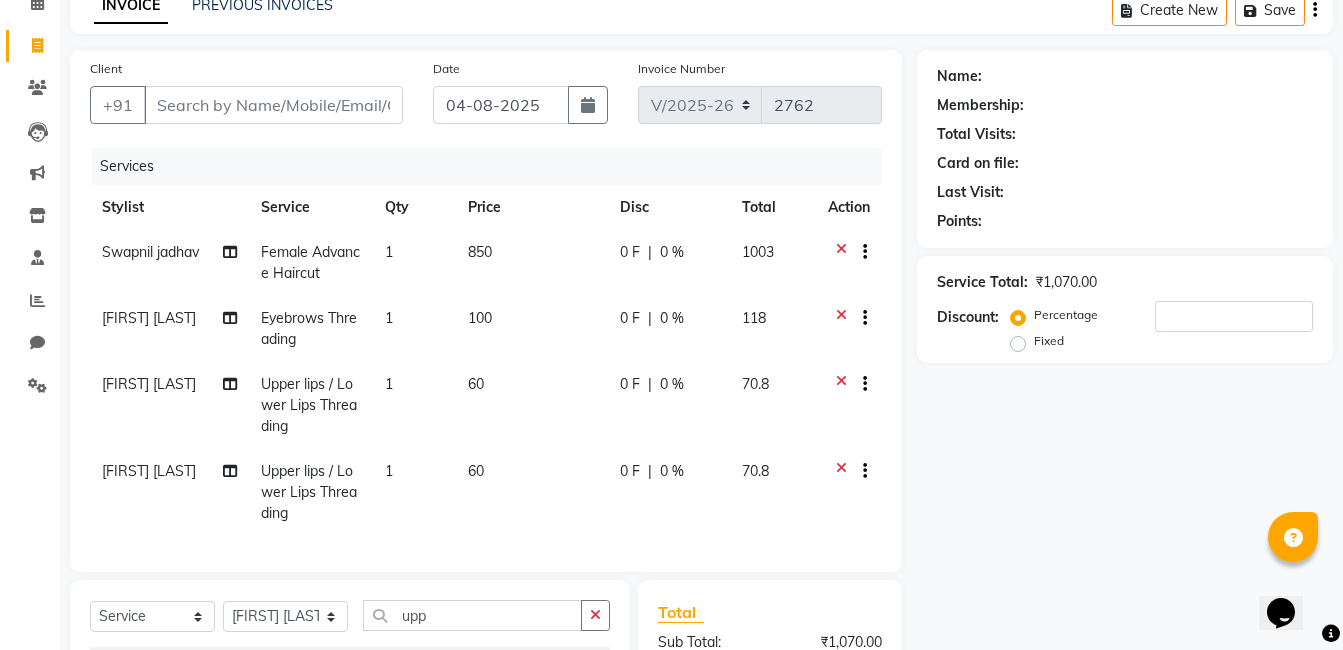 scroll, scrollTop: 300, scrollLeft: 0, axis: vertical 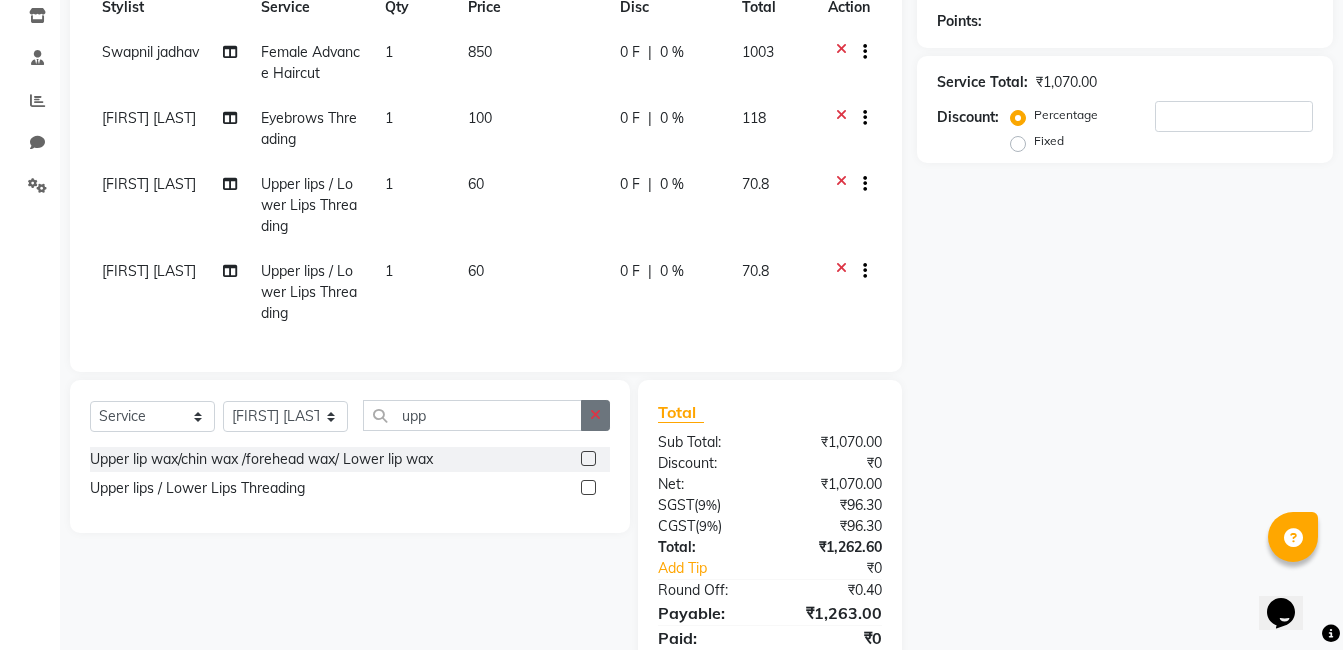 click 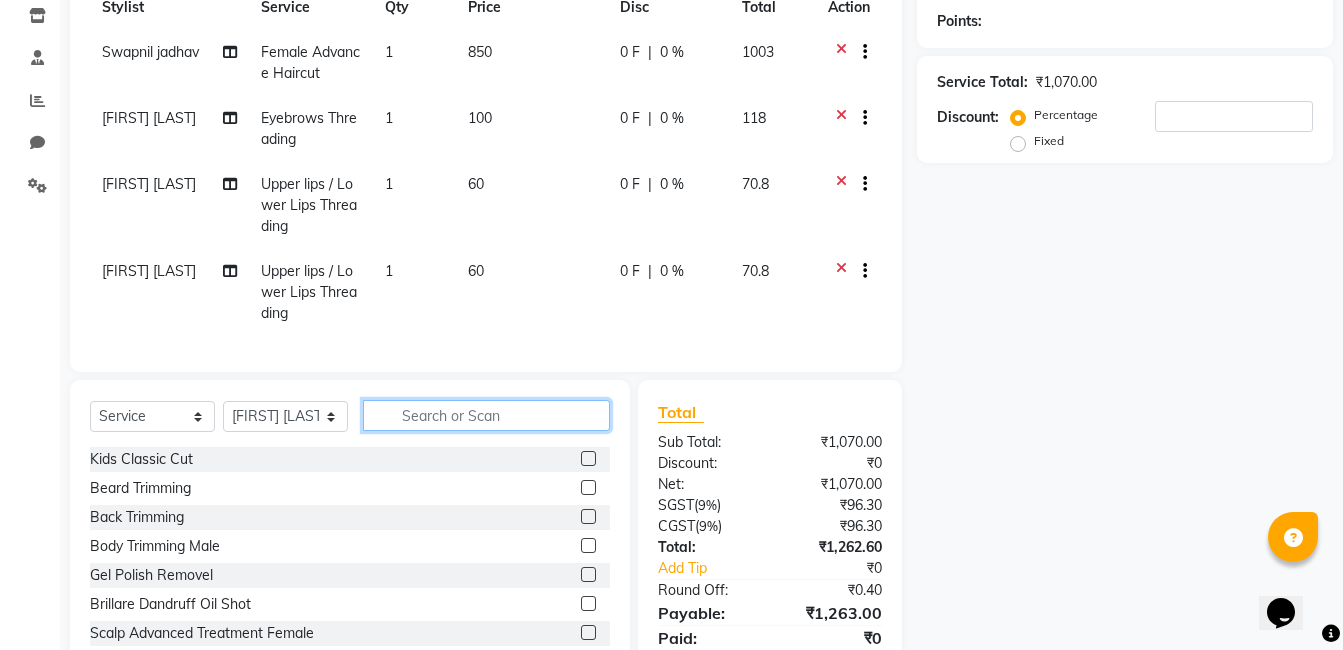 click 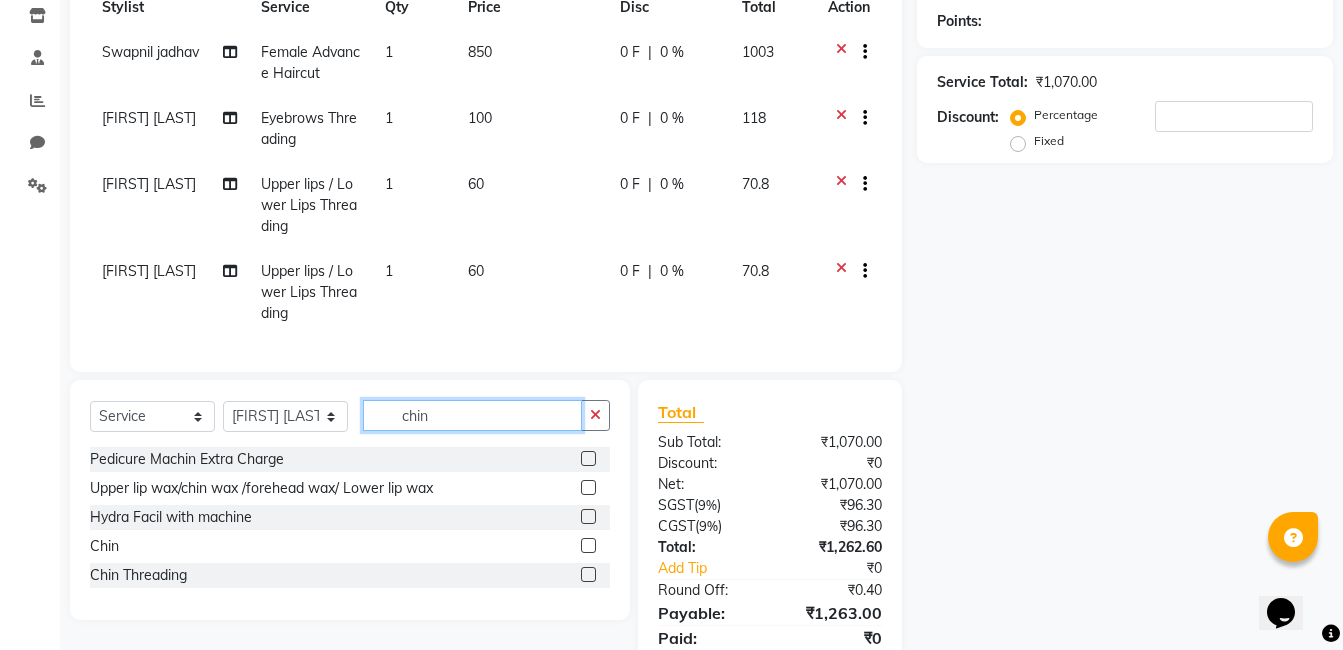 type on "chin" 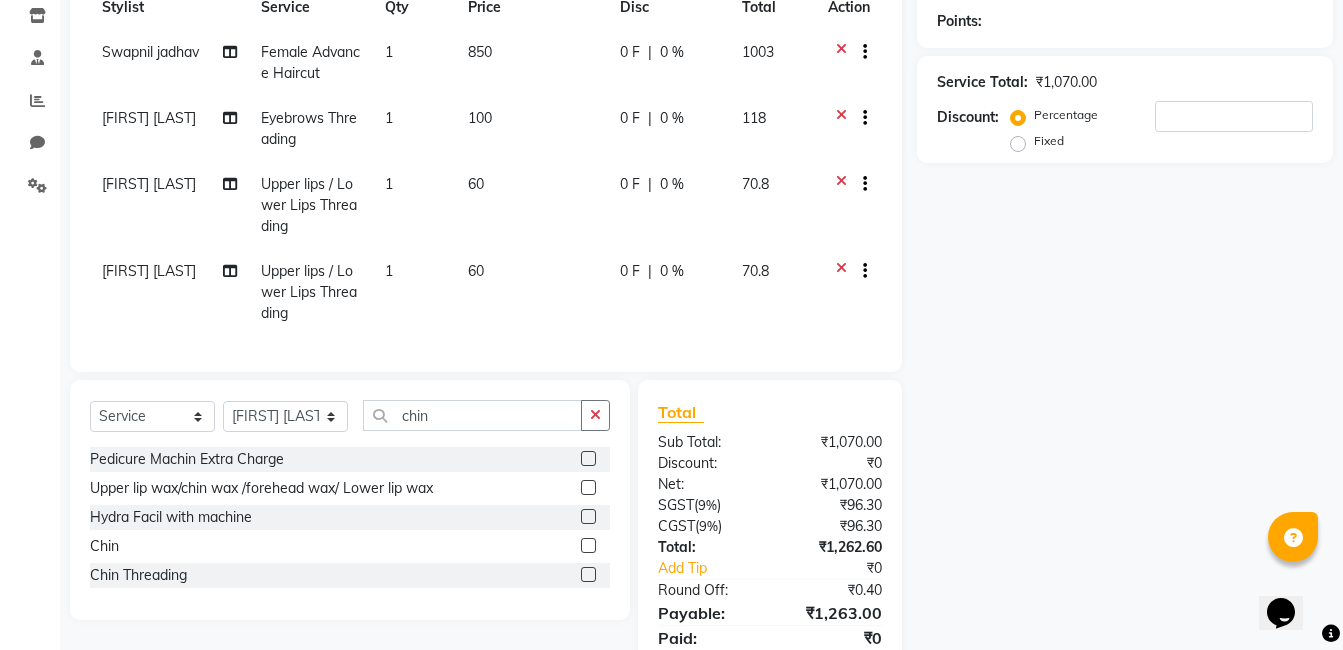 click 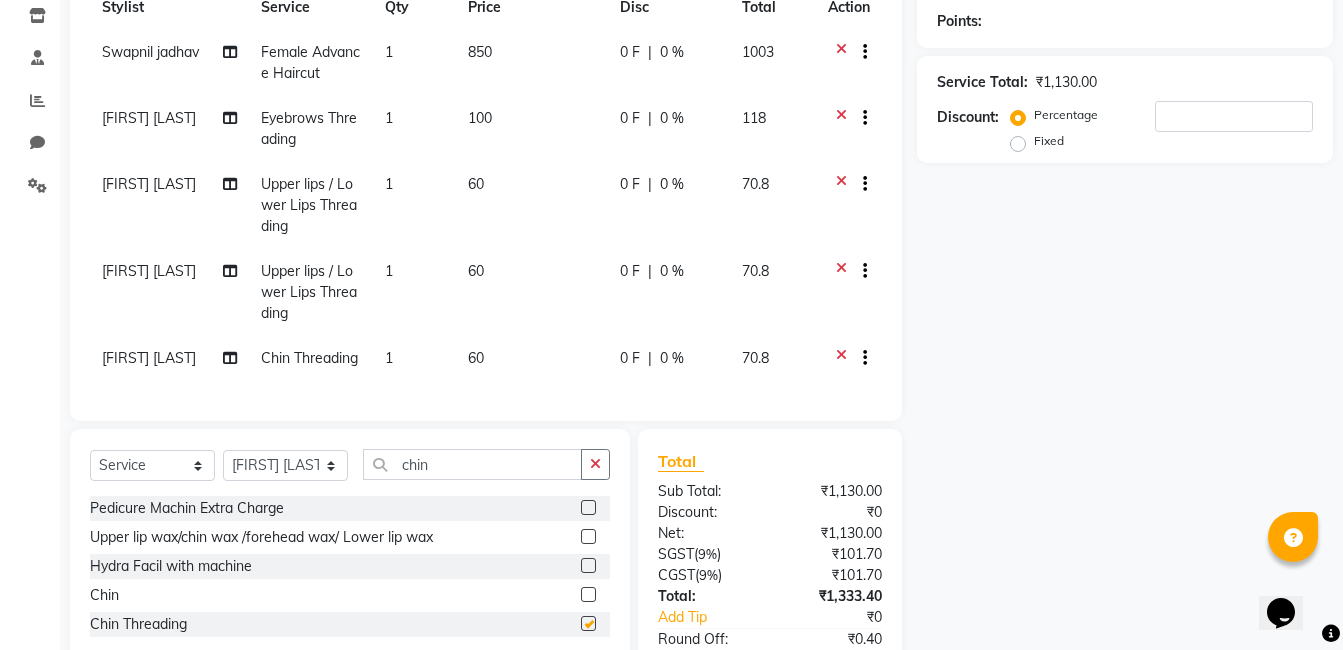 checkbox on "false" 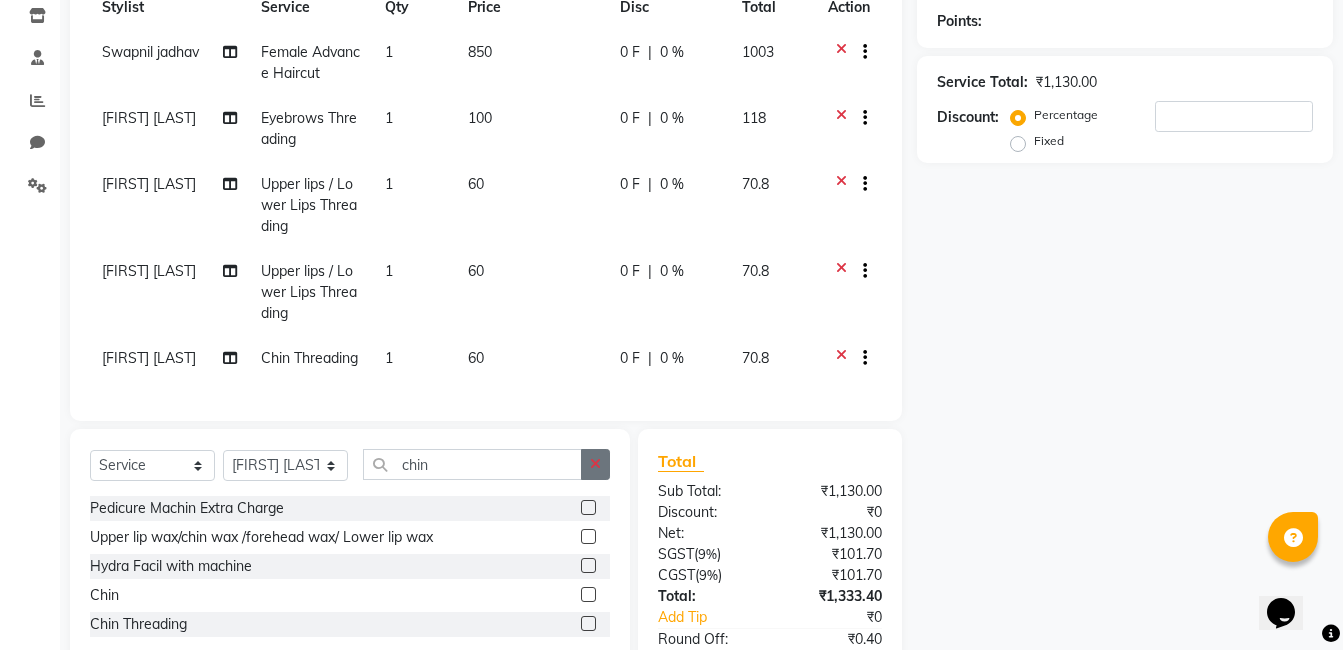 click 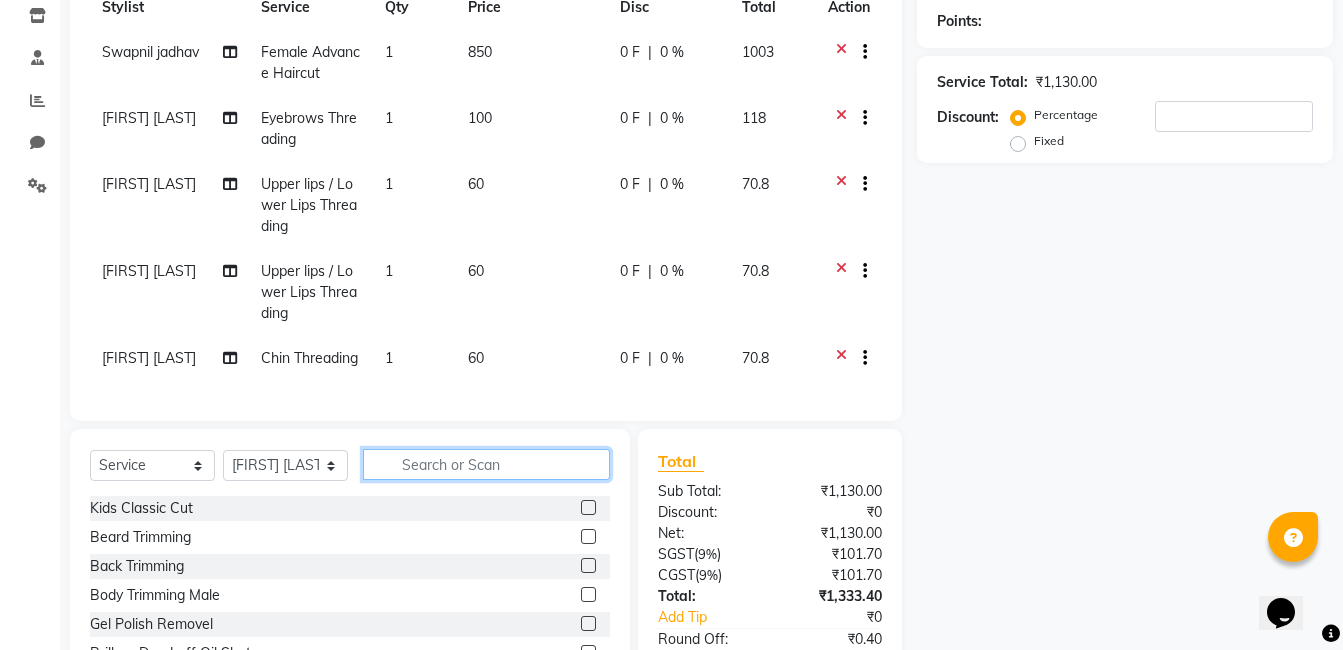click 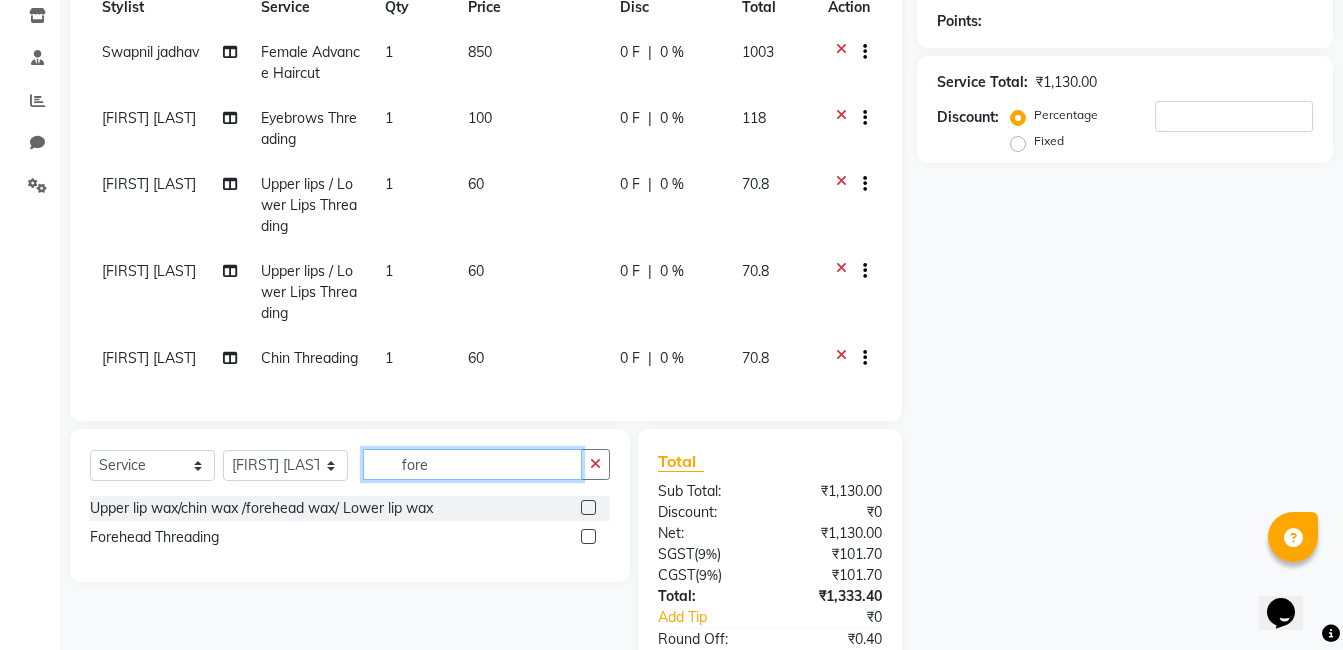 type on "fore" 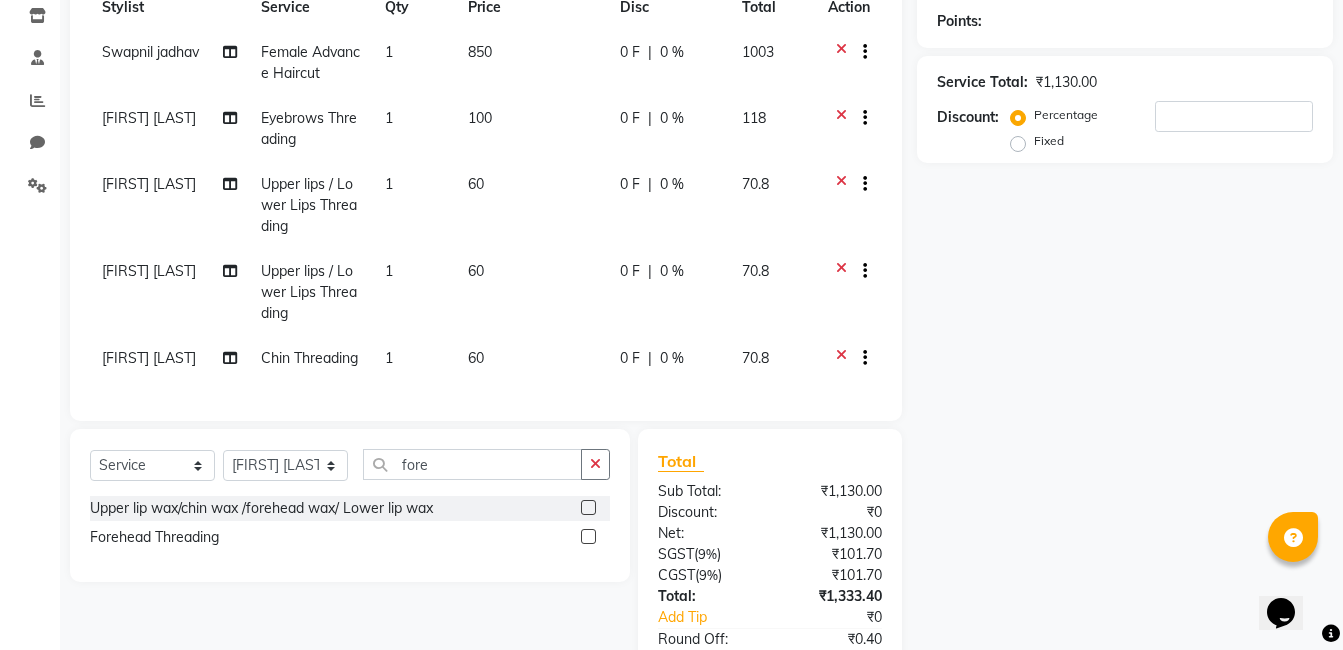 click 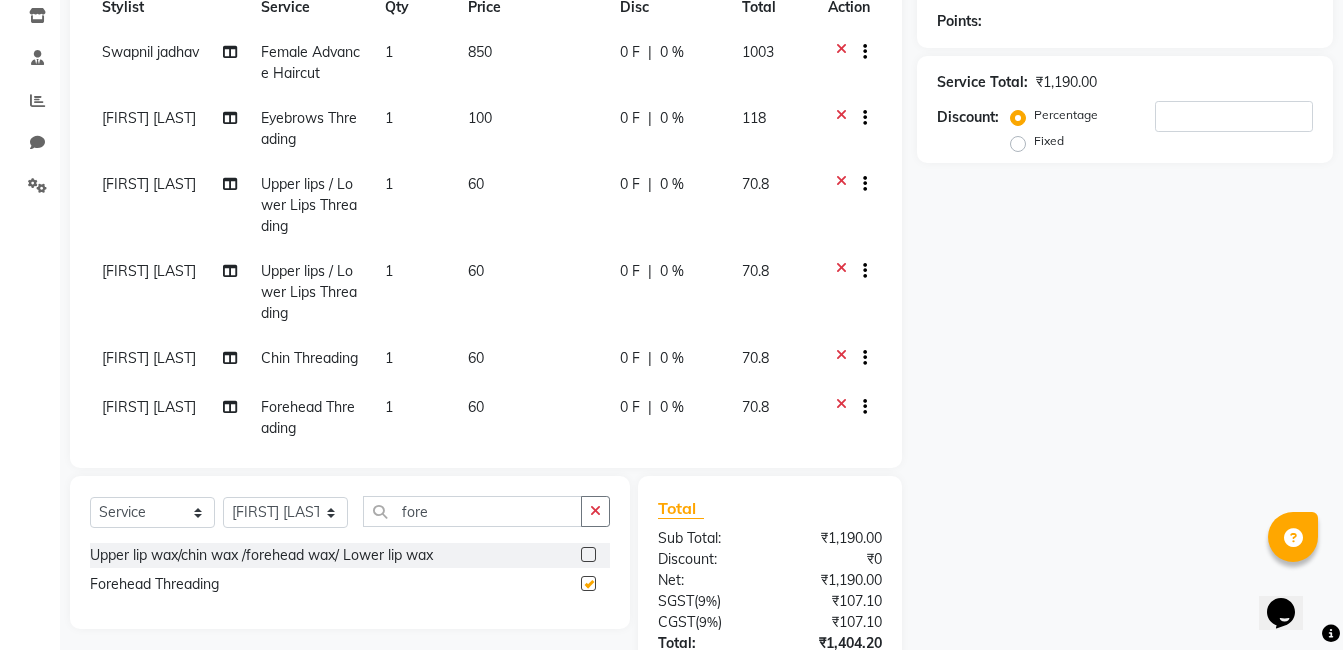 checkbox on "false" 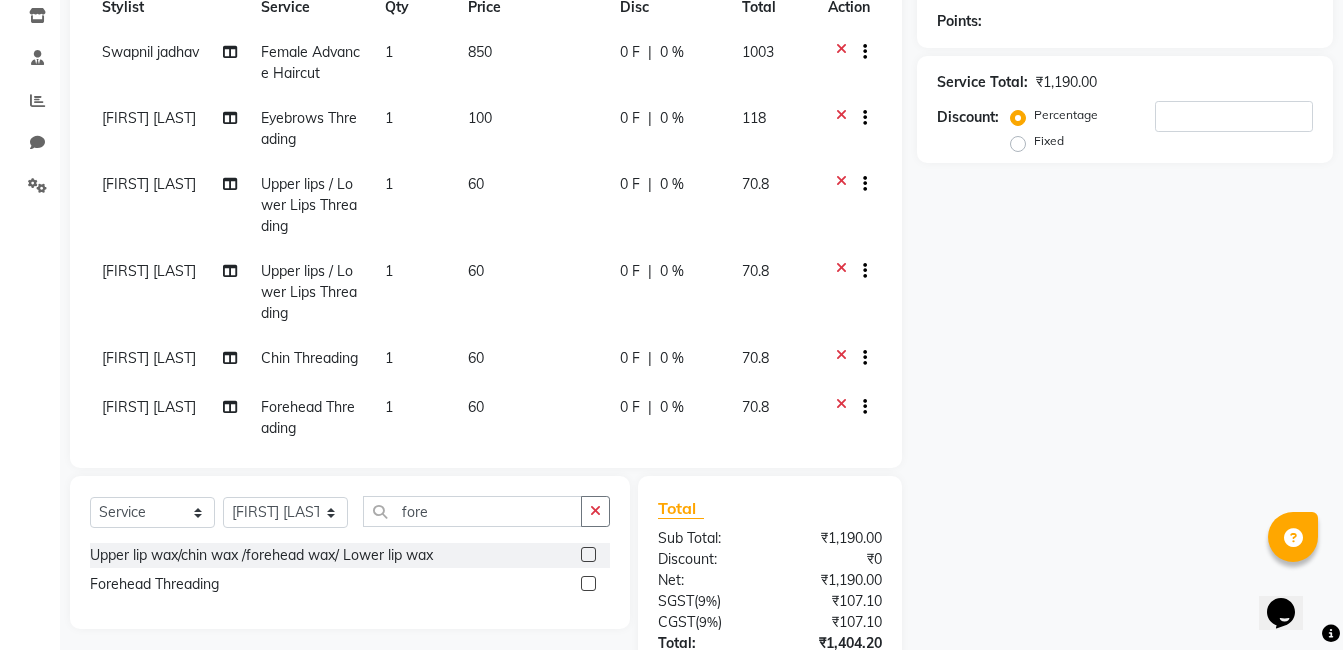 scroll, scrollTop: 0, scrollLeft: 0, axis: both 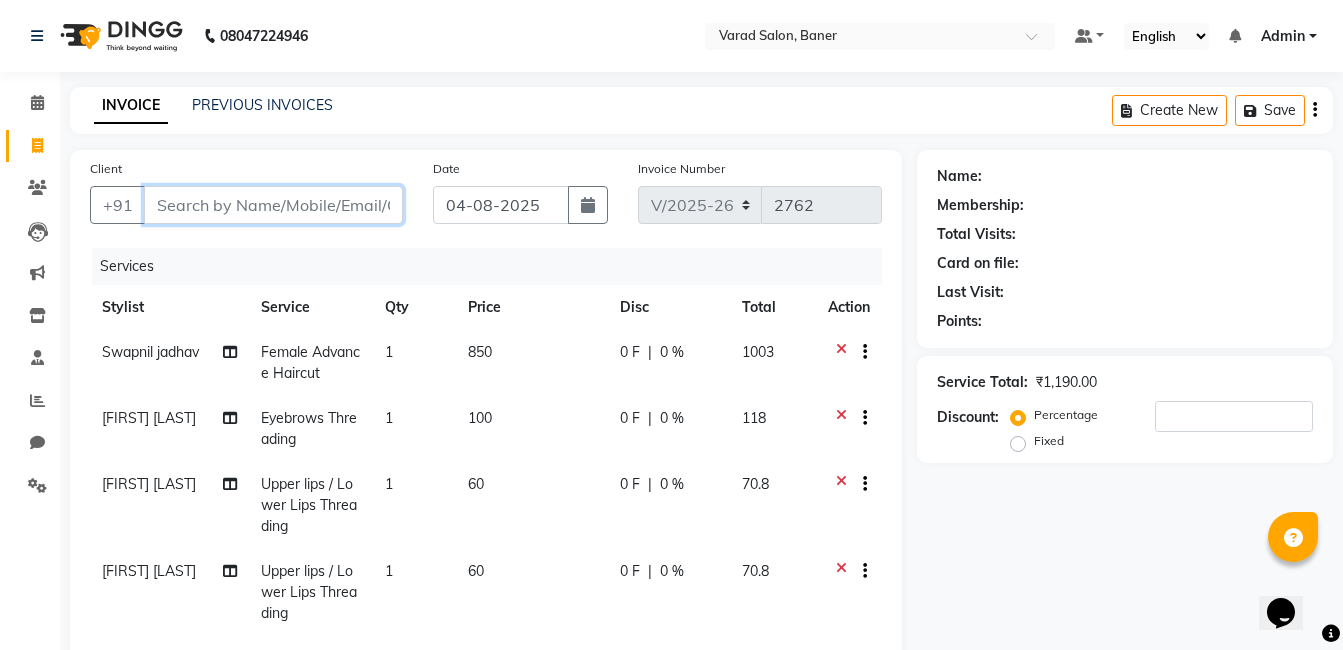 click on "Client" at bounding box center (273, 205) 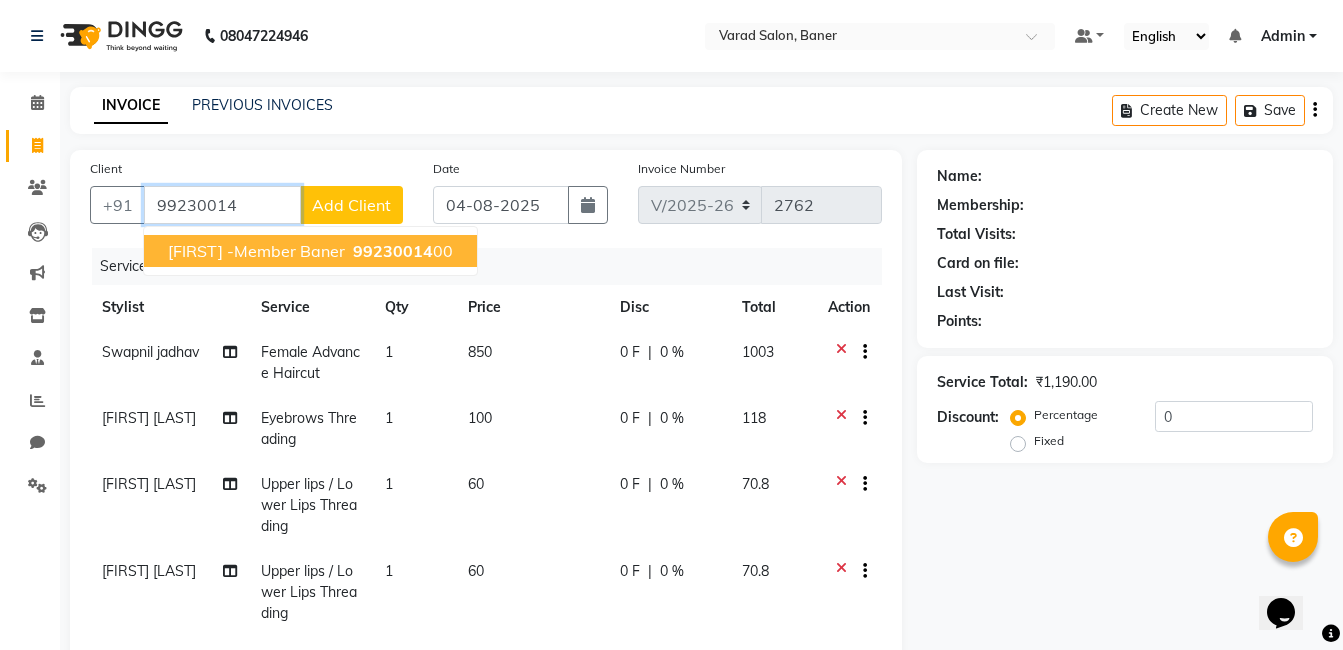 click on "[FIRST] -member baner" at bounding box center (256, 251) 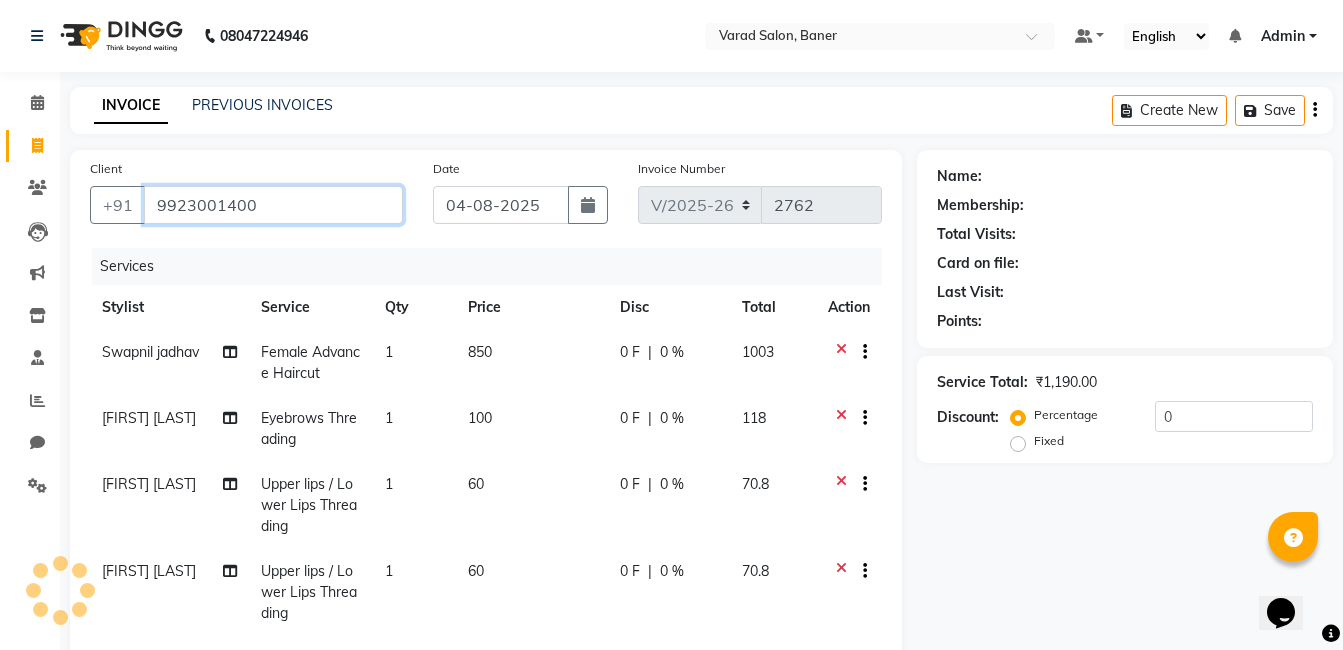 type on "9923001400" 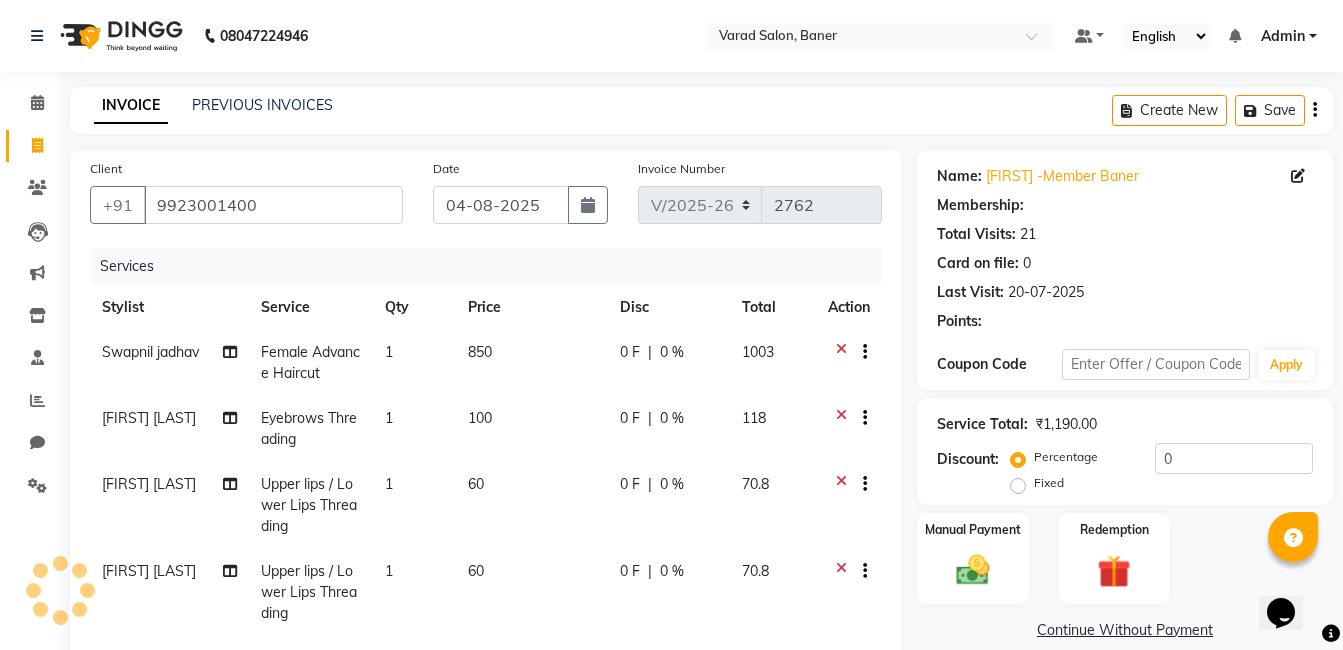 select on "1: Object" 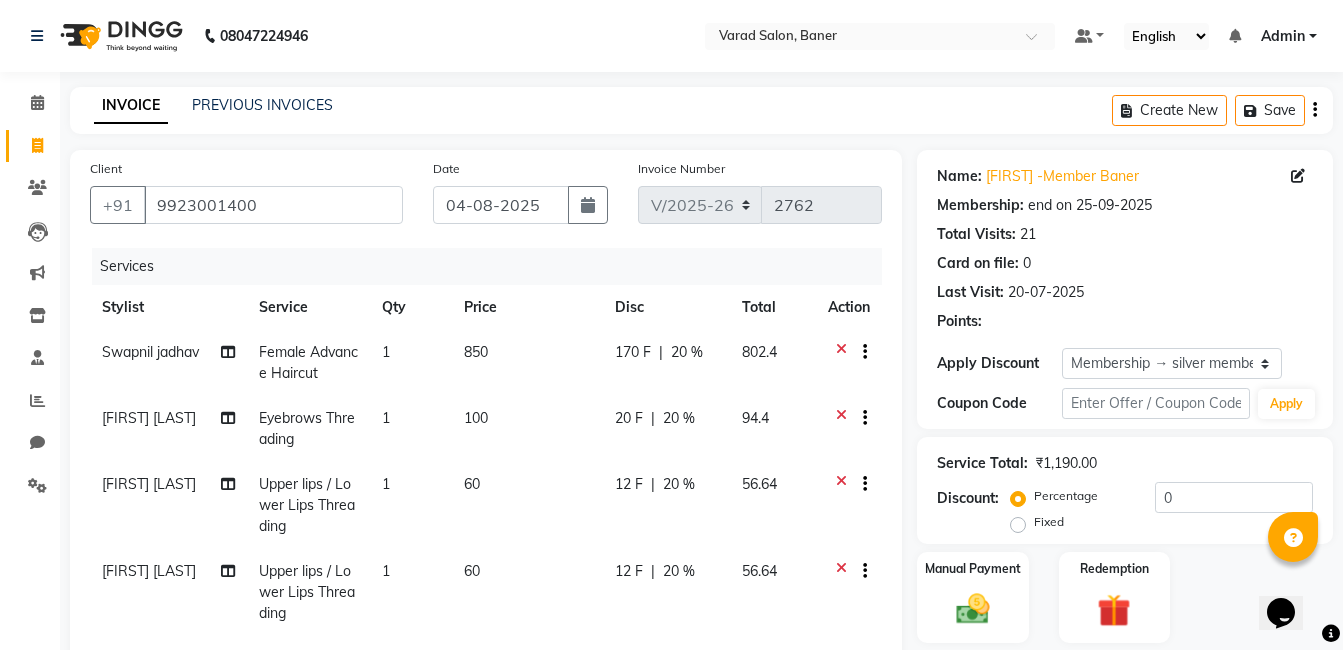 scroll, scrollTop: 471, scrollLeft: 0, axis: vertical 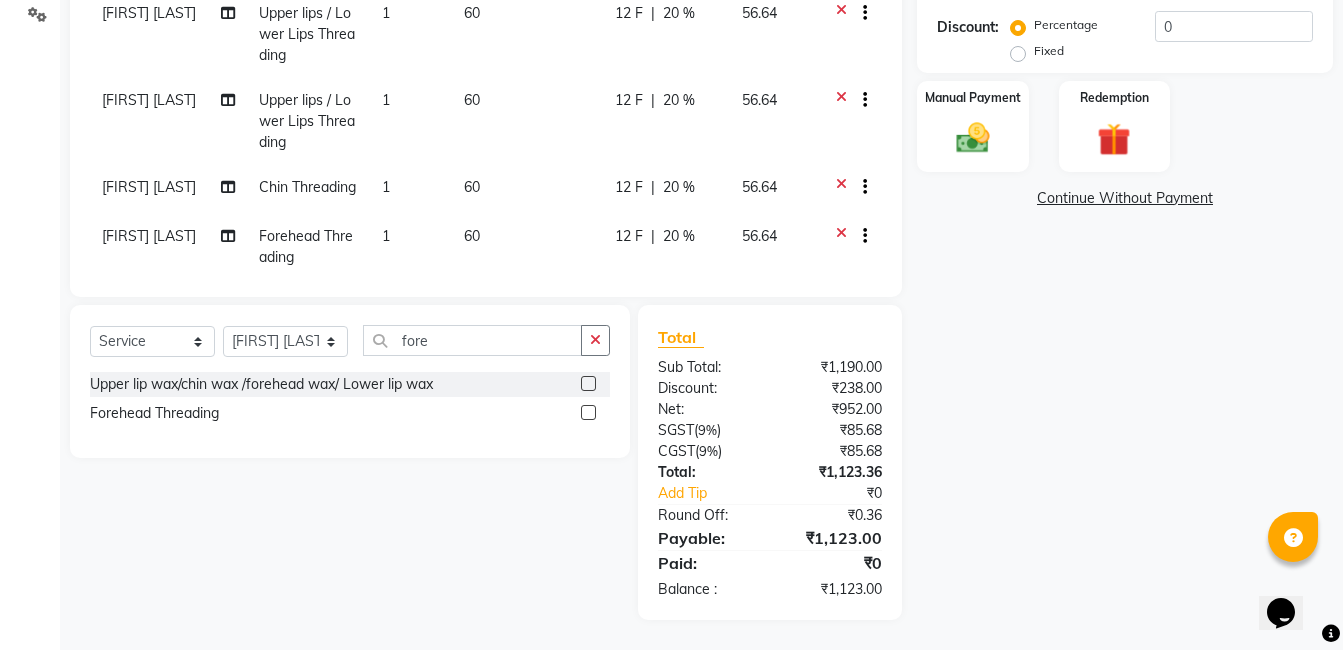 type on "20" 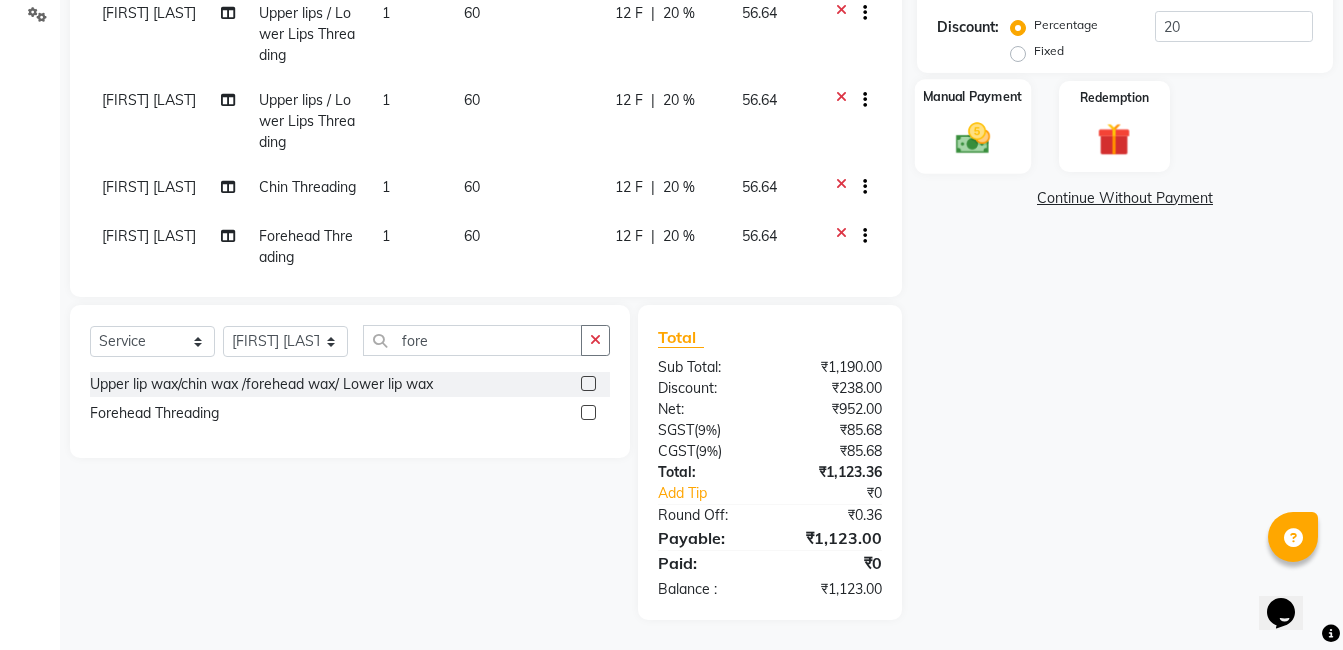 click 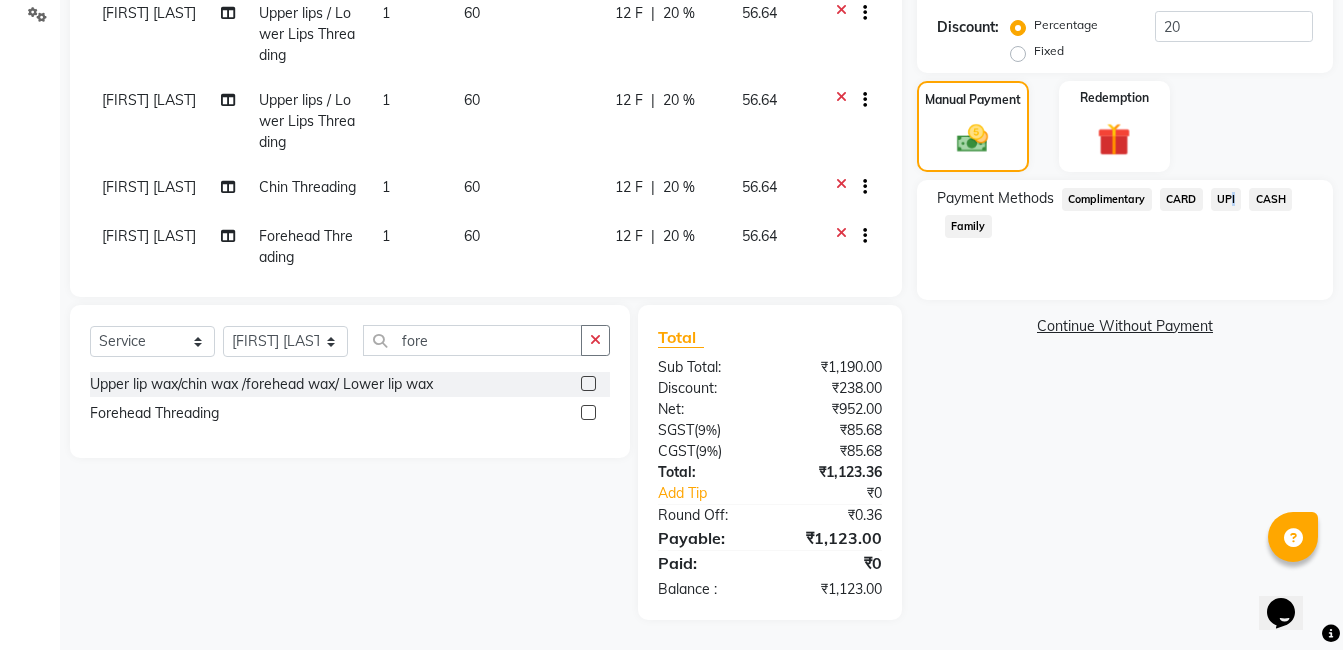 click on "UPI" 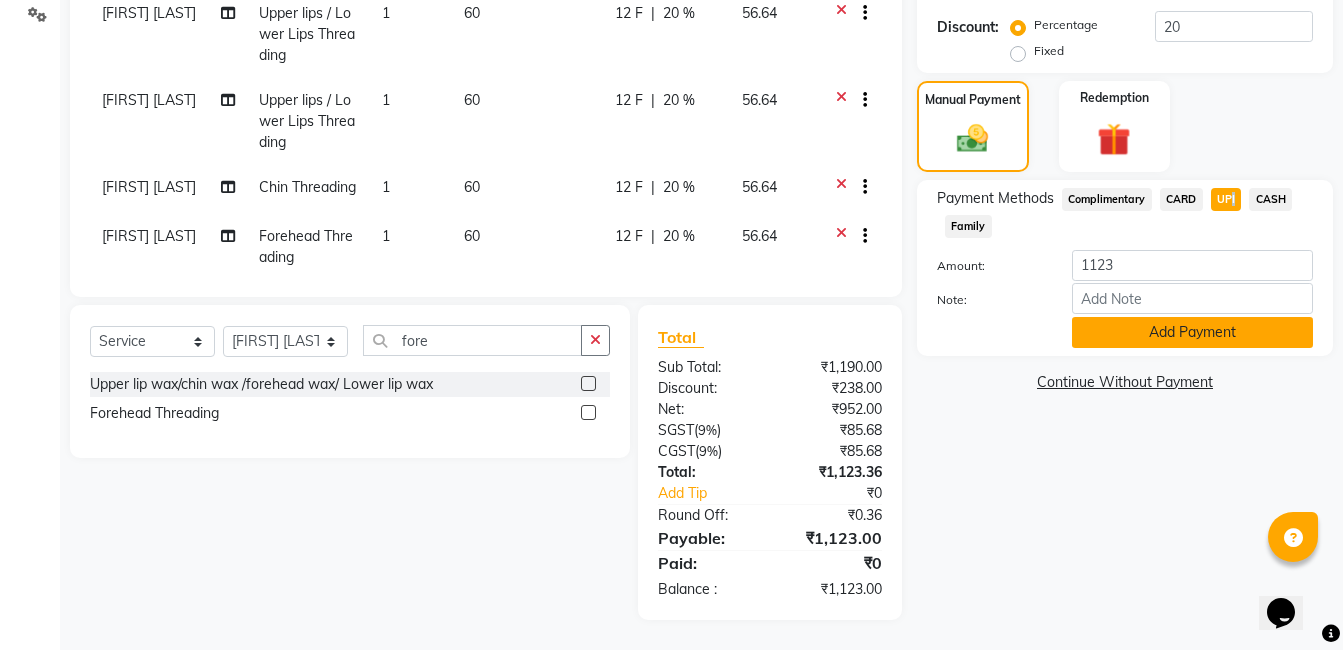 click on "Add Payment" 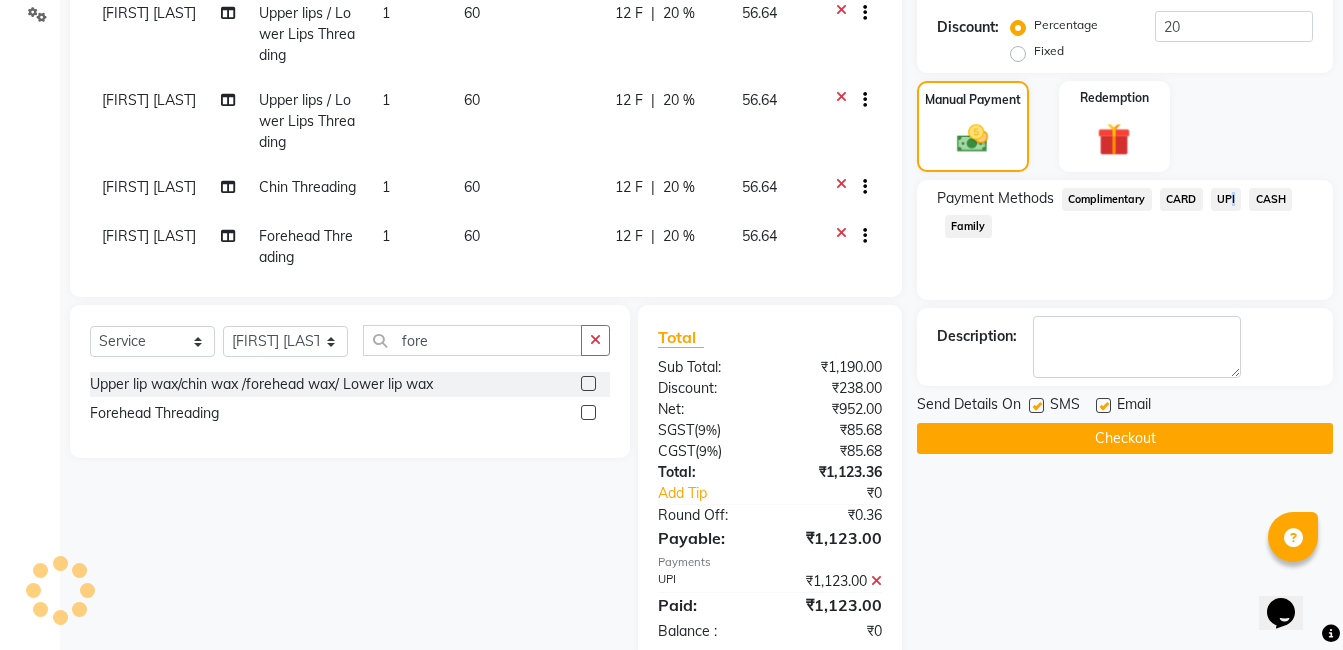 scroll, scrollTop: 513, scrollLeft: 0, axis: vertical 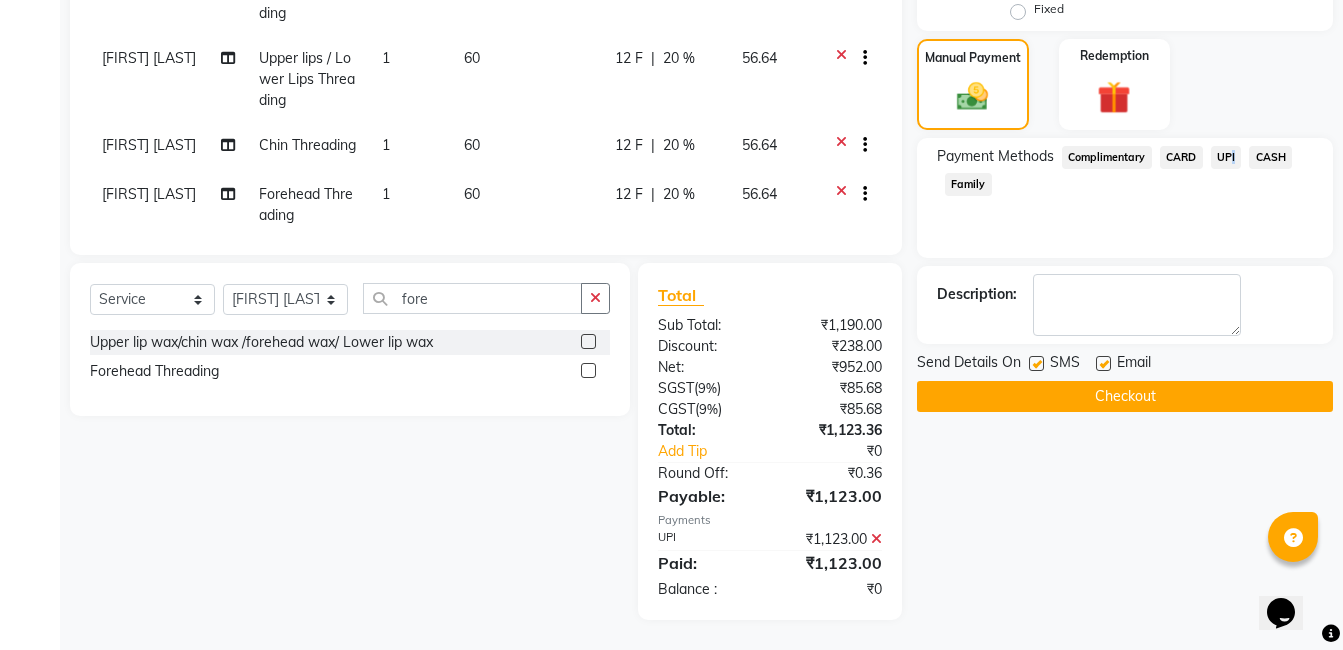 click on "Checkout" 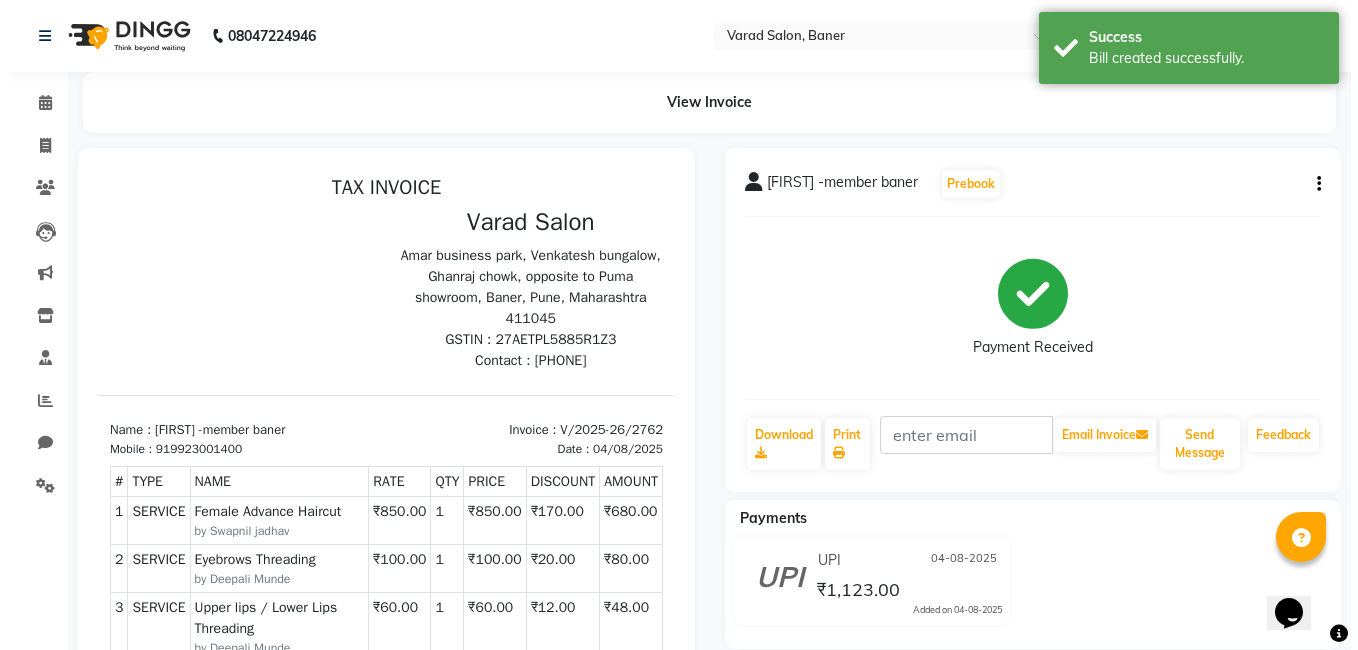 scroll, scrollTop: 0, scrollLeft: 0, axis: both 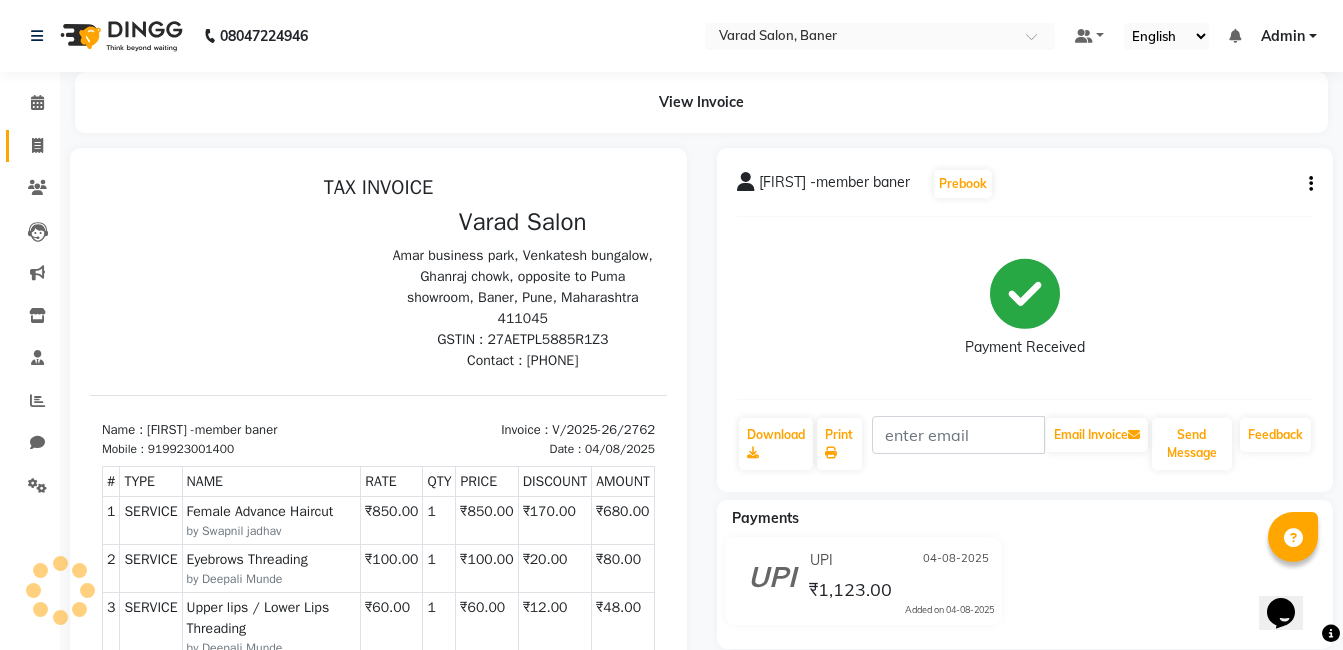 click on "Invoice" 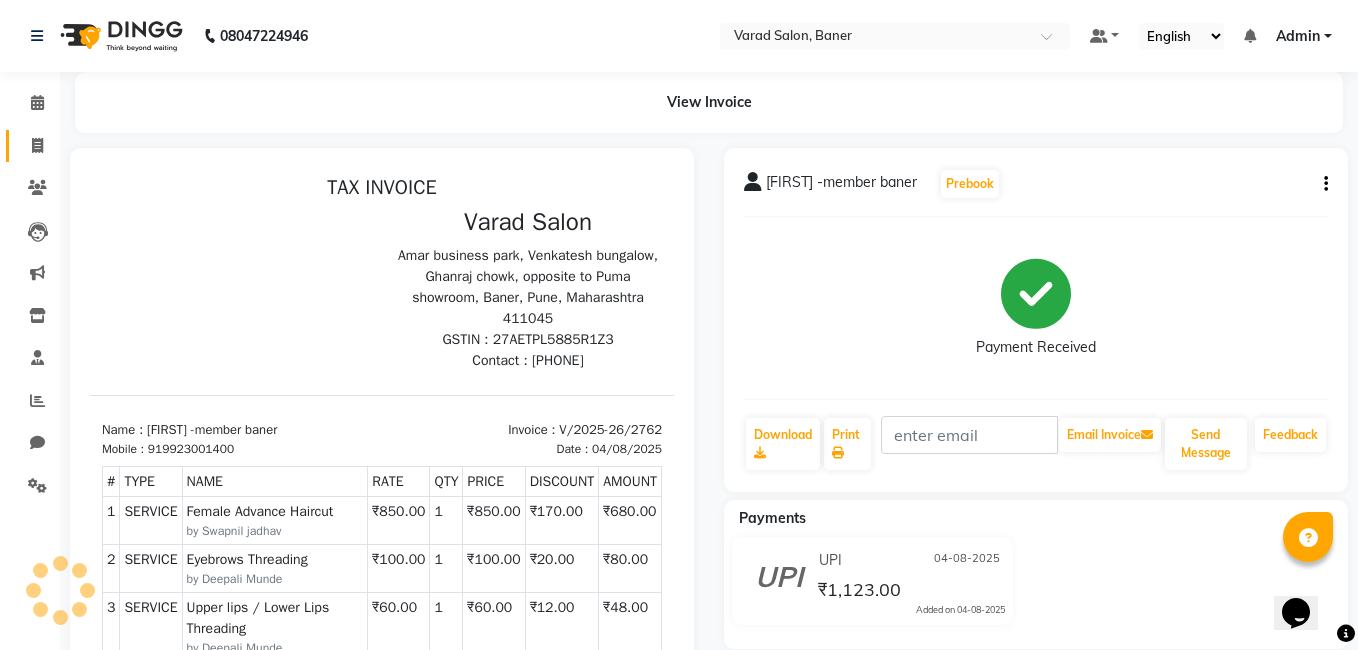 select on "service" 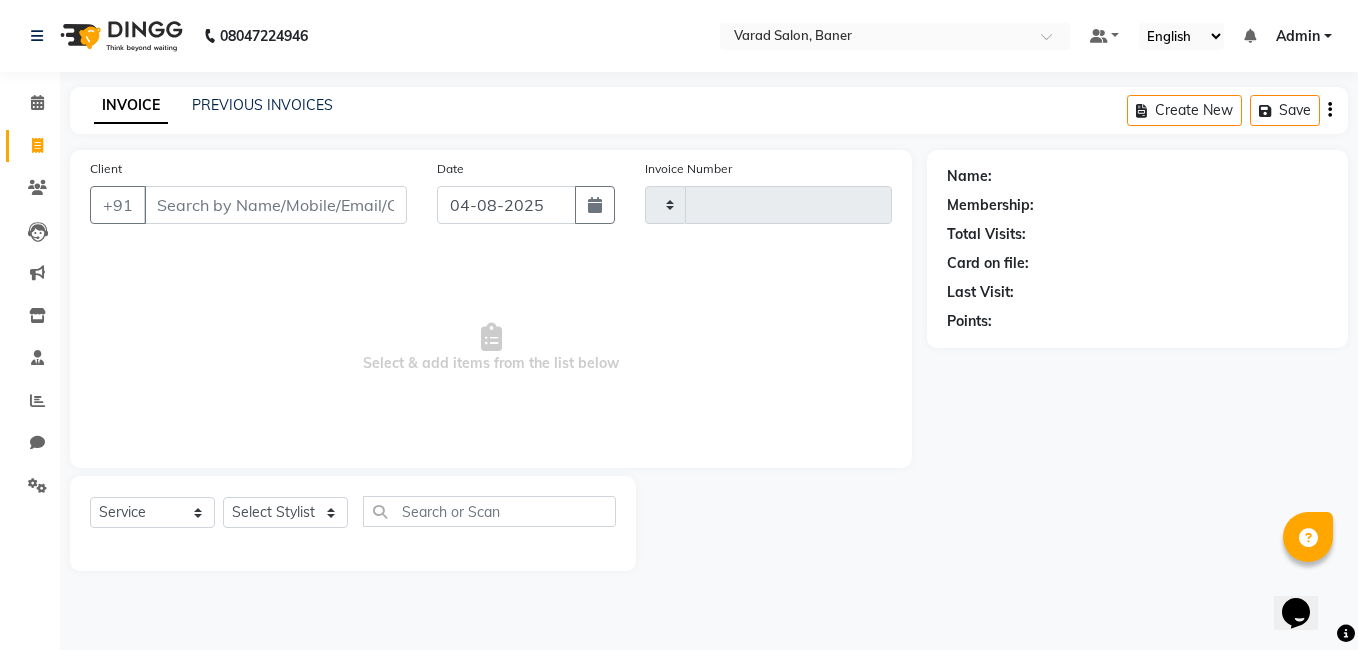 type on "2763" 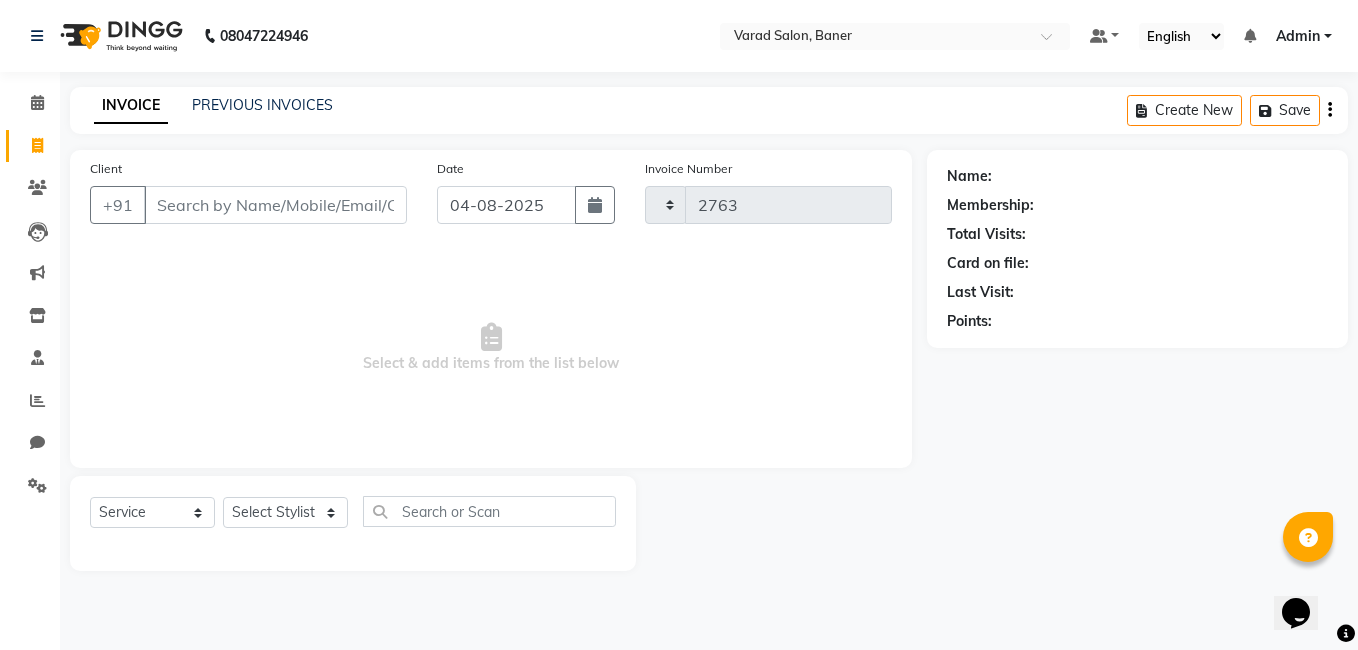 select on "7115" 